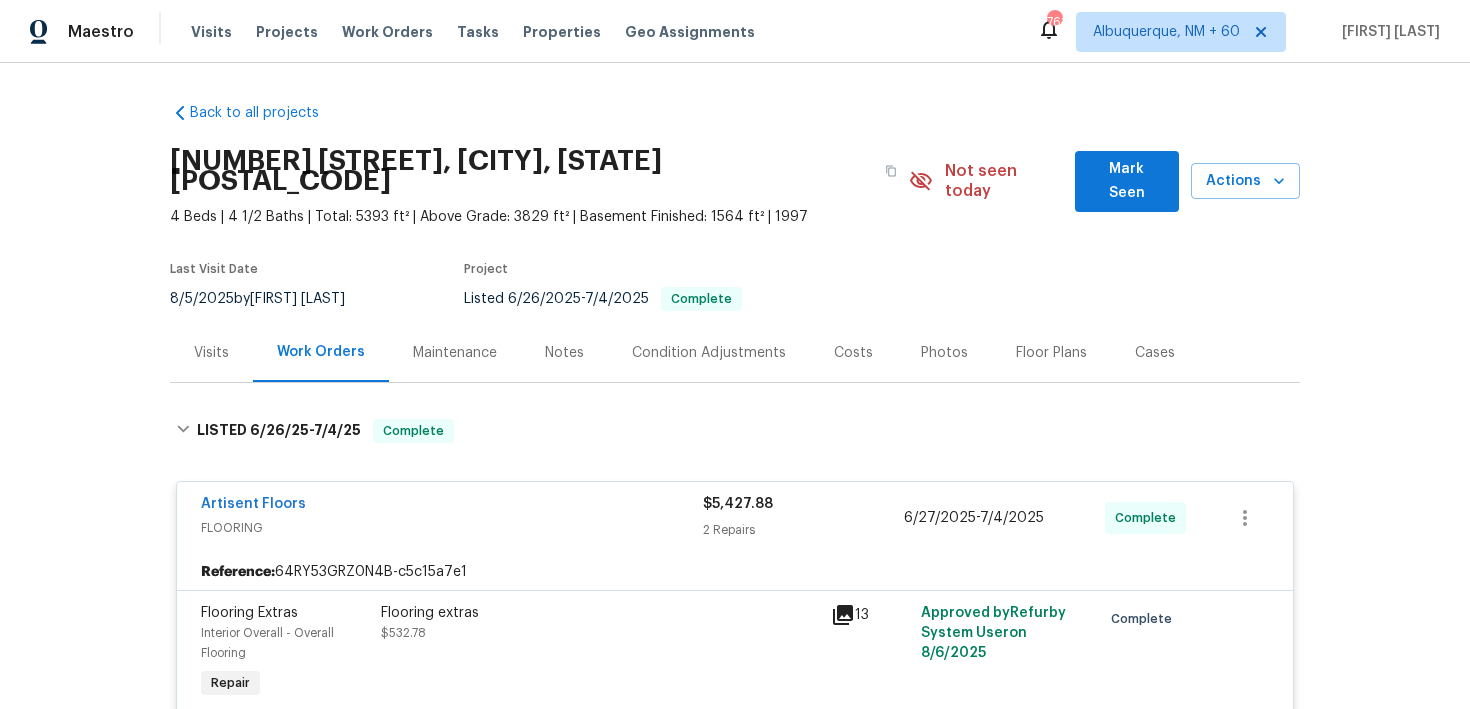 click on "Visits" at bounding box center [211, 32] 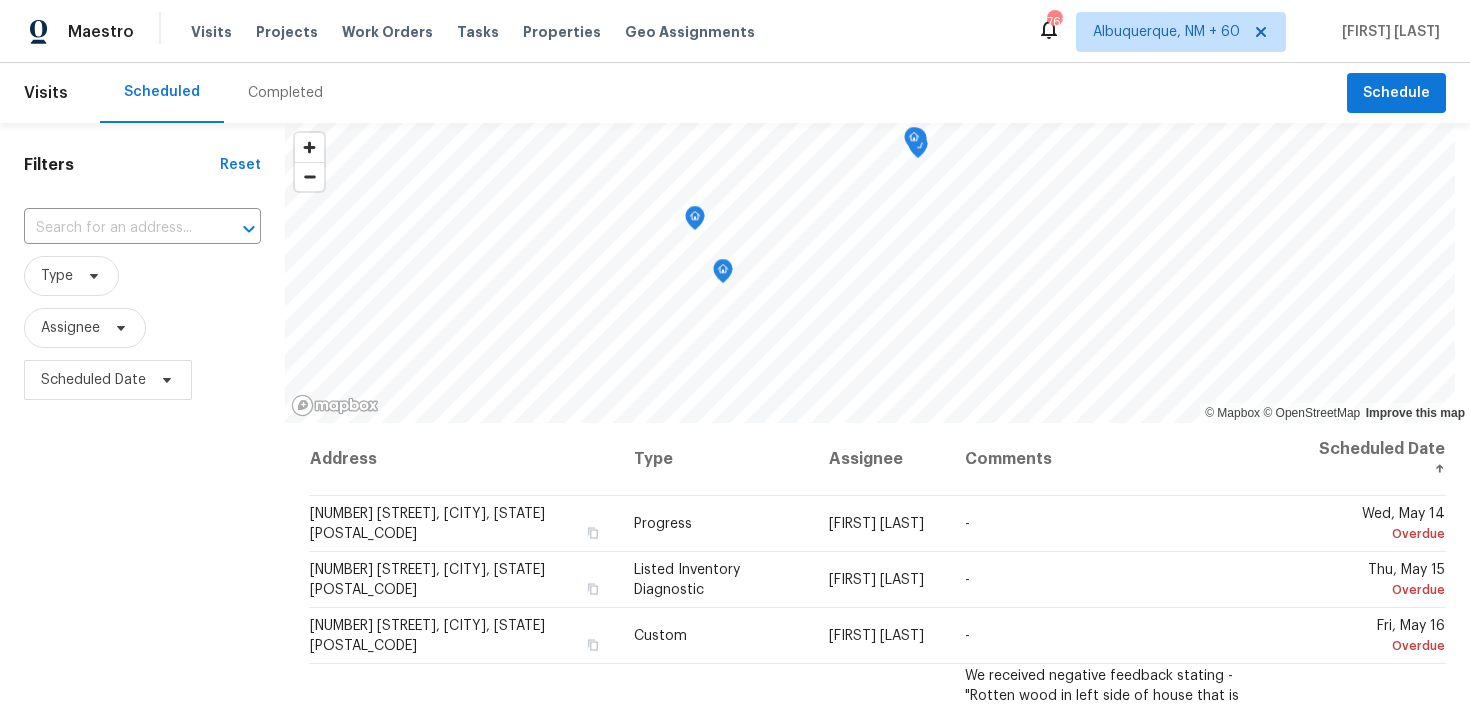 click on "Completed" at bounding box center (285, 93) 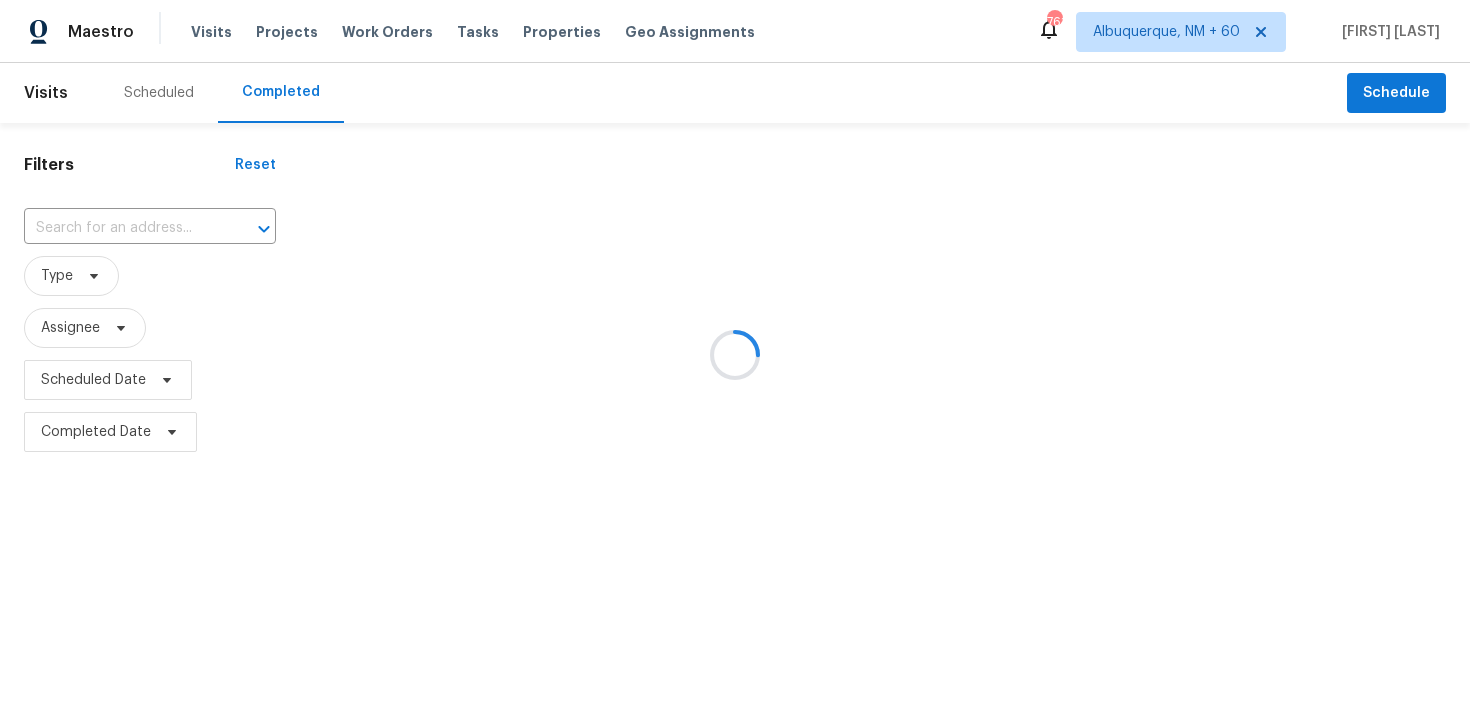 click at bounding box center [735, 354] 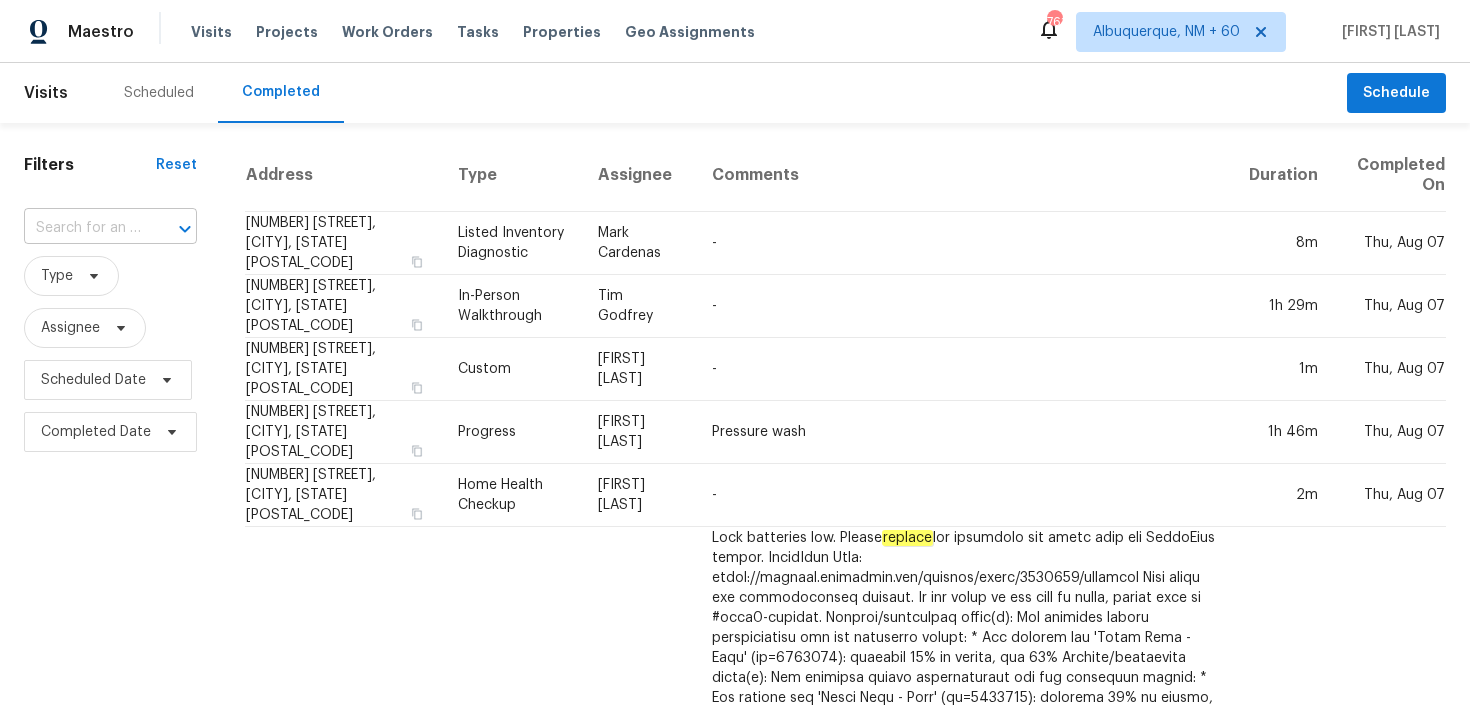 click at bounding box center [82, 228] 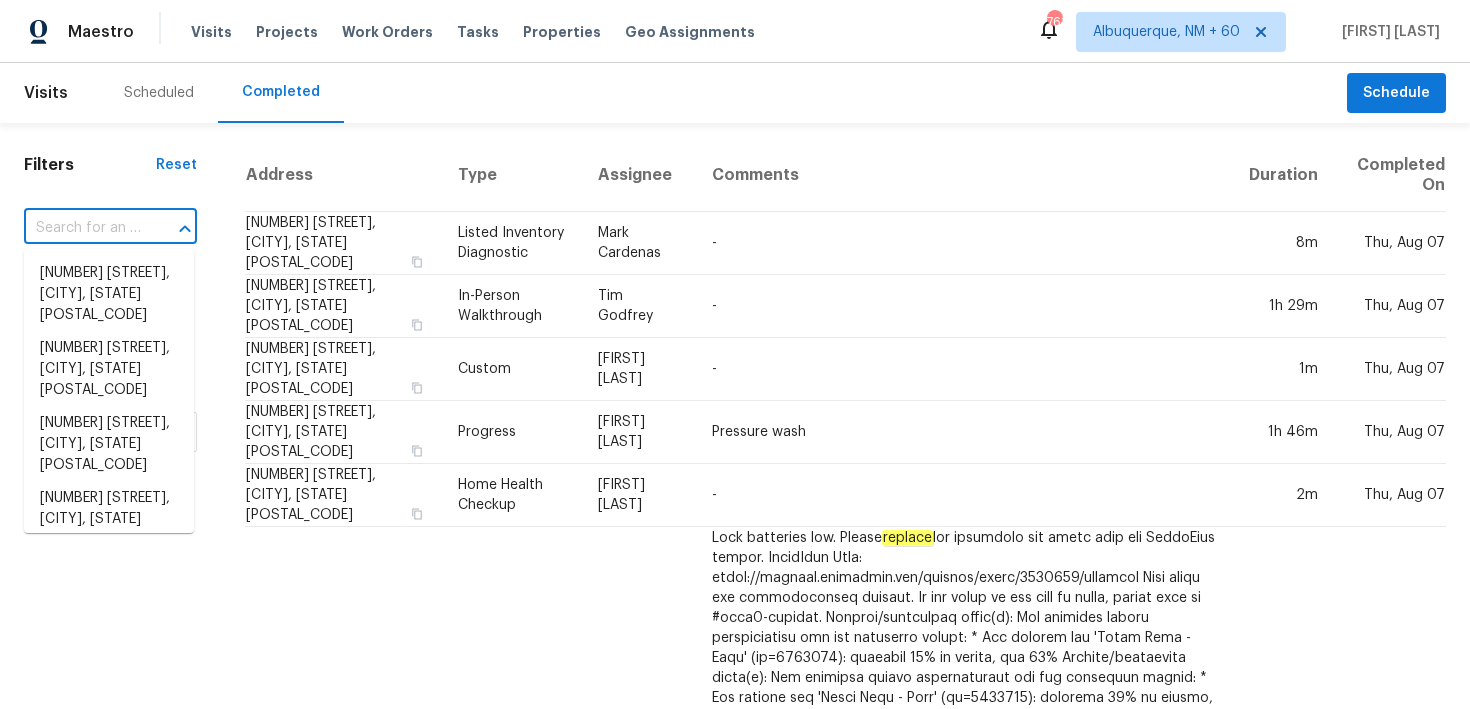 paste on "[NUMBER] [STREET] [CITY], [STATE] [POSTAL_CODE]" 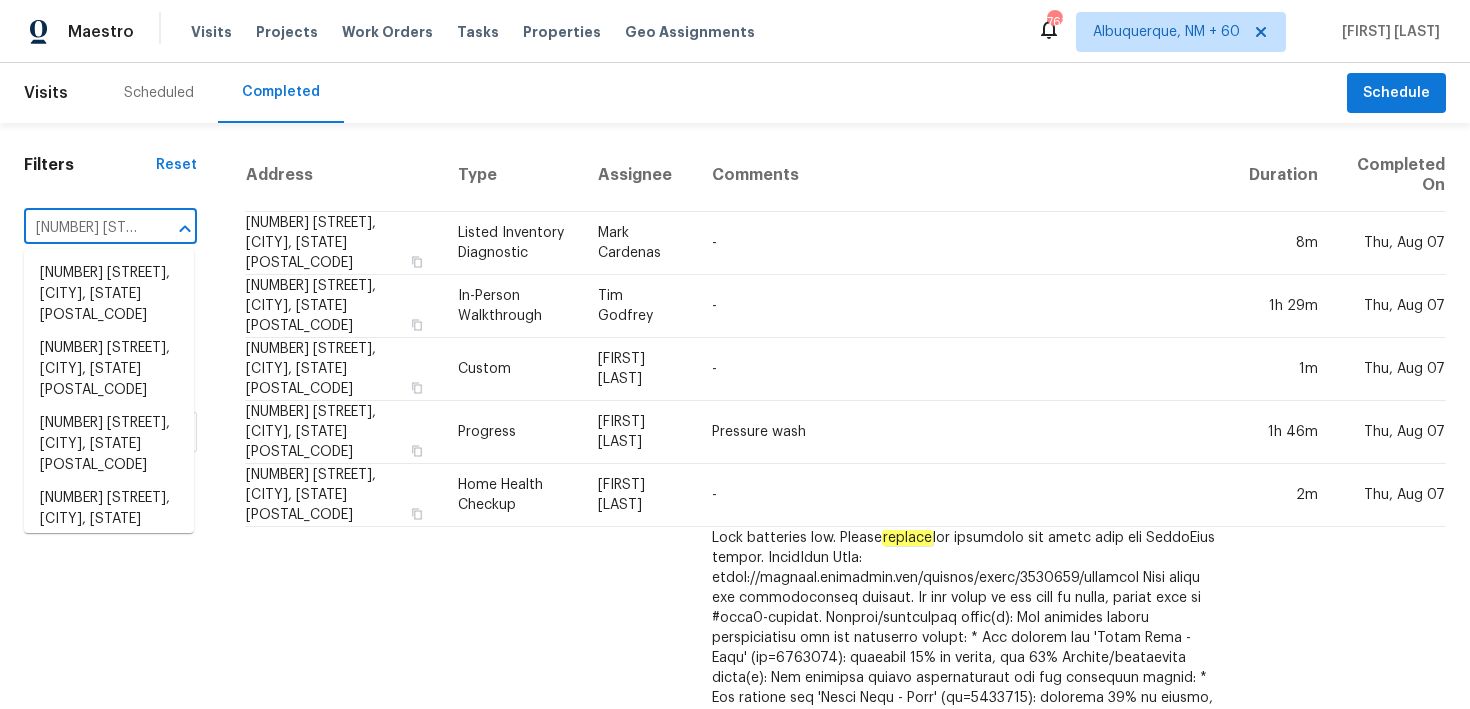 scroll, scrollTop: 0, scrollLeft: 149, axis: horizontal 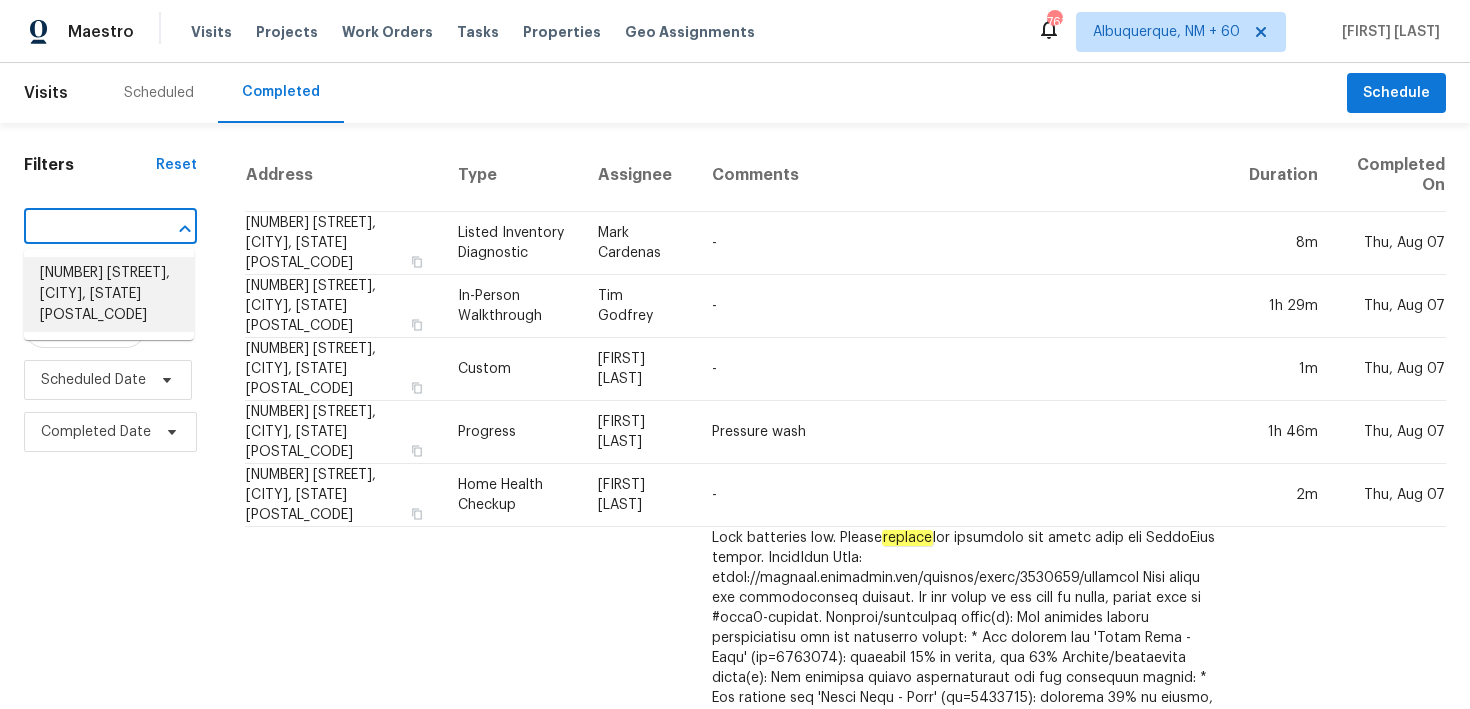 click on "[NUMBER] [STREET], [CITY], [STATE] [POSTAL_CODE]" at bounding box center (109, 294) 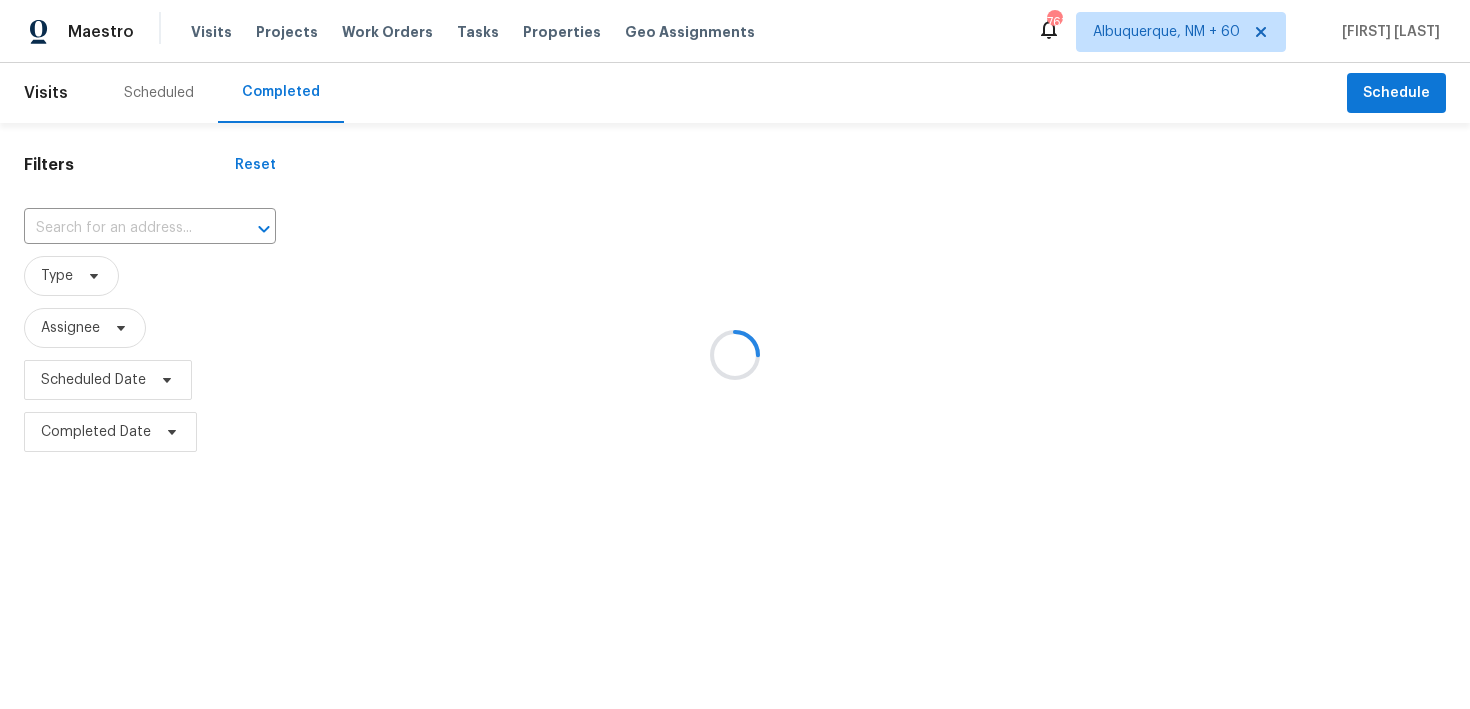 type on "[NUMBER] [STREET], [CITY], [STATE] [POSTAL_CODE]" 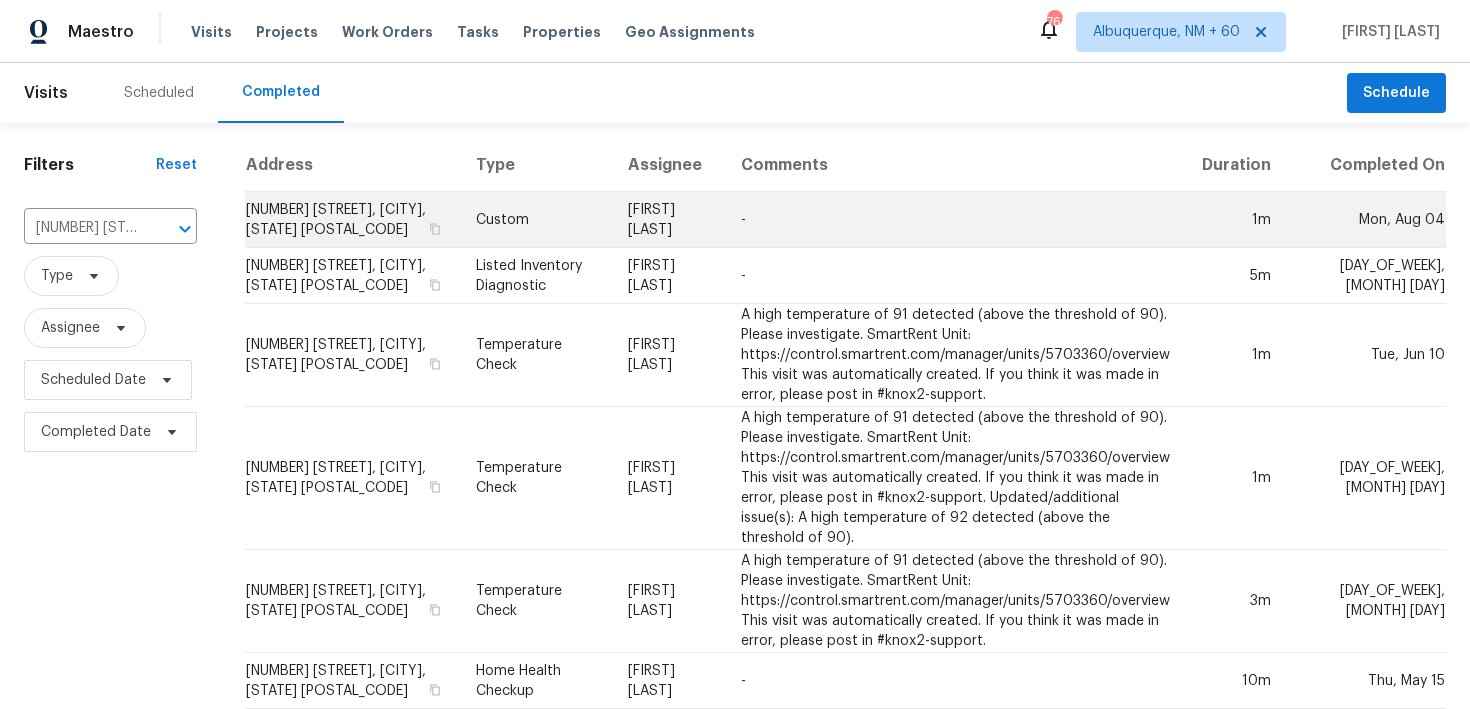 click on "Custom" at bounding box center (535, 220) 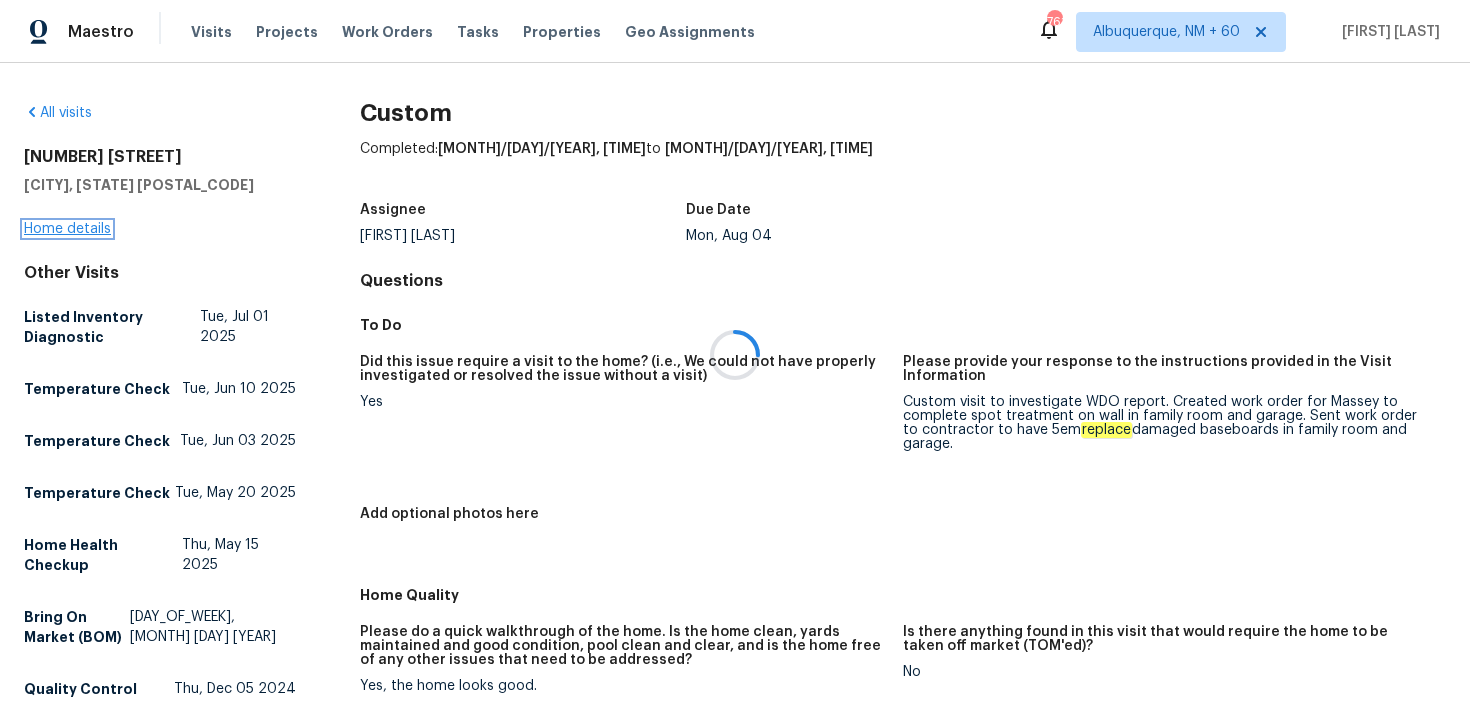 click on "Home details" at bounding box center [67, 229] 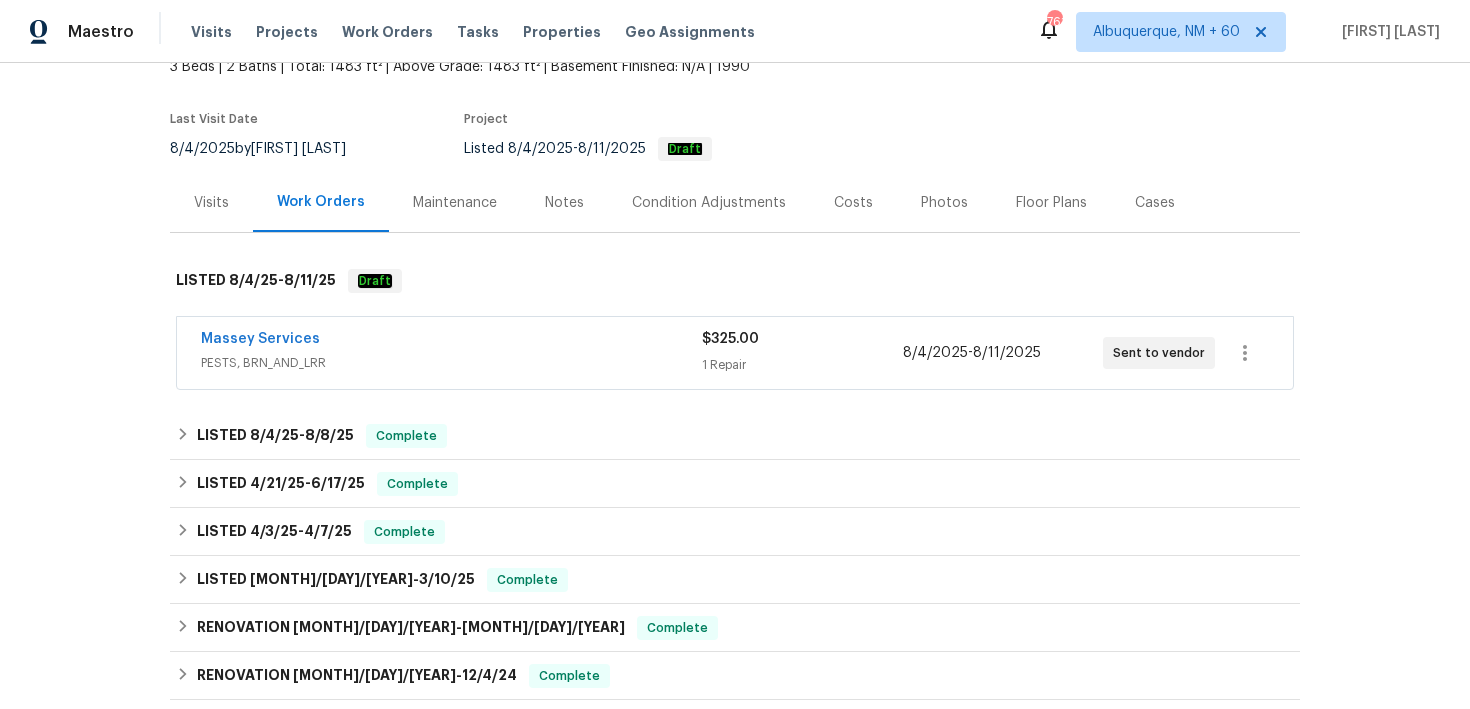 scroll, scrollTop: 228, scrollLeft: 0, axis: vertical 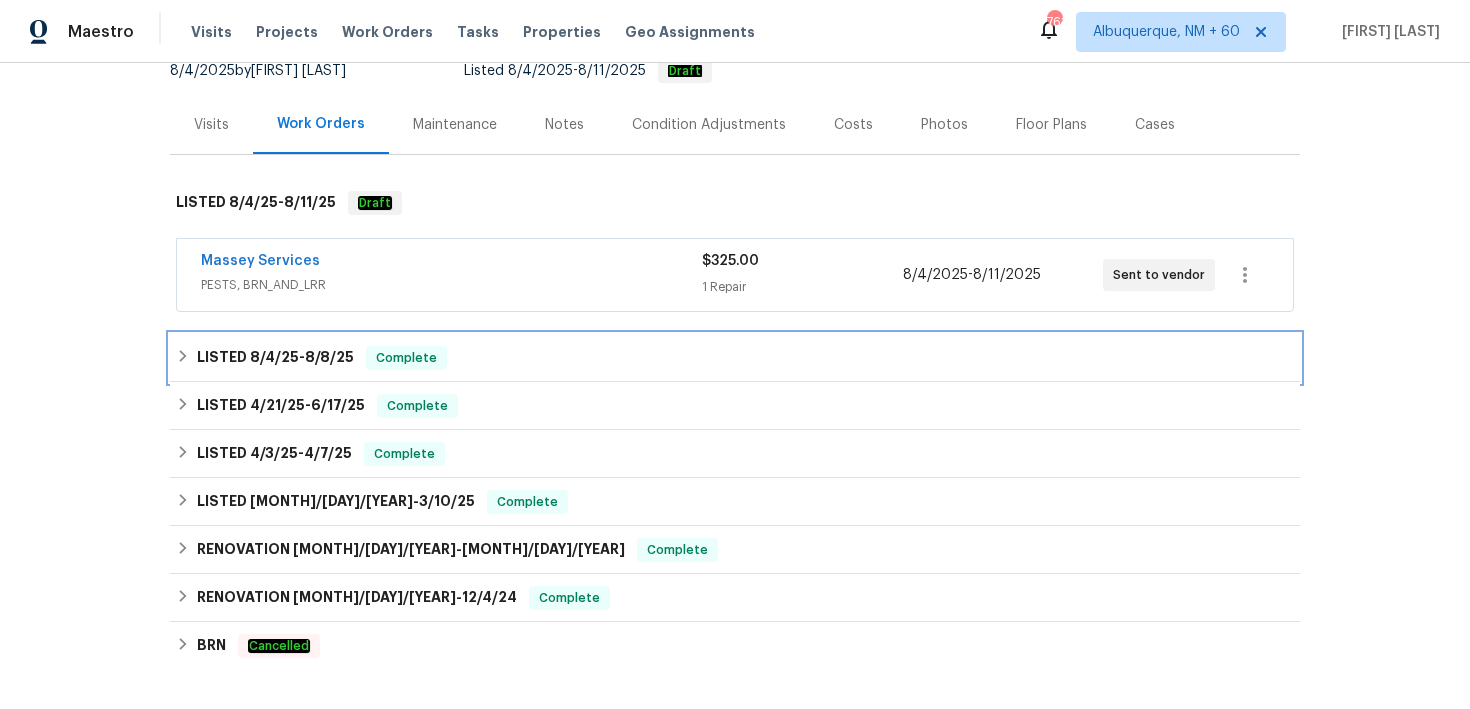 click on "LISTED [DATE] - [DATE] Complete" at bounding box center (735, 358) 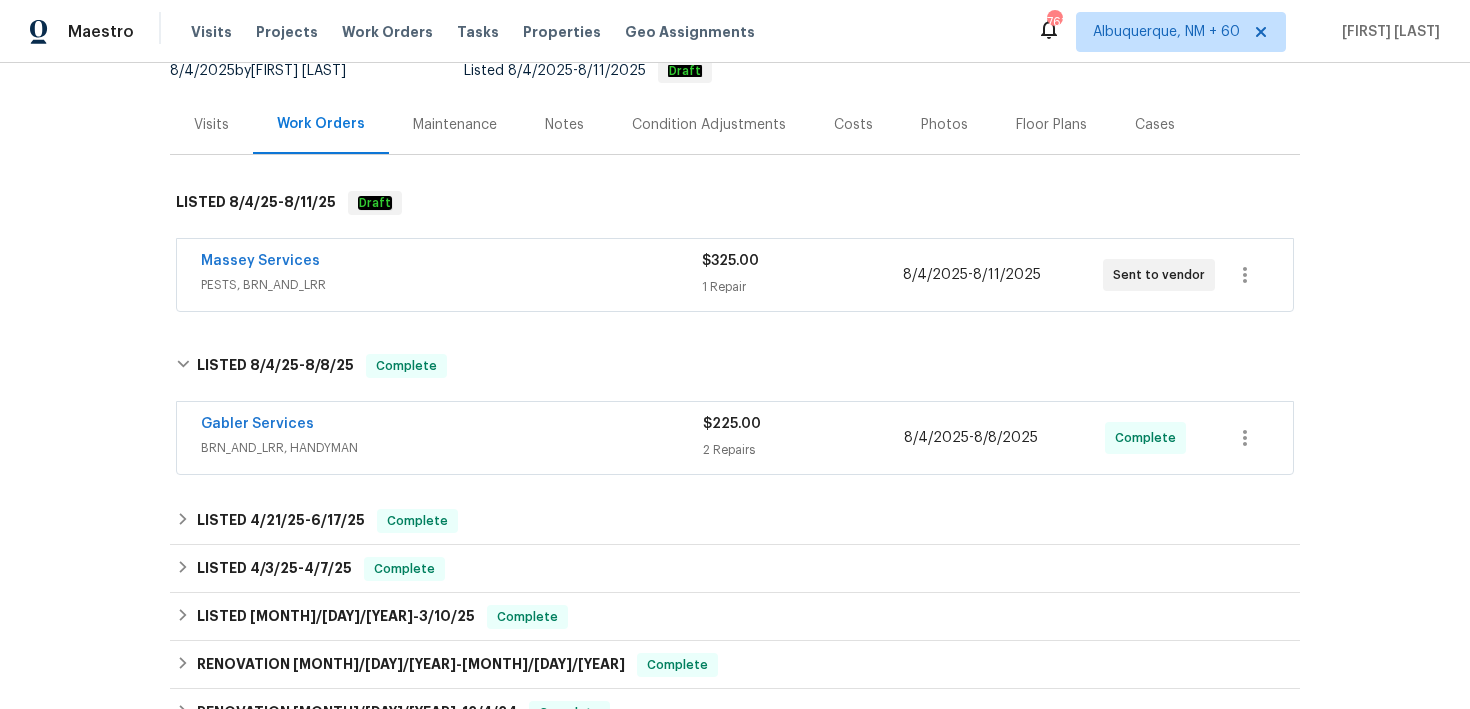 click on "2 Repairs" at bounding box center (803, 450) 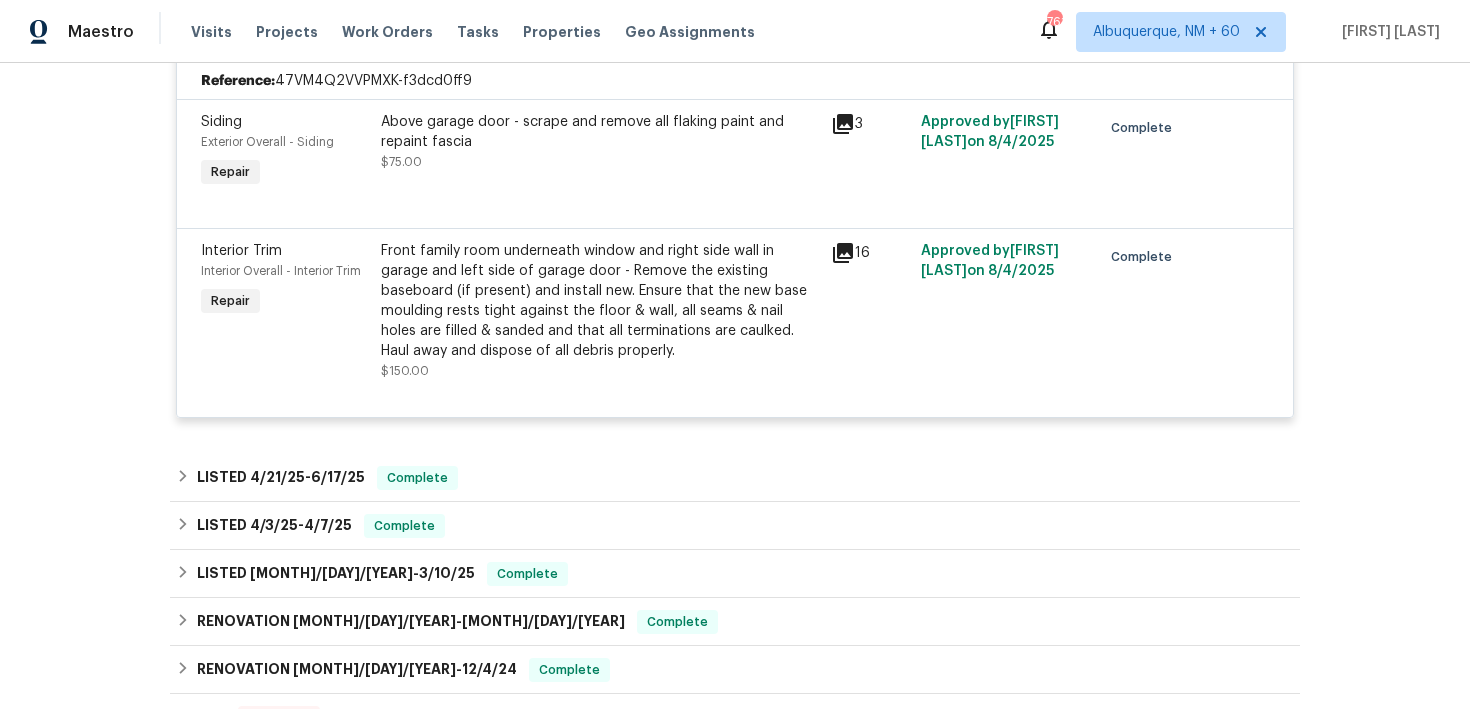 scroll, scrollTop: 732, scrollLeft: 0, axis: vertical 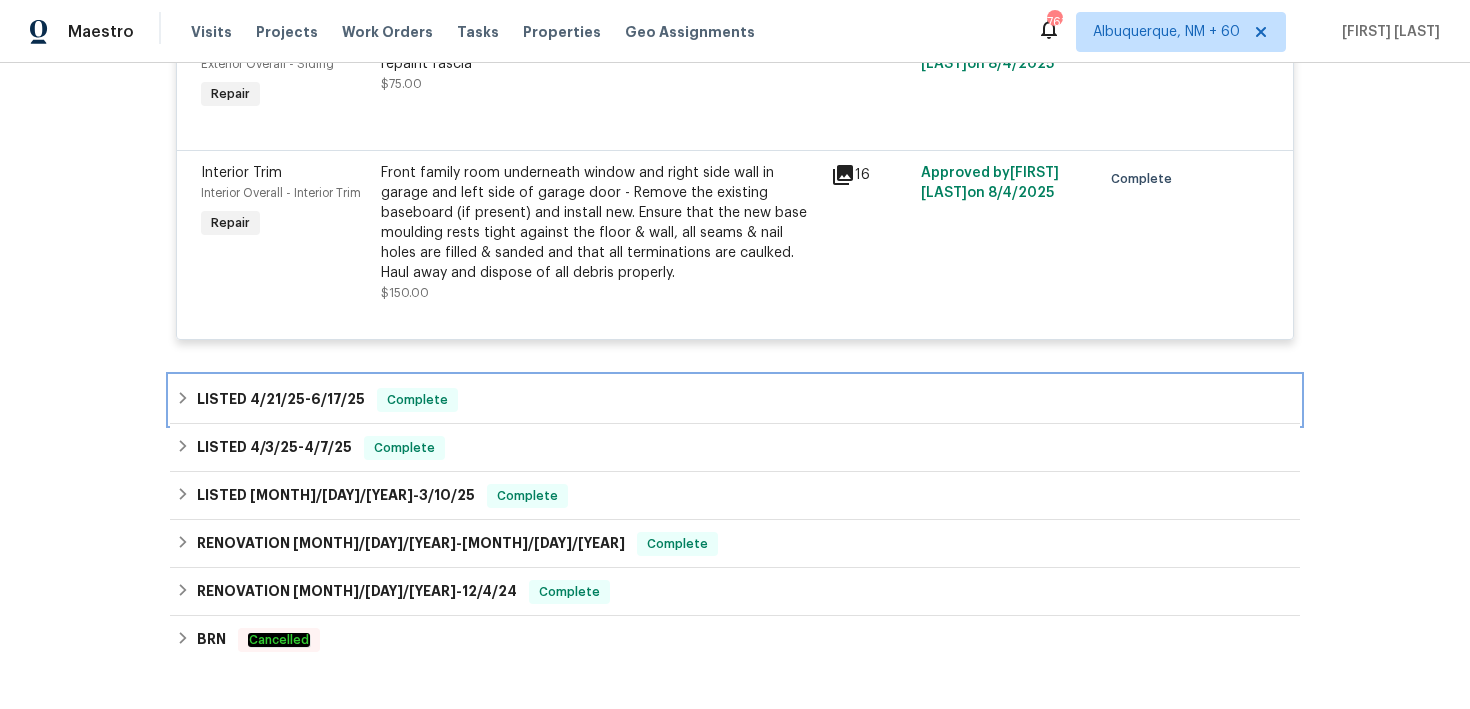 click on "LISTED   [MONTH]/[DAY]/[YEAR]  -  [MONTH]/[DAY]/[YEAR] Complete" at bounding box center (735, 400) 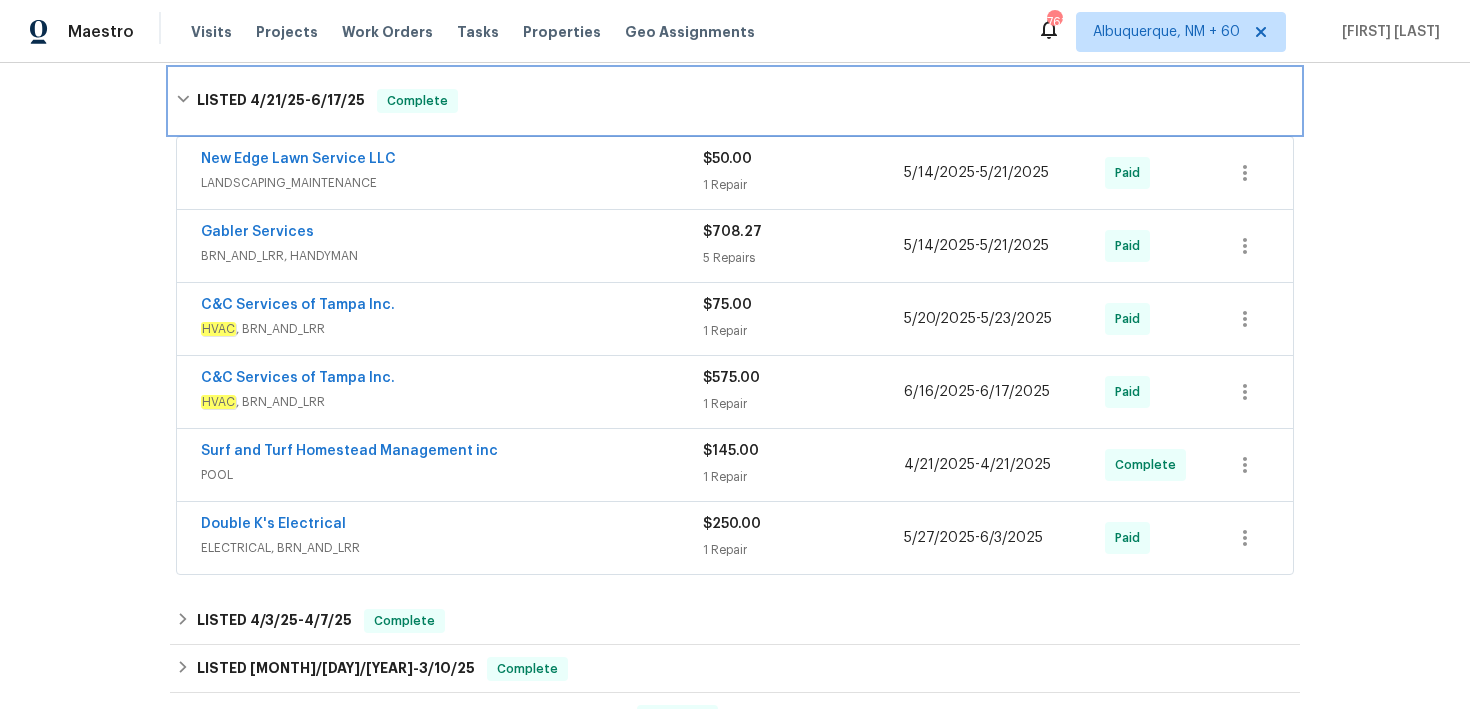 scroll, scrollTop: 1049, scrollLeft: 0, axis: vertical 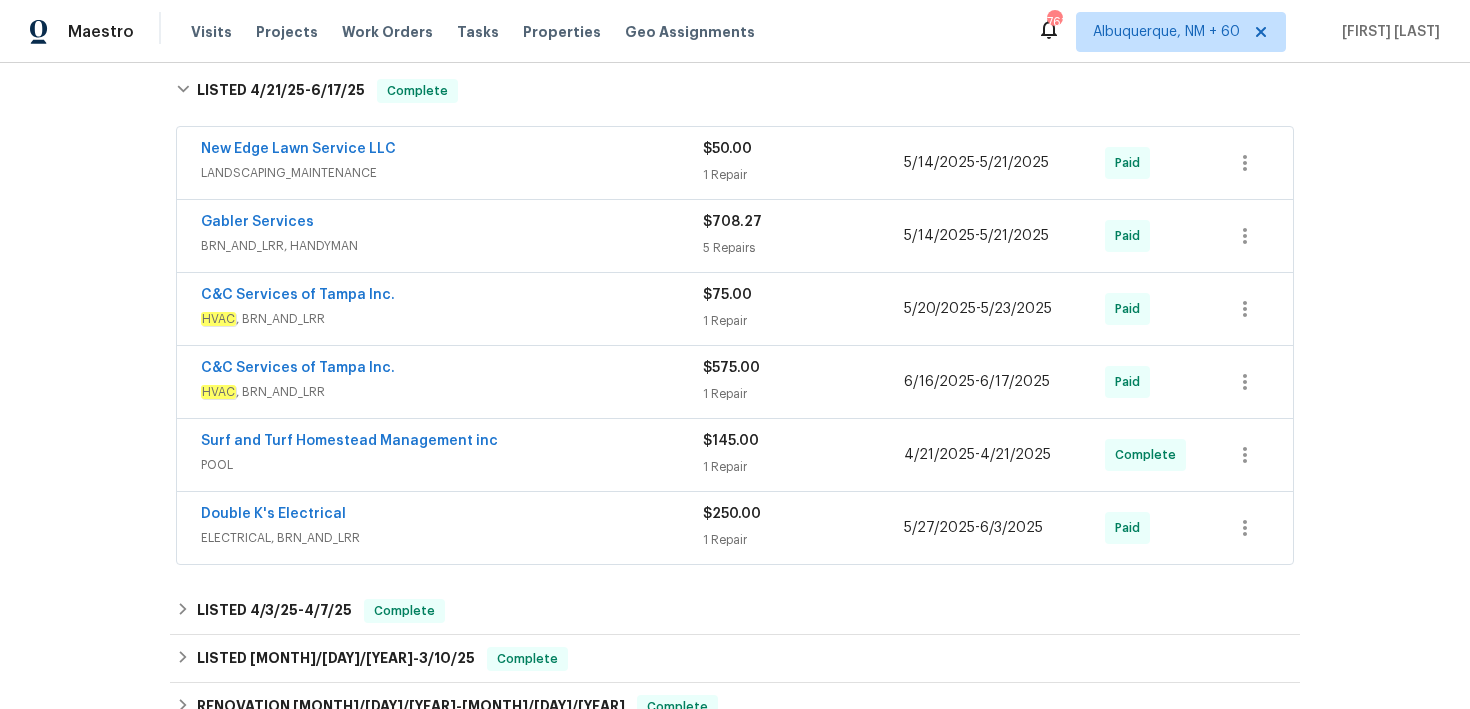 click on "$250.00" at bounding box center (732, 514) 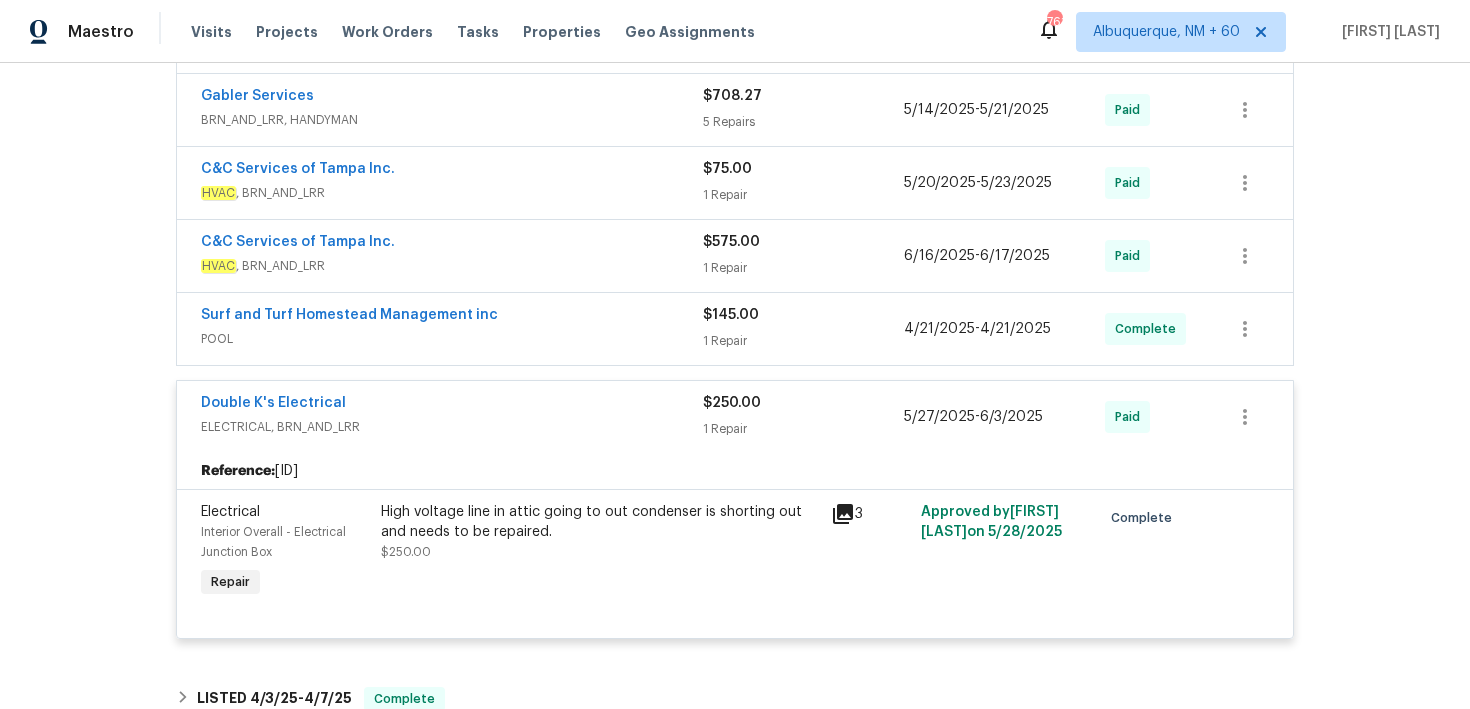 scroll, scrollTop: 1204, scrollLeft: 0, axis: vertical 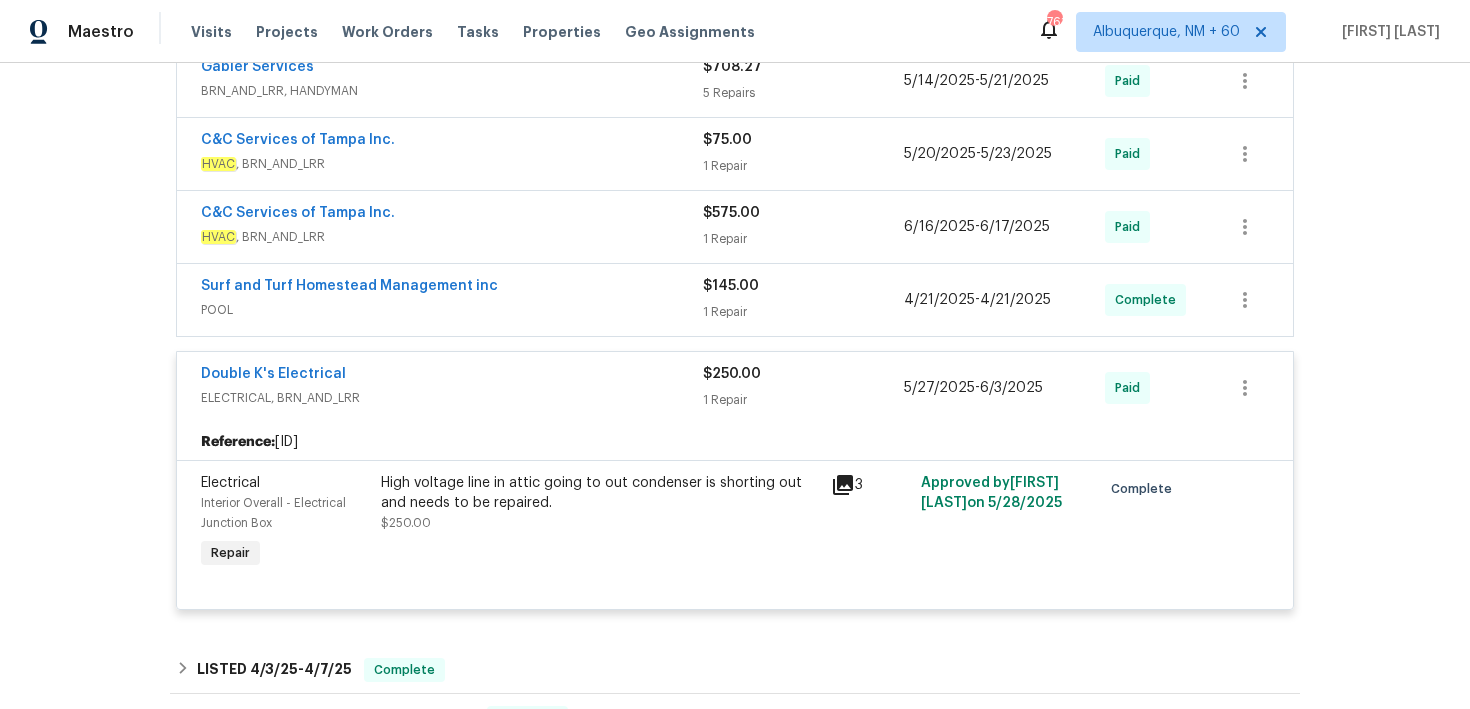 click on "1 Repair" at bounding box center [803, 312] 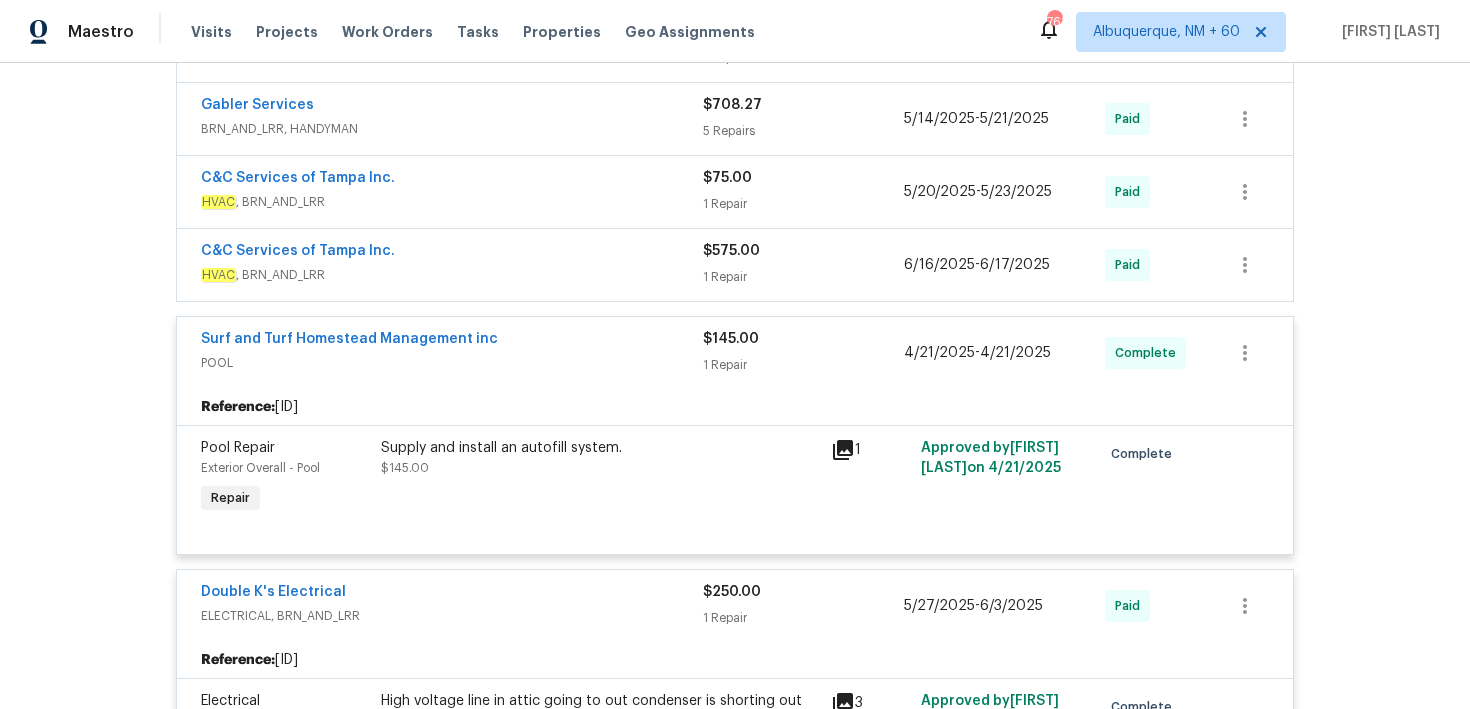 scroll, scrollTop: 1151, scrollLeft: 0, axis: vertical 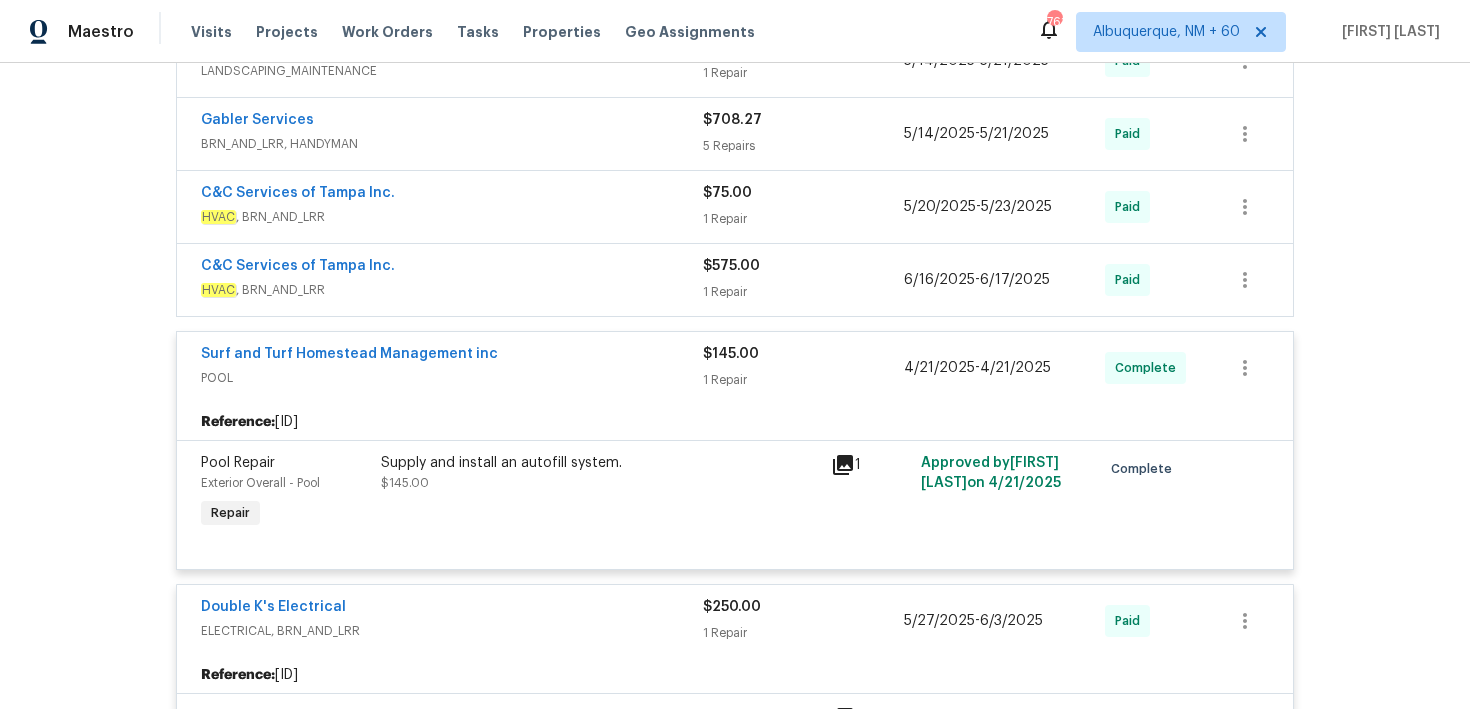 click on "1 Repair" at bounding box center [803, 292] 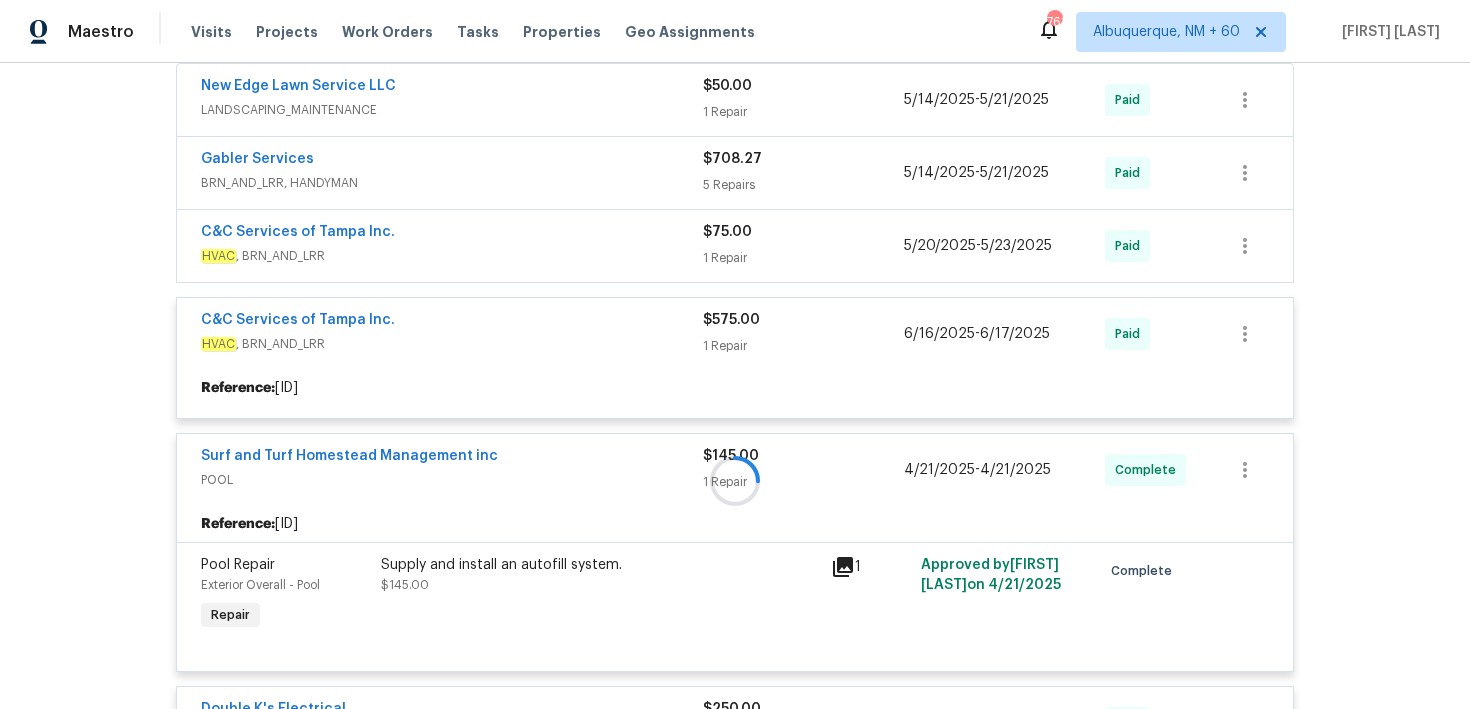 scroll, scrollTop: 1108, scrollLeft: 0, axis: vertical 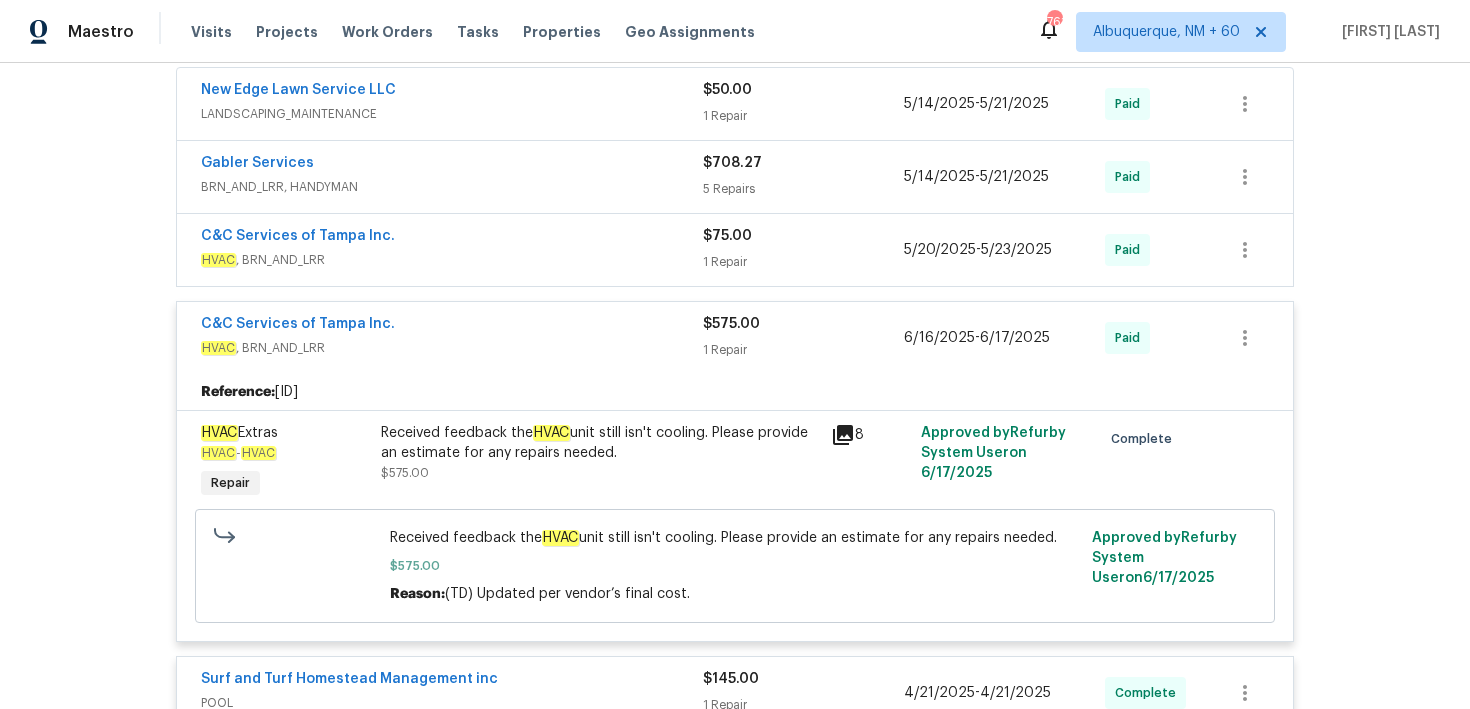 click on "$75.00" at bounding box center [727, 236] 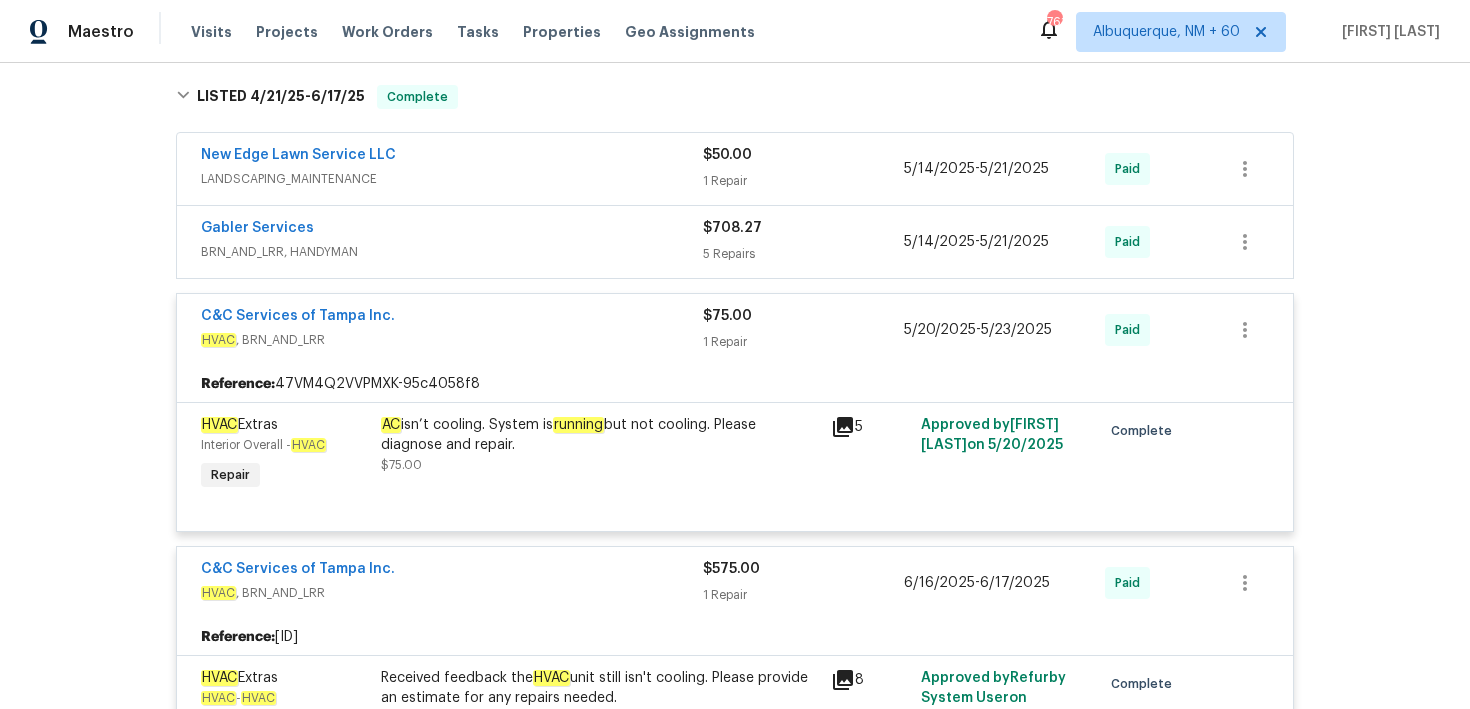 scroll, scrollTop: 1034, scrollLeft: 0, axis: vertical 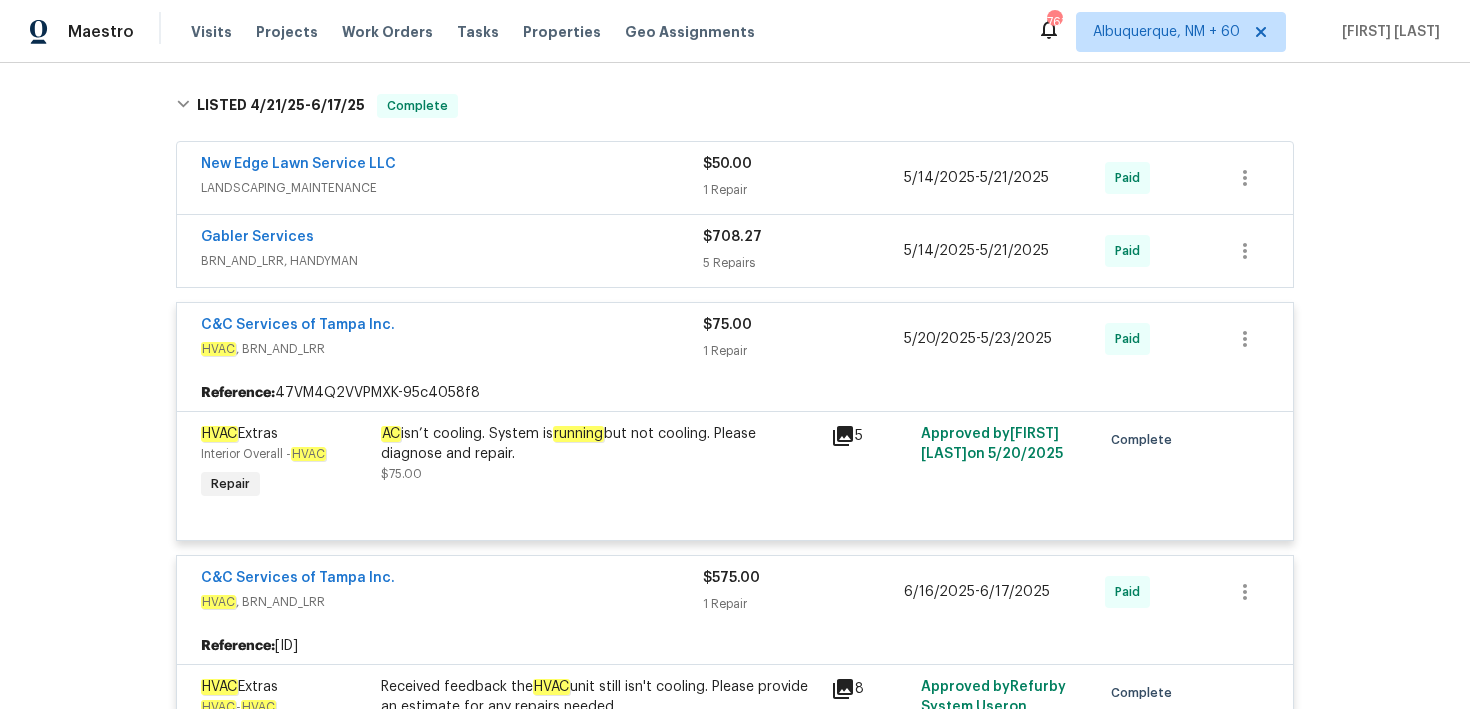 click on "5 Repairs" at bounding box center (803, 263) 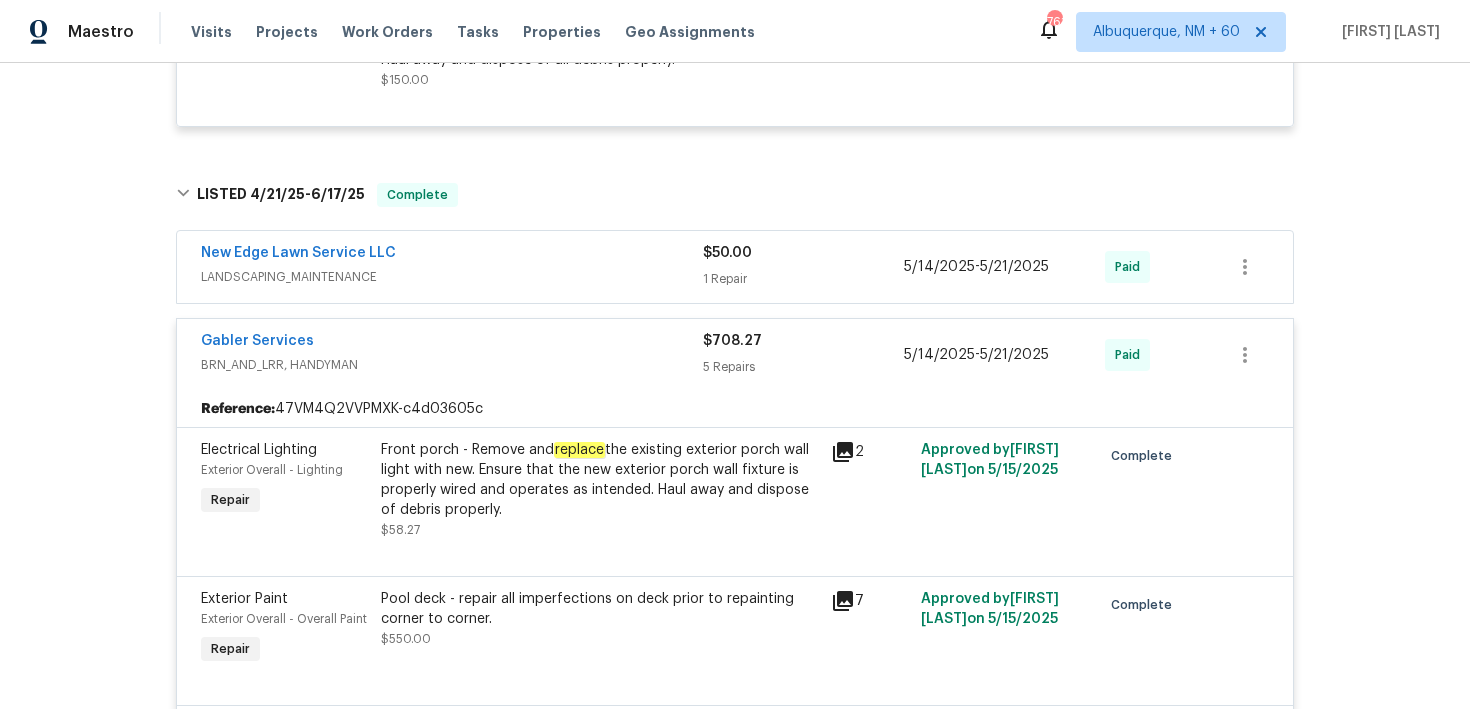 scroll, scrollTop: 865, scrollLeft: 0, axis: vertical 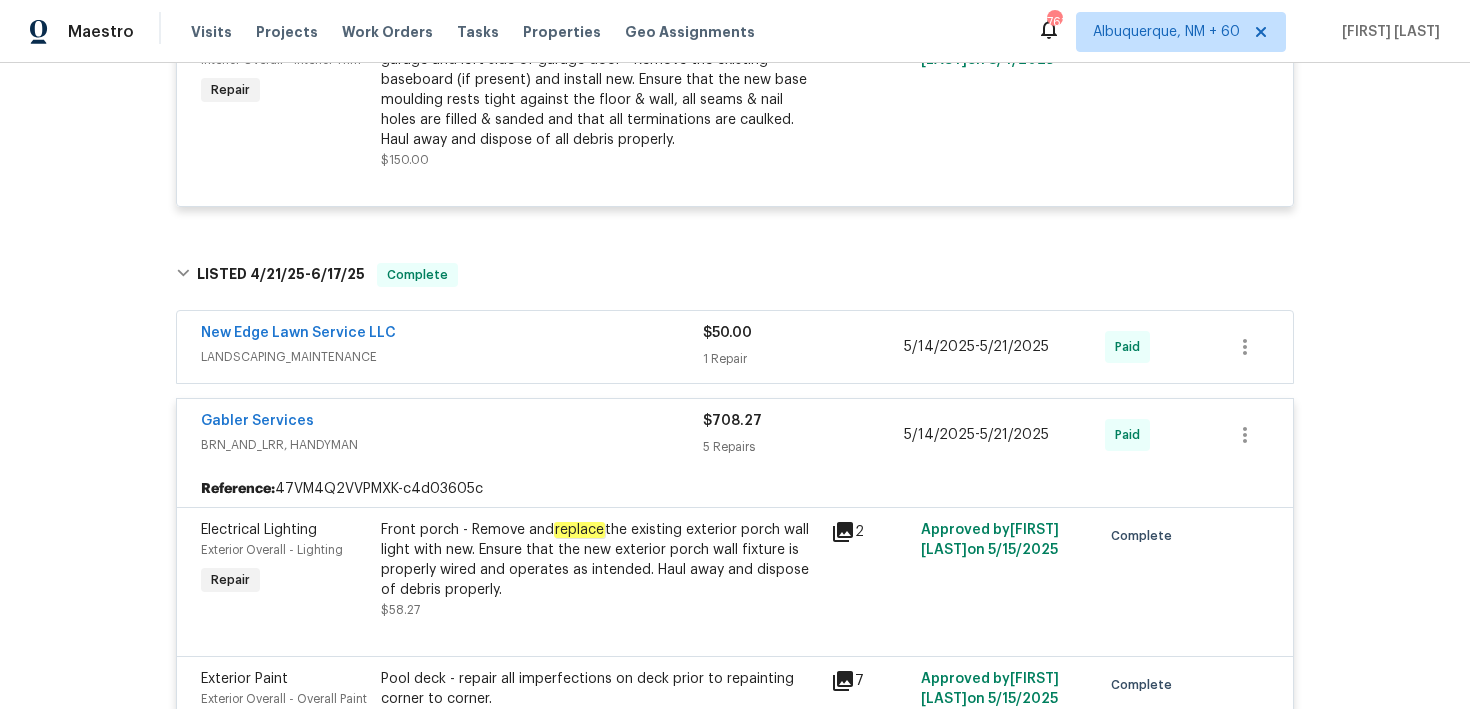 click on "1 Repair" at bounding box center [803, 359] 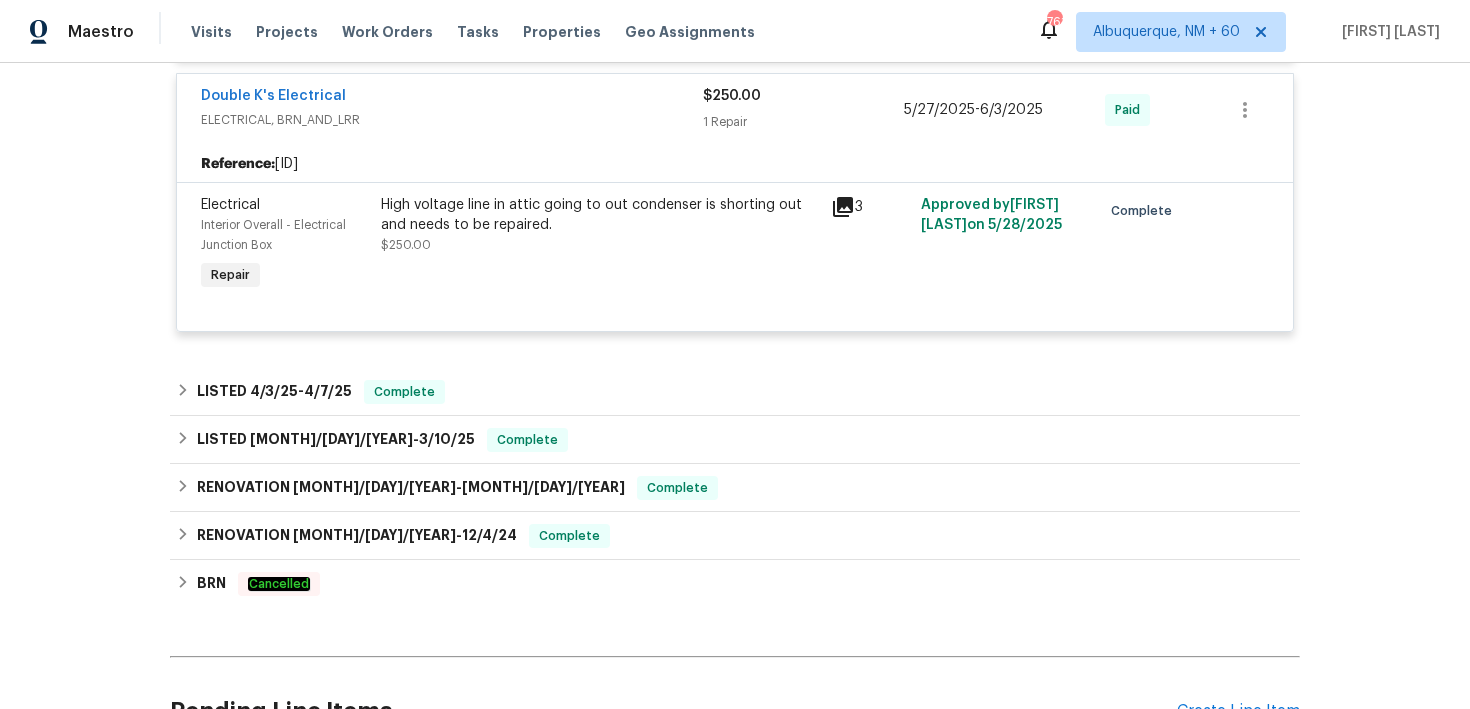 scroll, scrollTop: 3155, scrollLeft: 0, axis: vertical 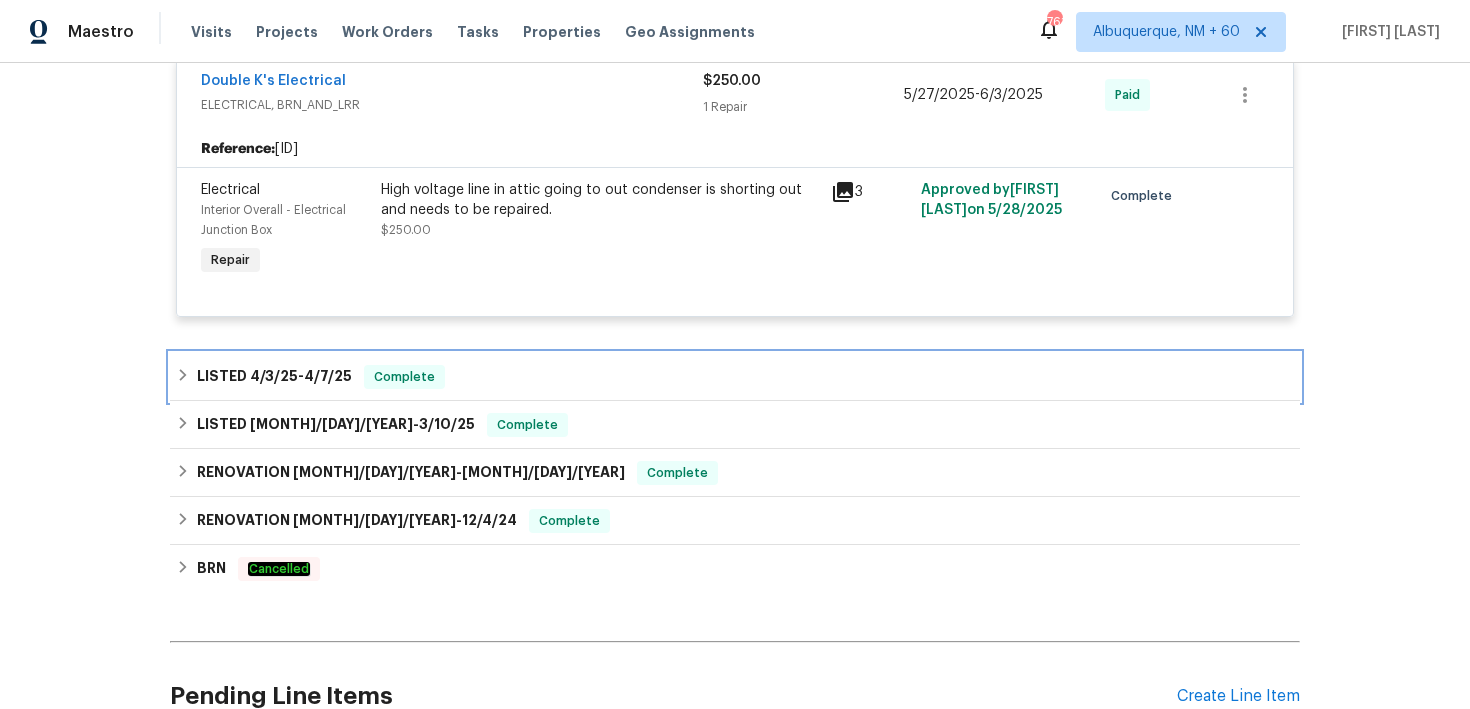 click on "LISTED   [MONTH]/[DAY]/[YEAR]  -  [MONTH]/[DAY]/[YEAR] Complete" at bounding box center (735, 377) 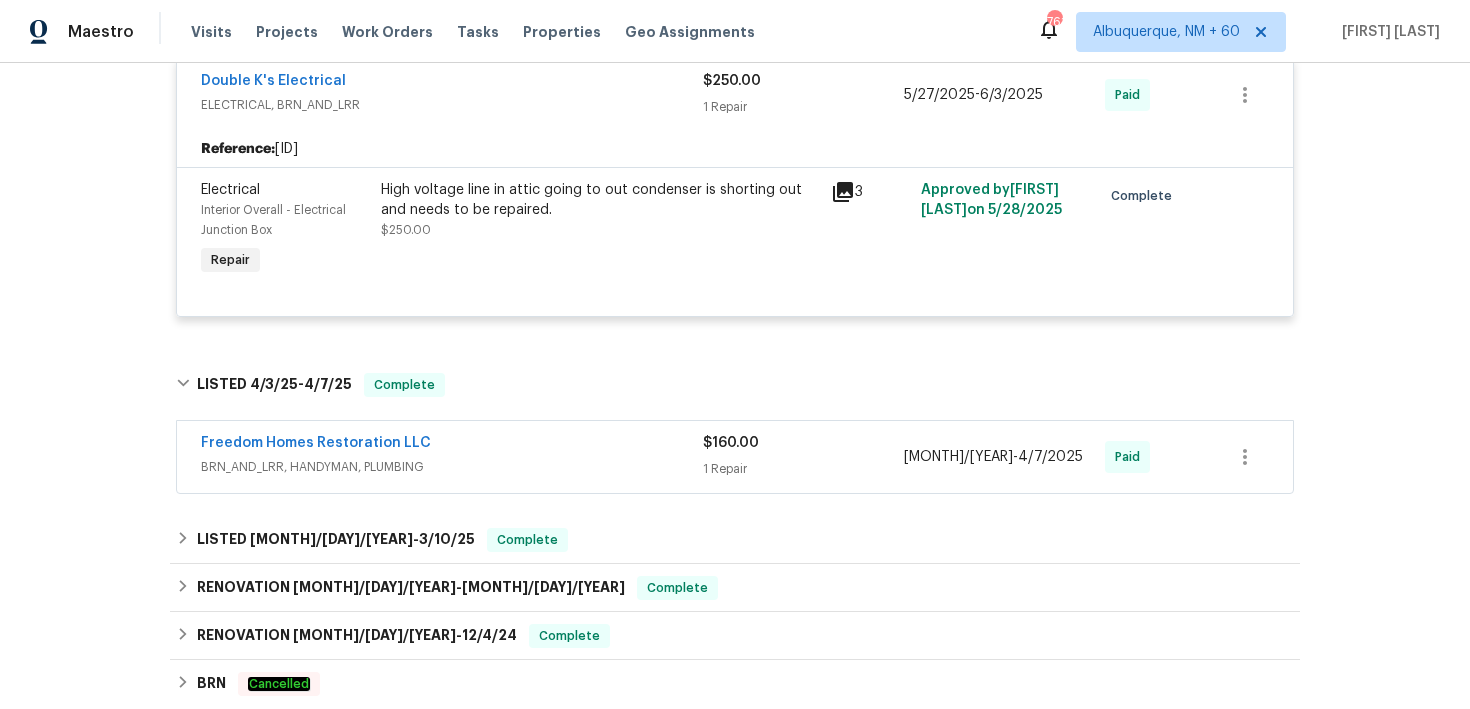 click on "Freedom Homes Restoration LLC" at bounding box center [452, 445] 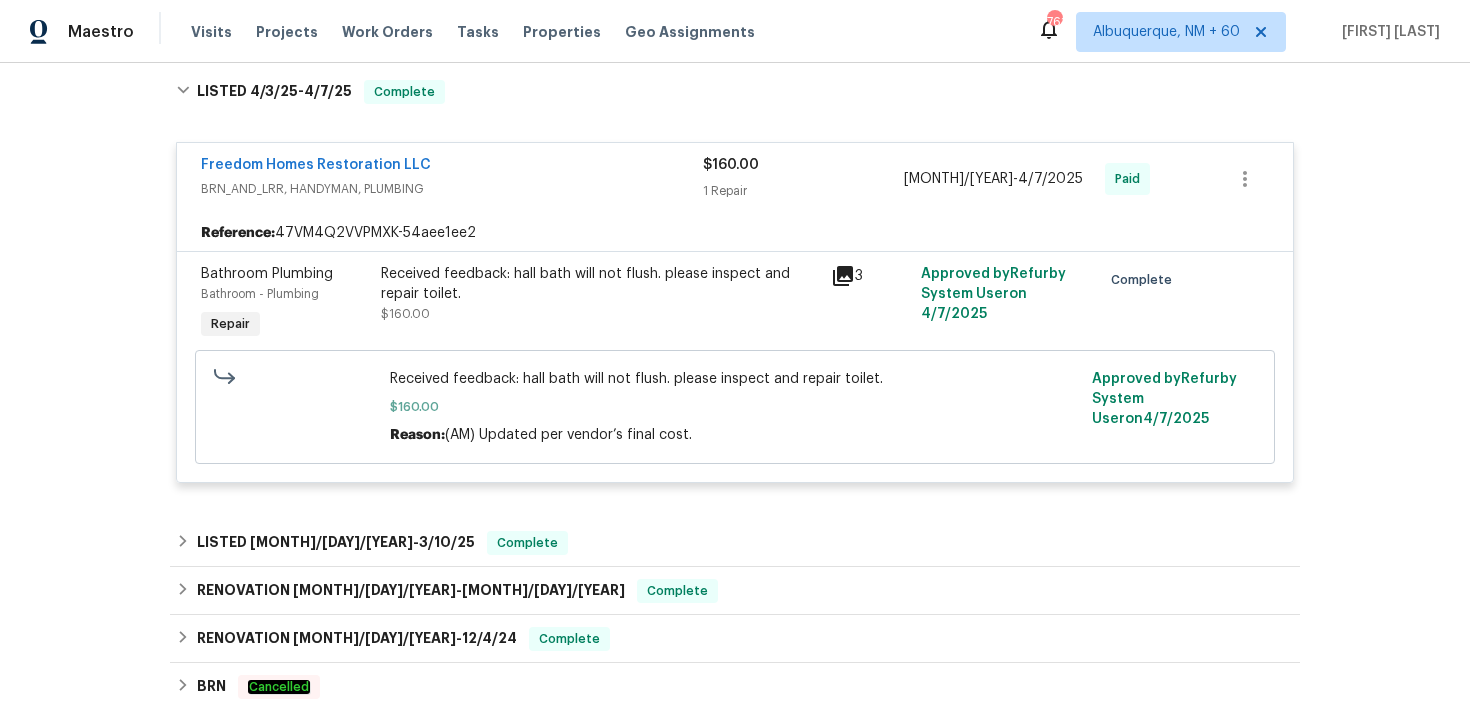 scroll, scrollTop: 3481, scrollLeft: 0, axis: vertical 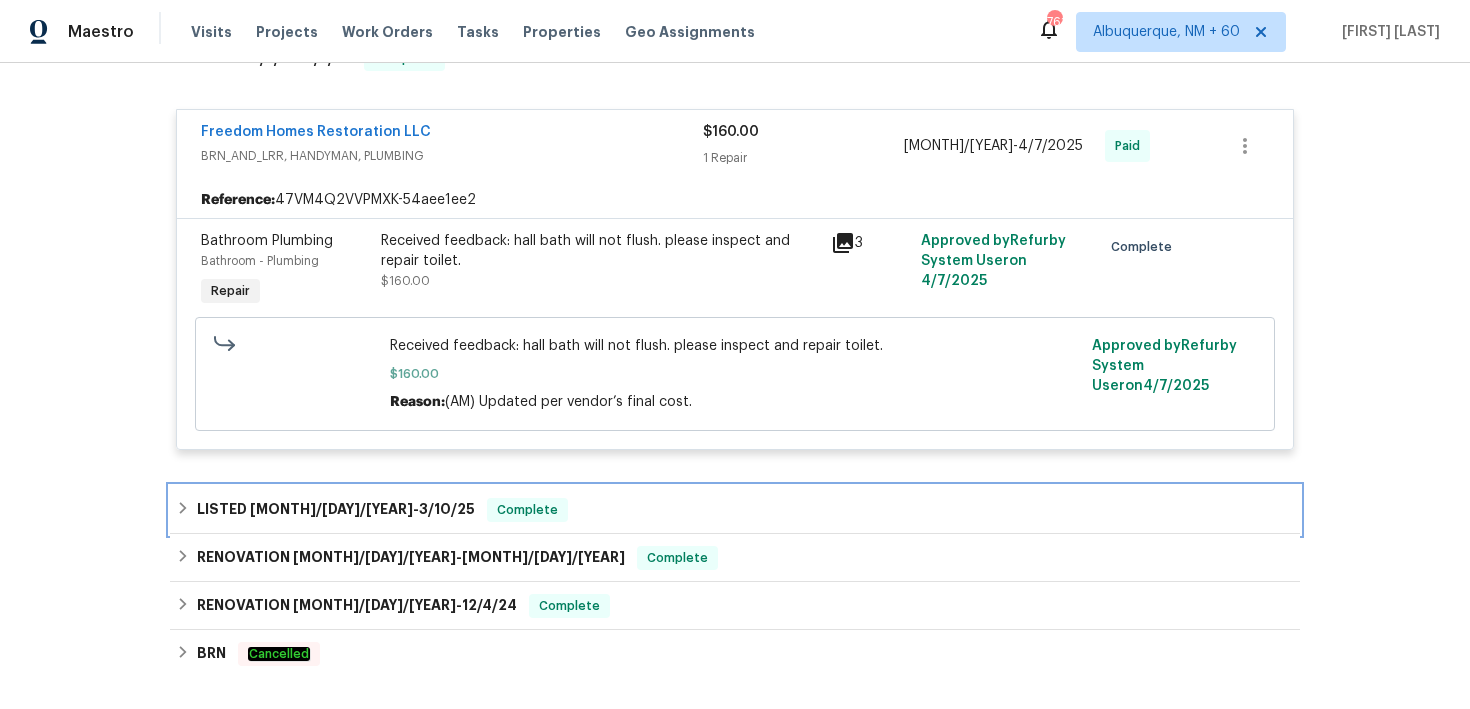 click on "LISTED [MONTH]/[DAY]/[YEAR] - [MONTH]/[DAY]/[YEAR] Complete" at bounding box center [735, 510] 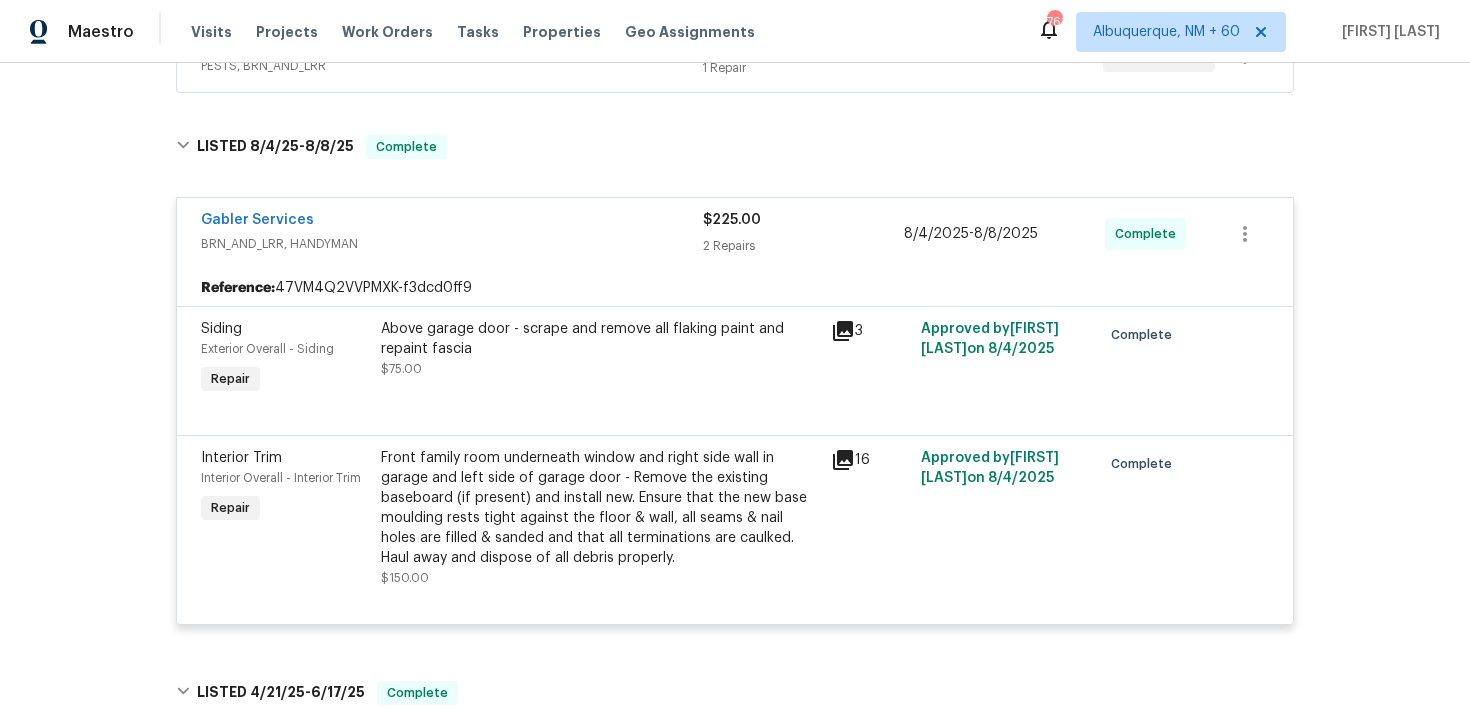 scroll, scrollTop: 438, scrollLeft: 0, axis: vertical 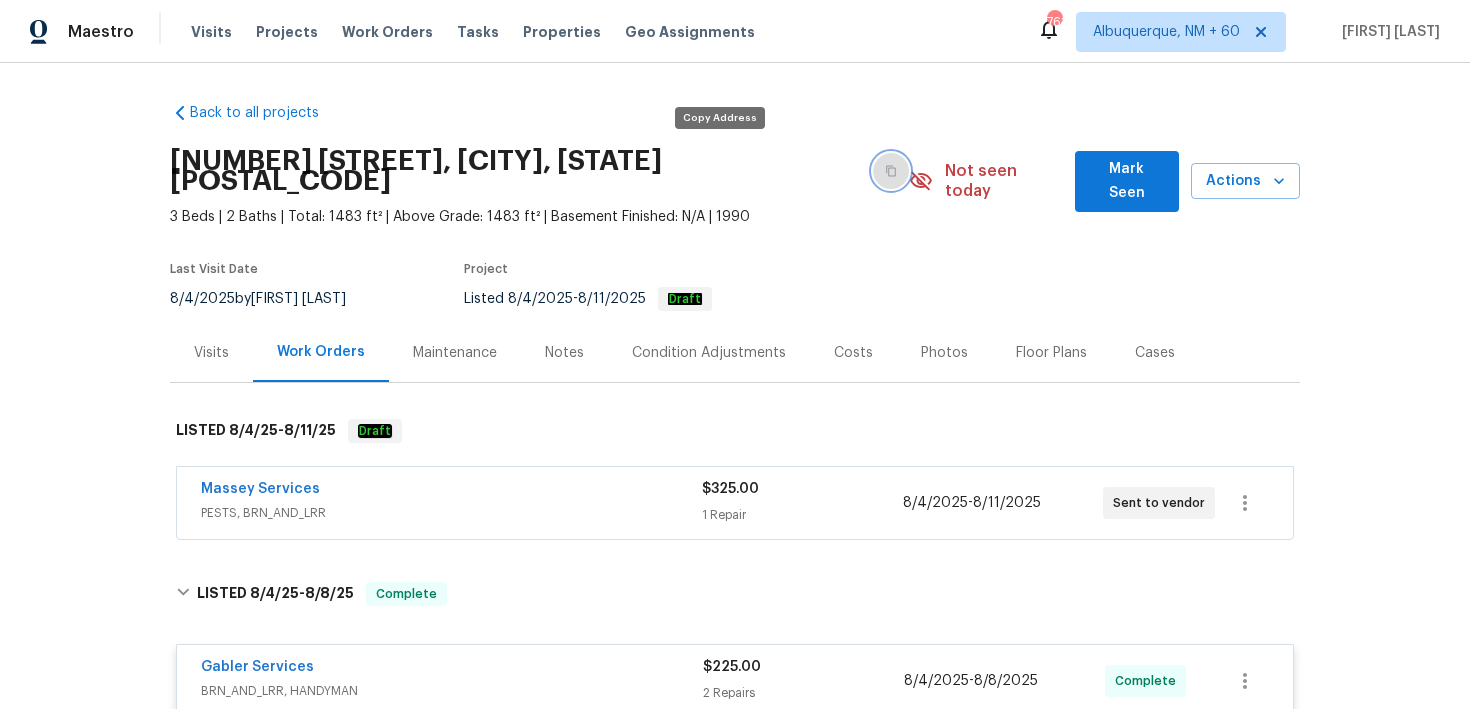 click at bounding box center (891, 171) 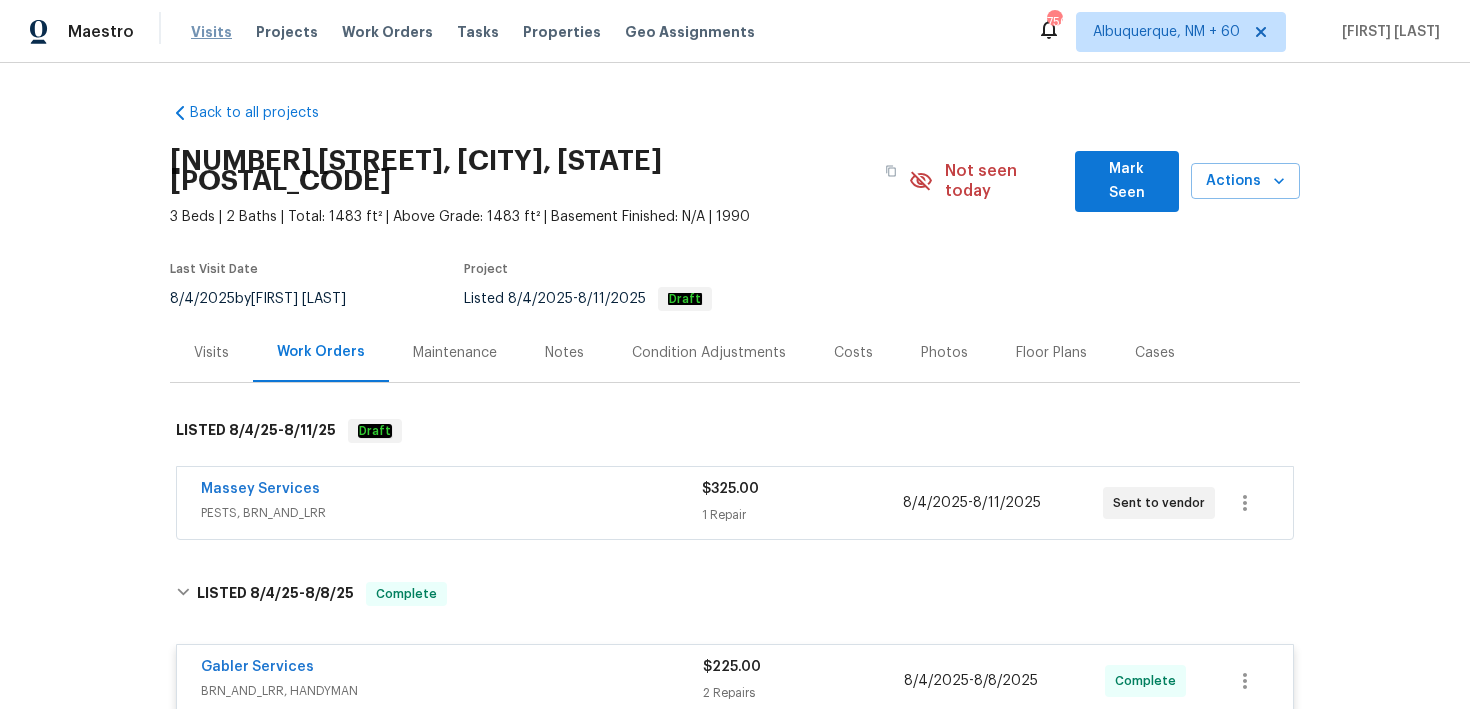 click on "Visits" at bounding box center (211, 32) 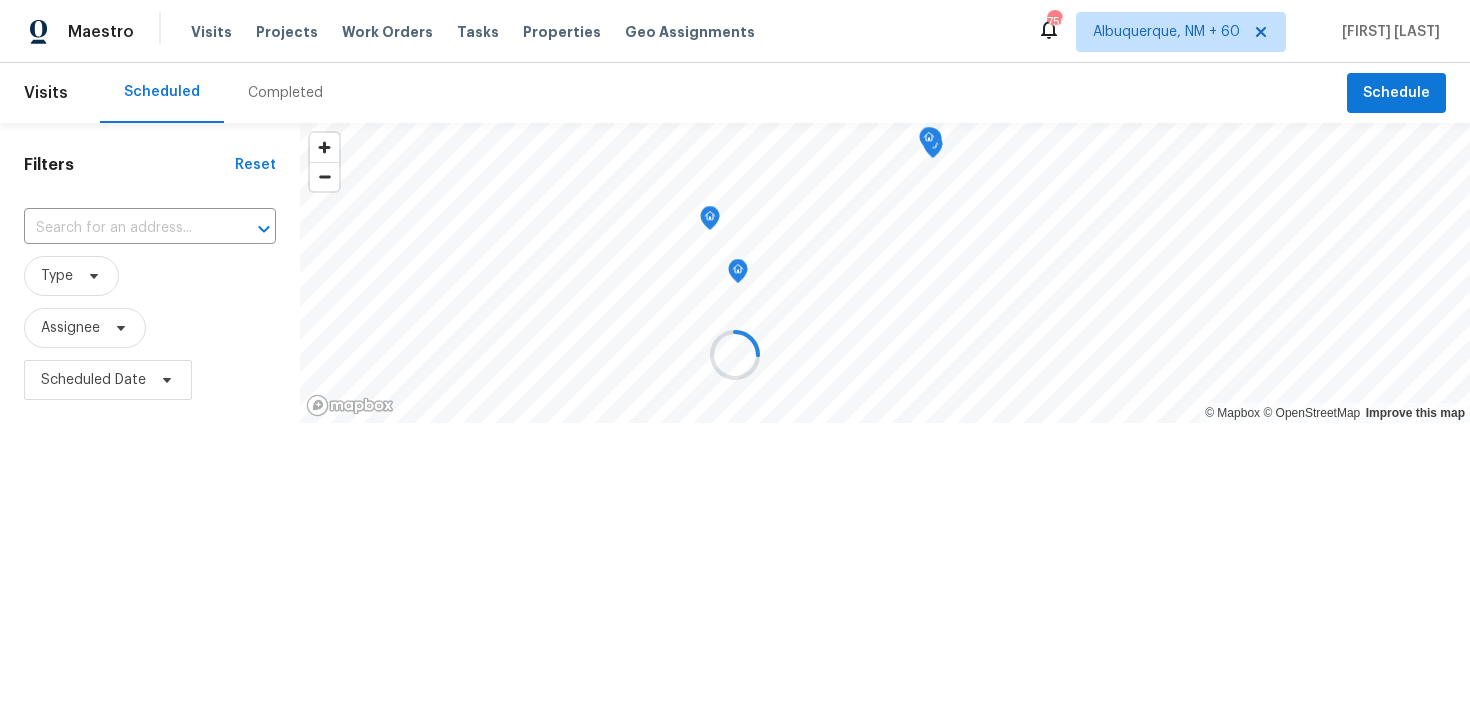 click at bounding box center (735, 354) 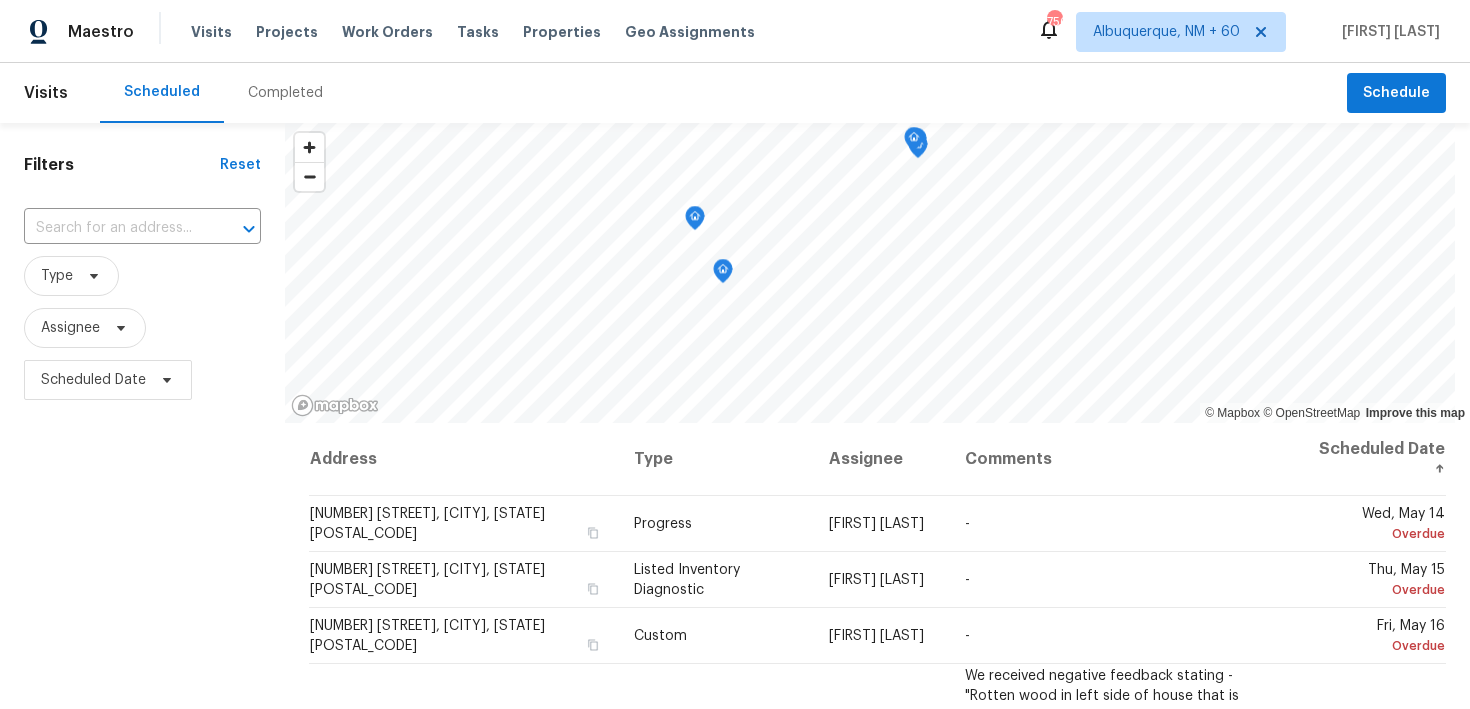 click on "Completed" at bounding box center [285, 93] 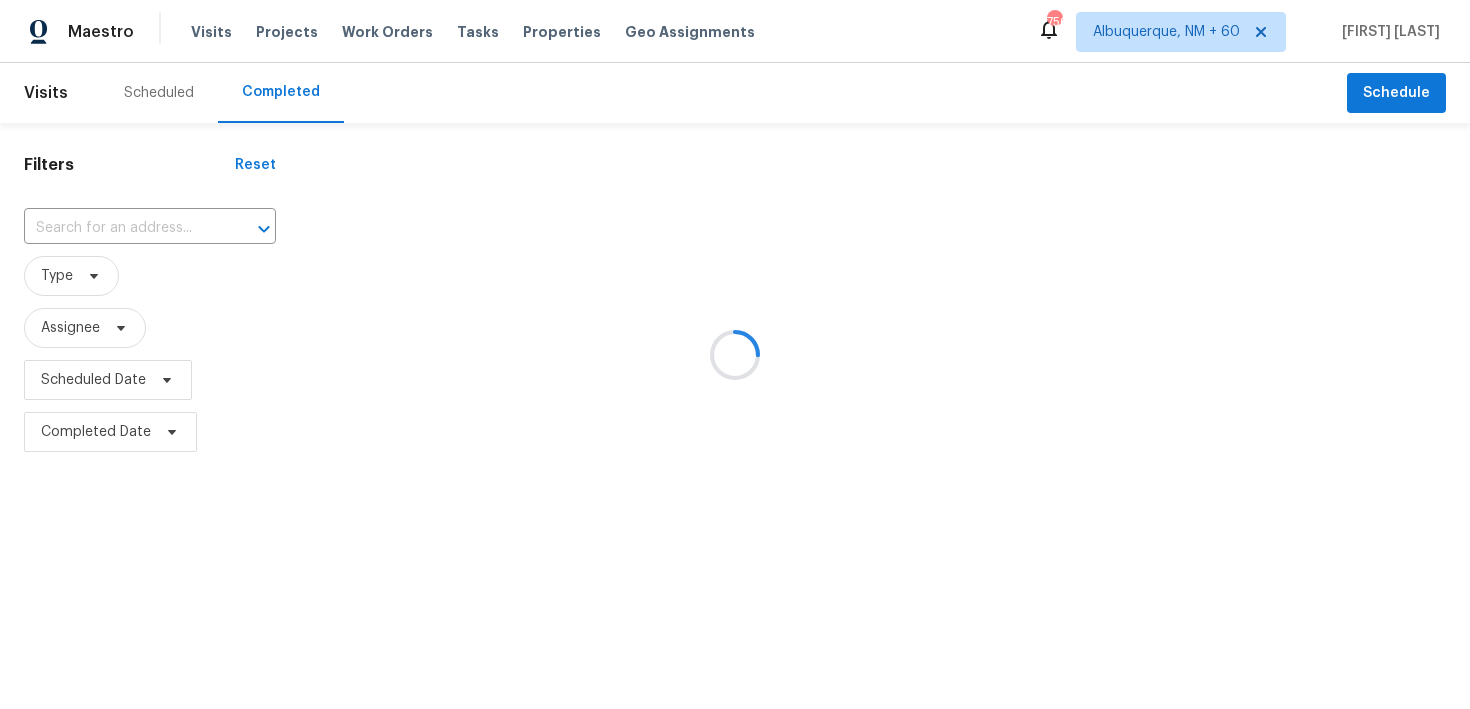 click at bounding box center [735, 354] 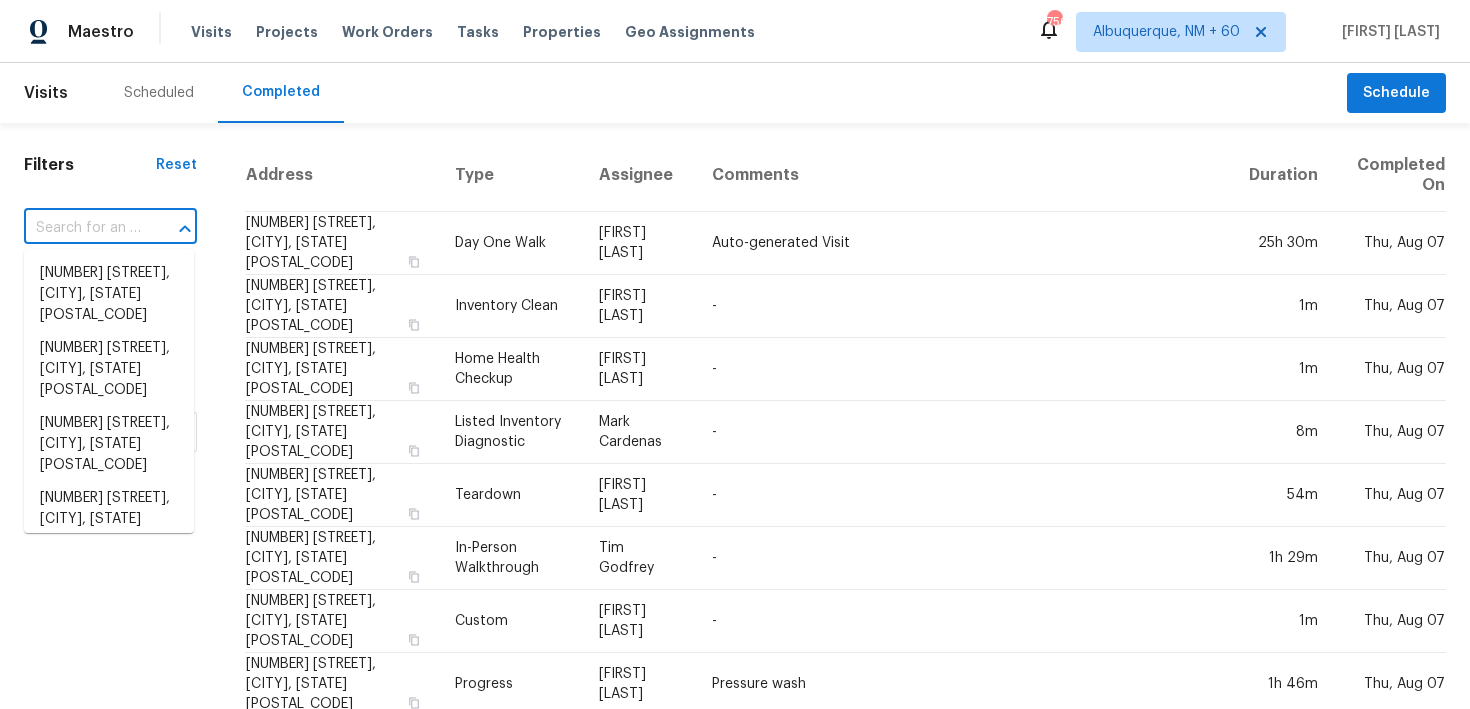 click at bounding box center [82, 228] 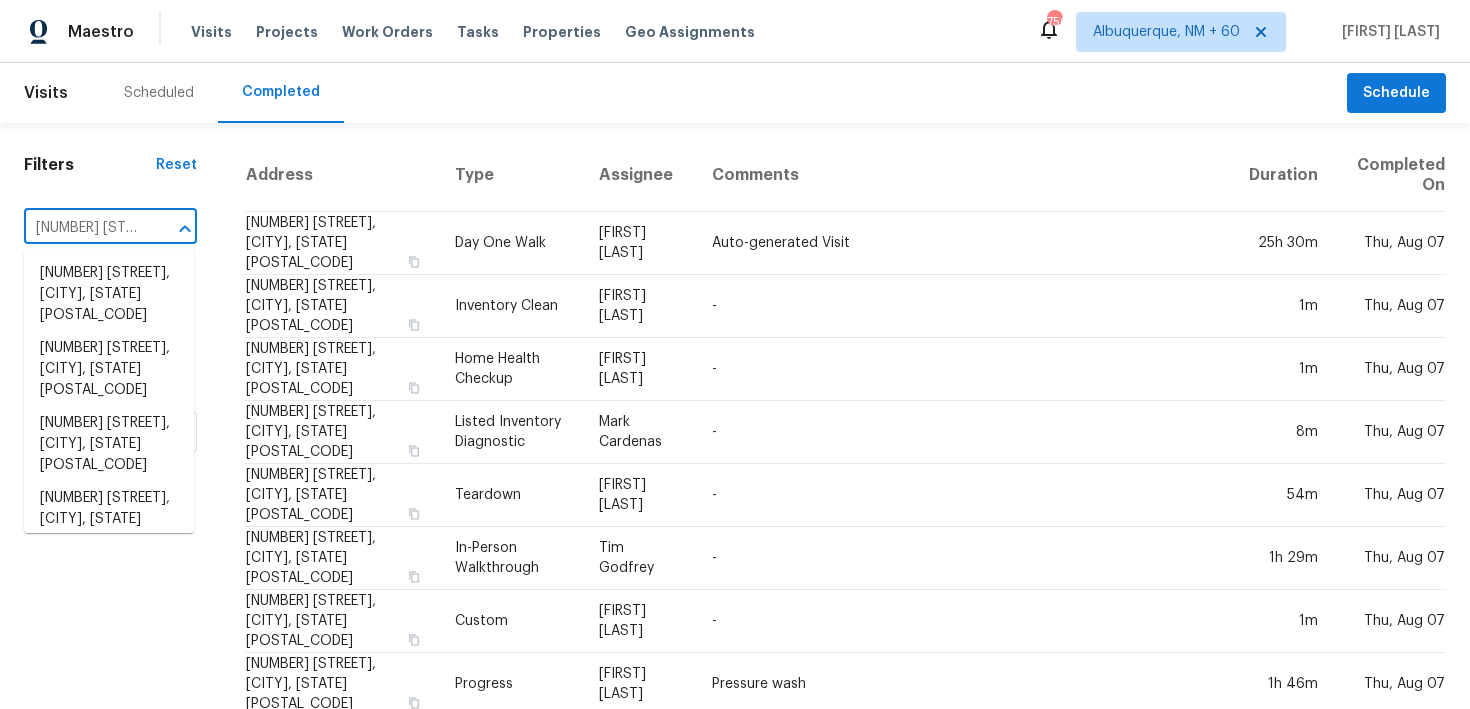 scroll, scrollTop: 0, scrollLeft: 196, axis: horizontal 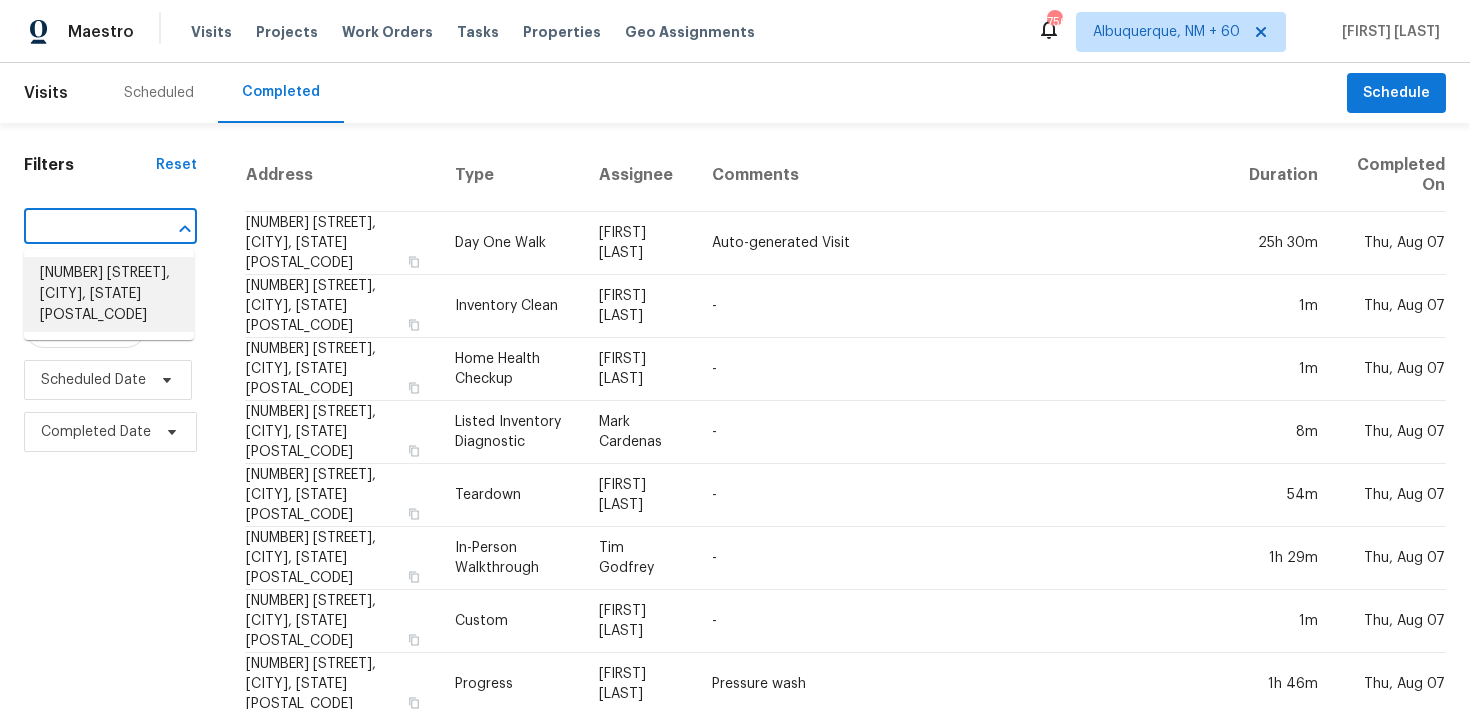 click on "[NUMBER] [STREET], [CITY], [STATE] [POSTAL_CODE]" at bounding box center (109, 294) 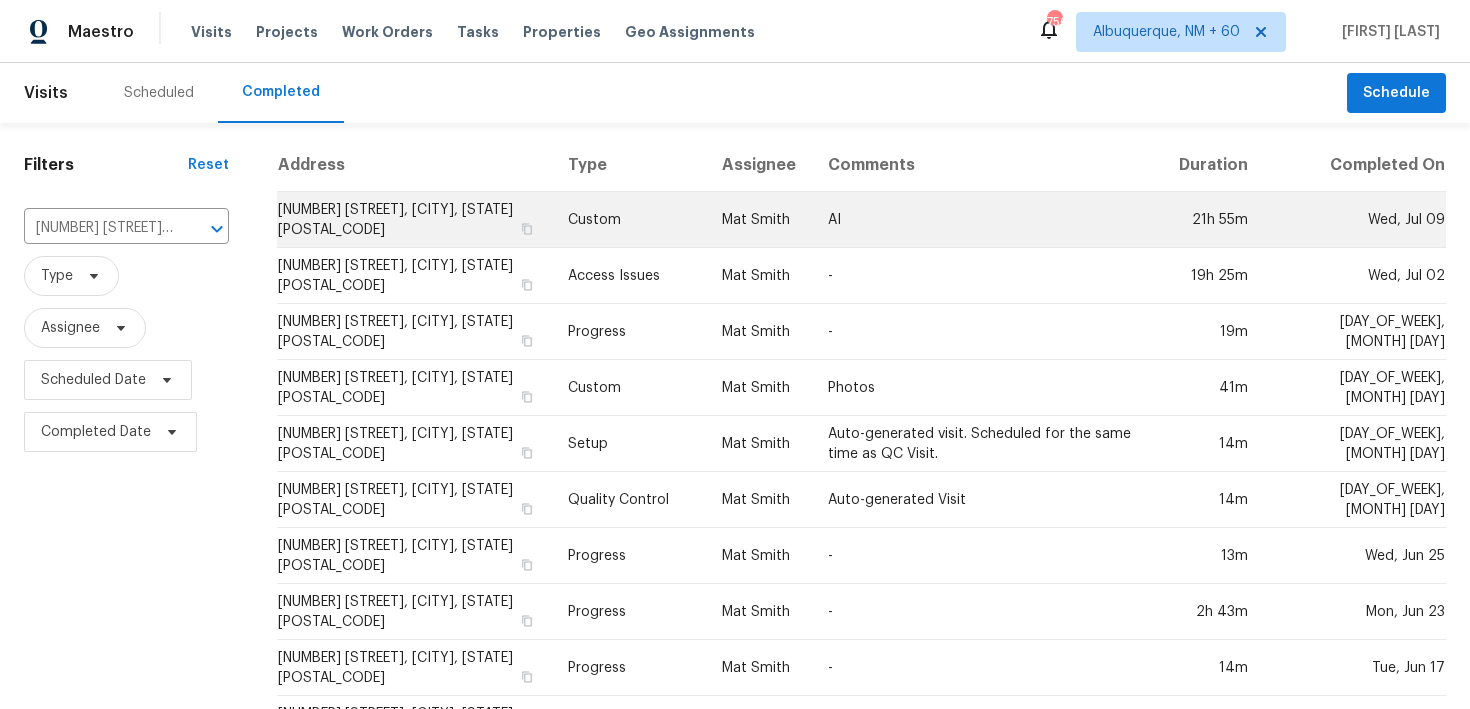 click on "Custom" at bounding box center [629, 220] 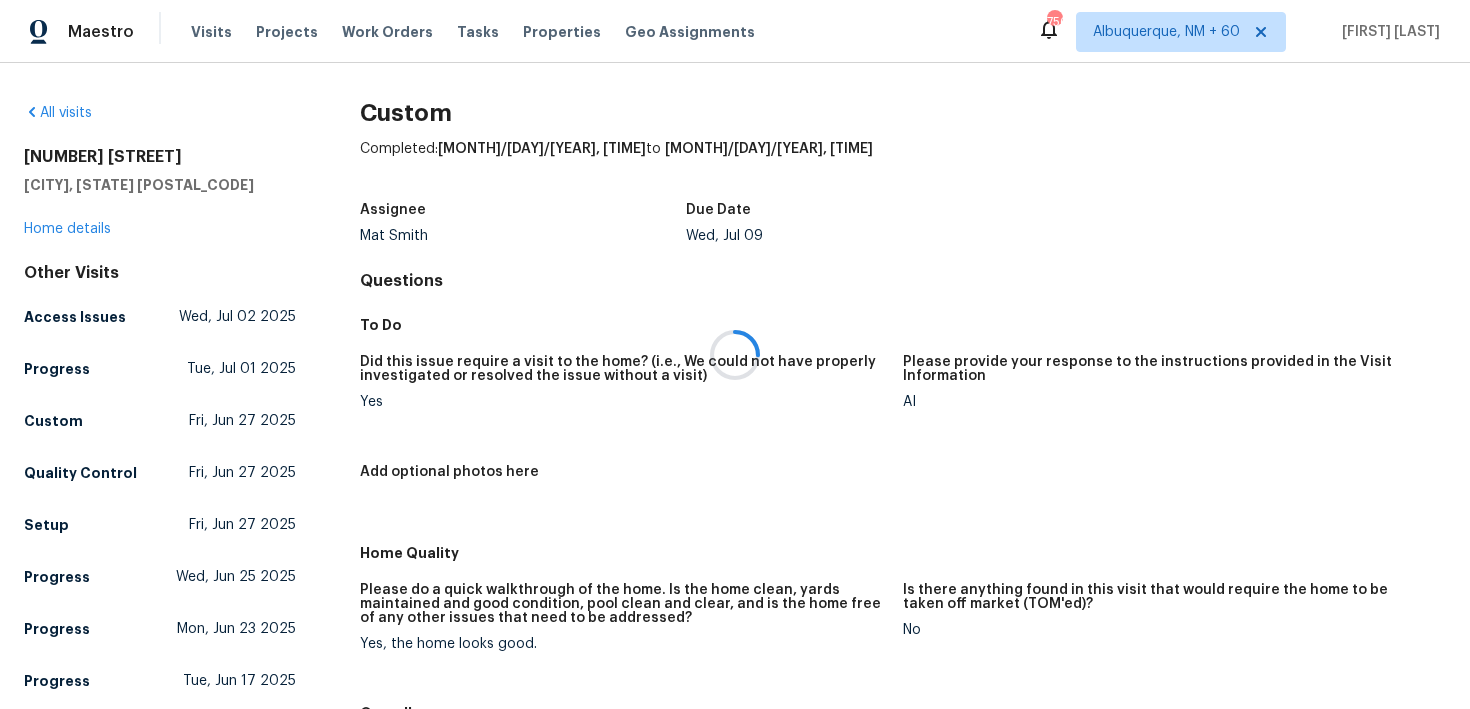 click at bounding box center (735, 354) 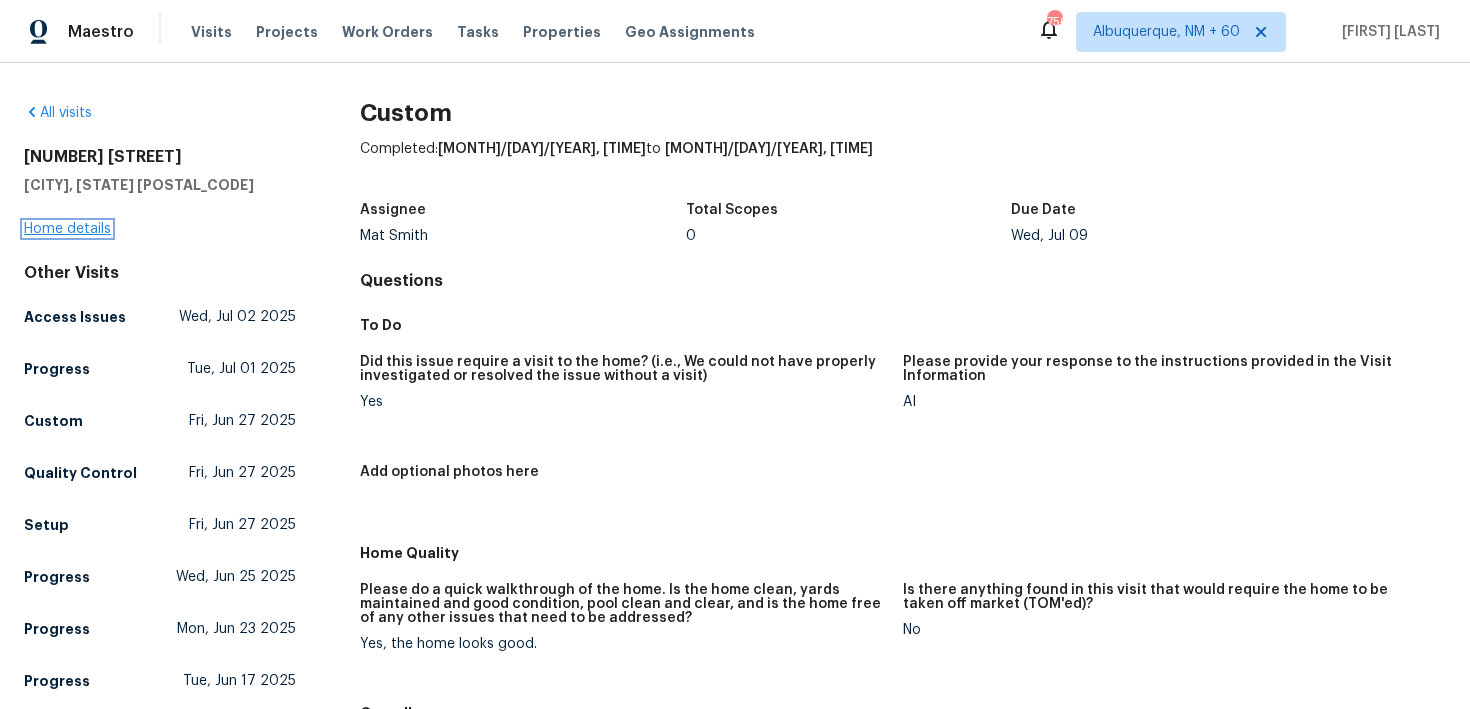 click on "Home details" at bounding box center [67, 229] 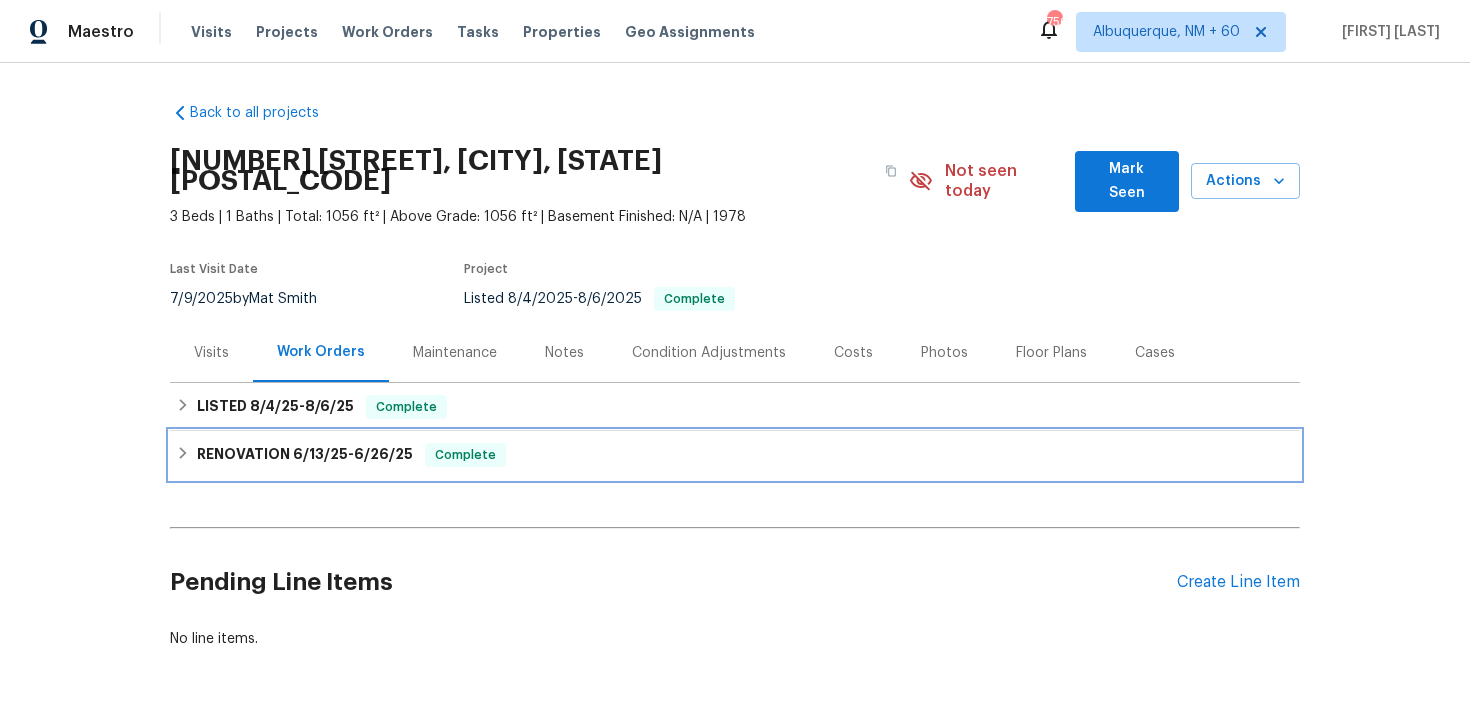click on "RENOVATION   [MONTH]/[DAY]/[YEAR]  -  [MONTH]/[DAY]/[YEAR] Complete" at bounding box center [735, 455] 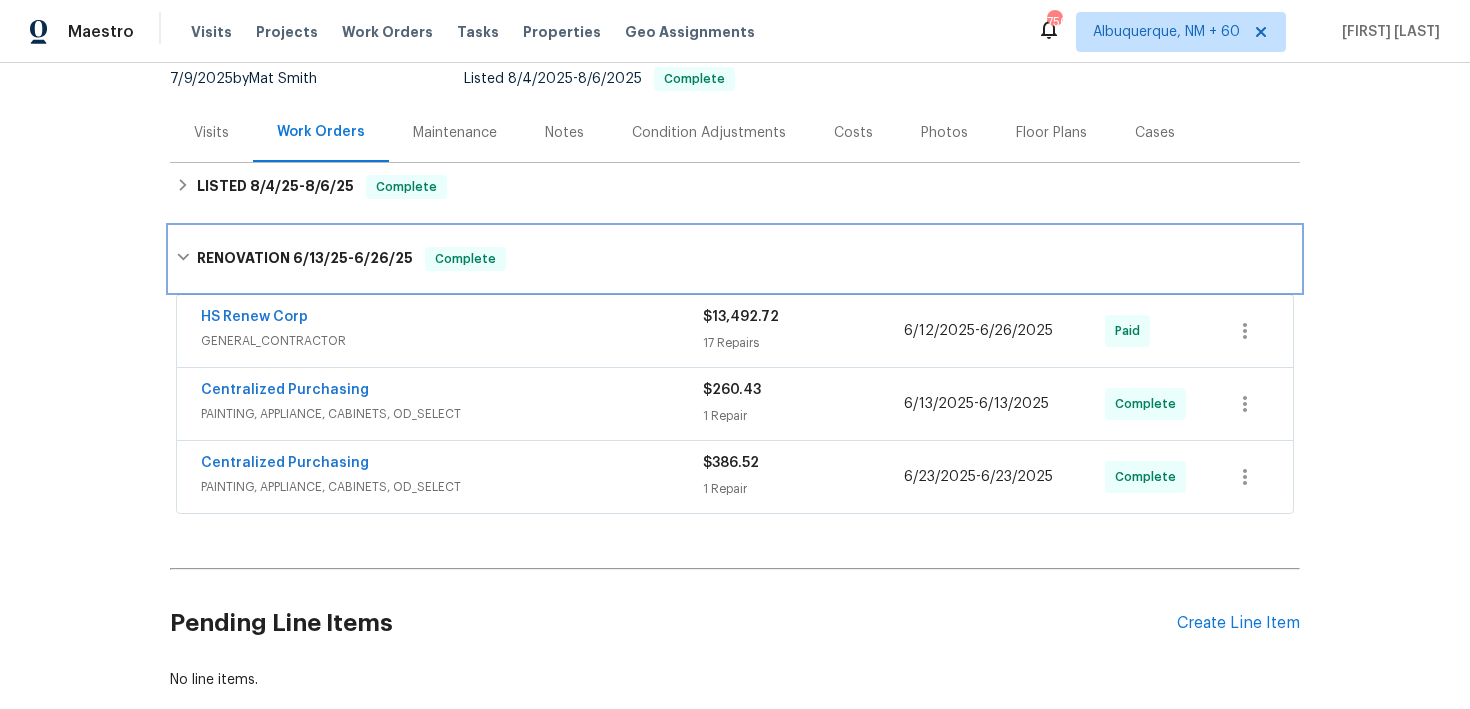 scroll, scrollTop: 59, scrollLeft: 0, axis: vertical 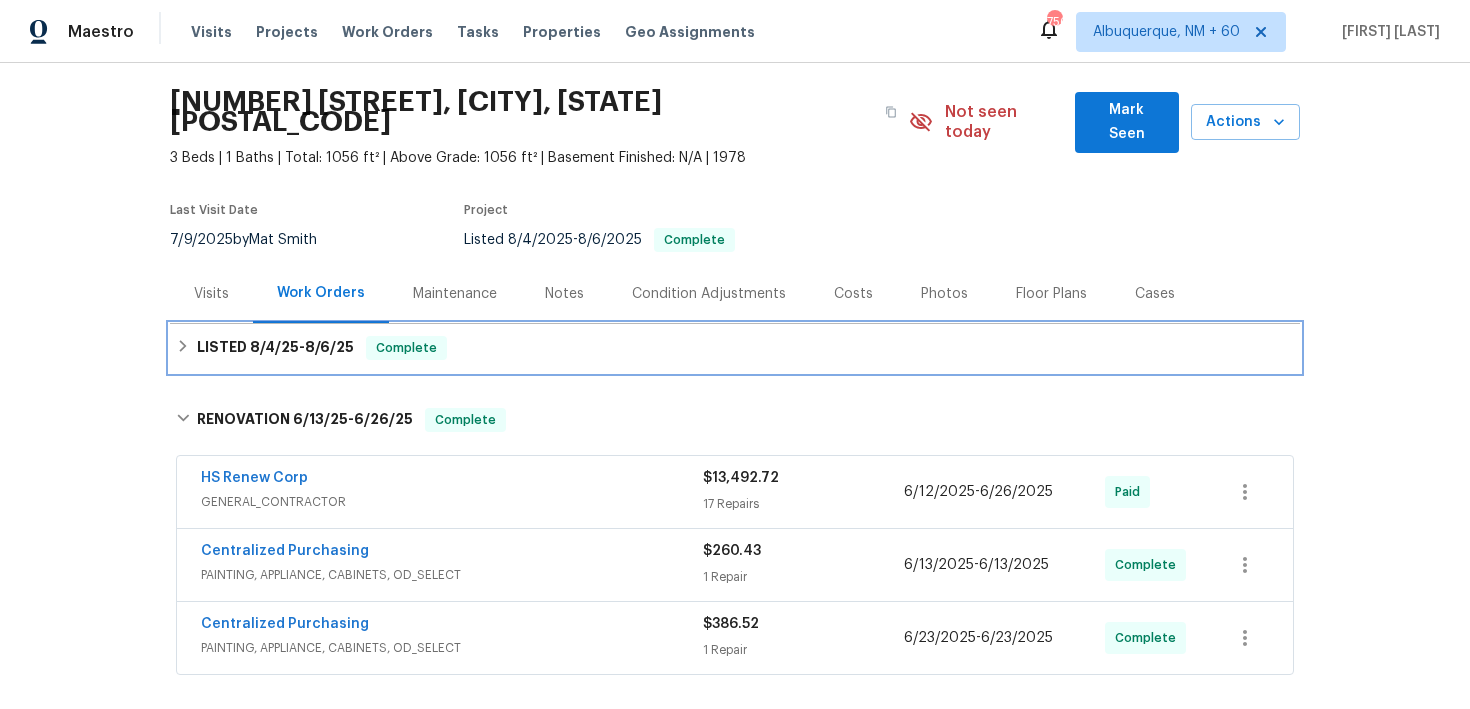click on "LISTED [DATE] - [DATE] Complete" at bounding box center [735, 348] 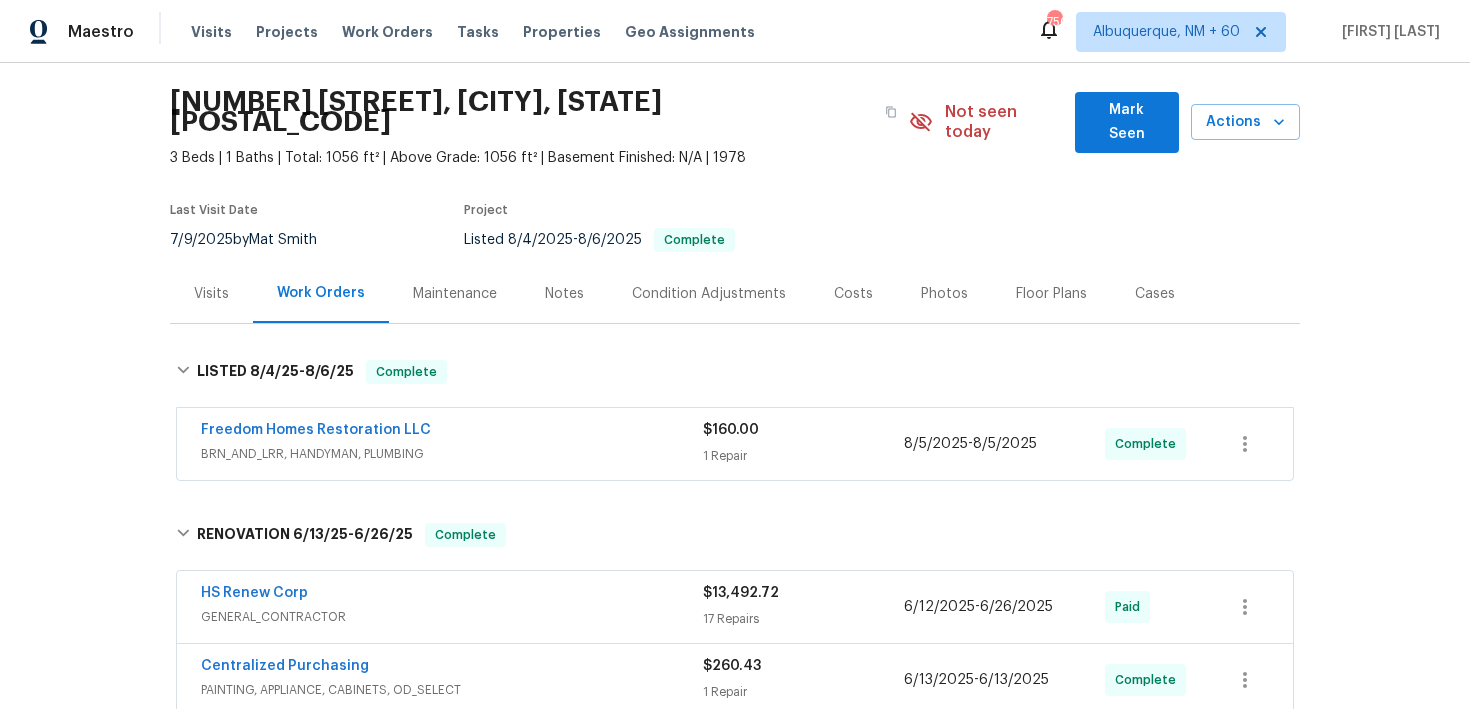 click on "$160.00" at bounding box center (803, 430) 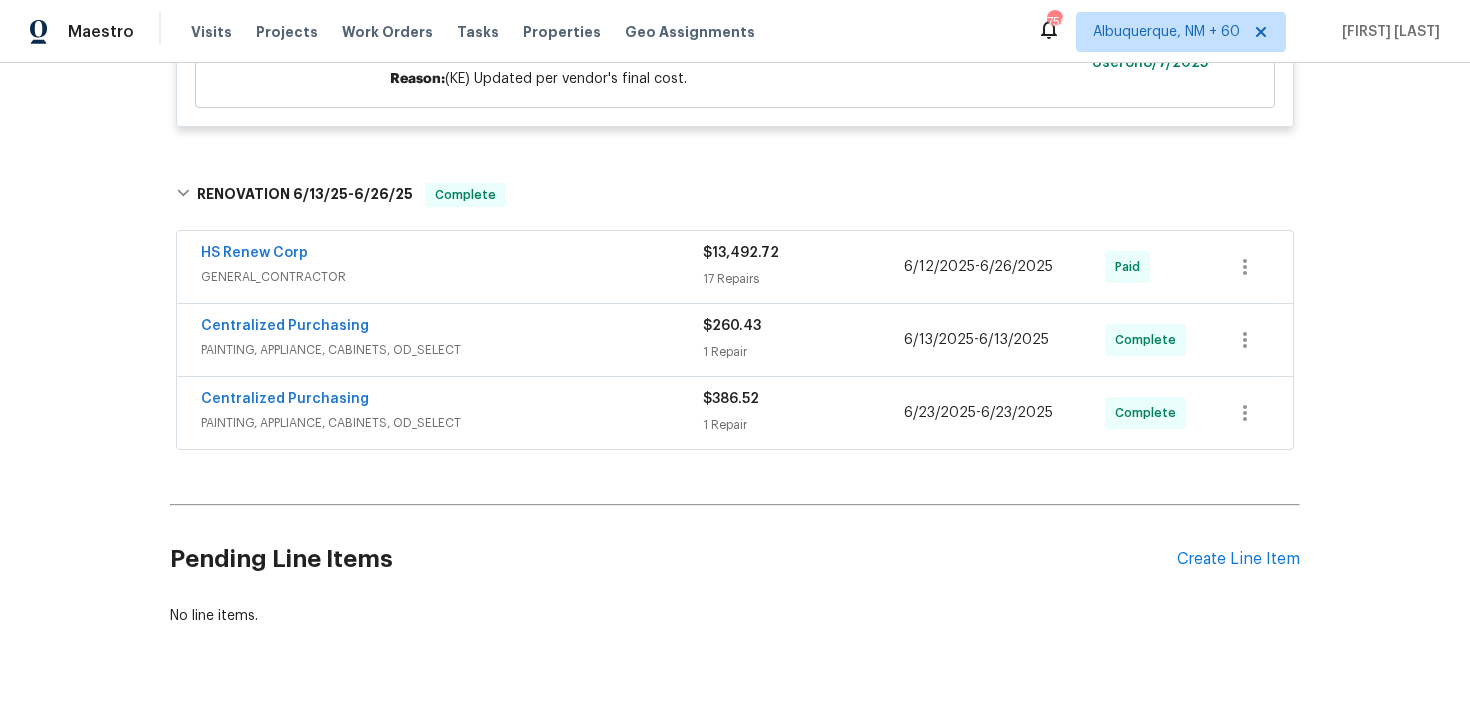 scroll, scrollTop: 0, scrollLeft: 0, axis: both 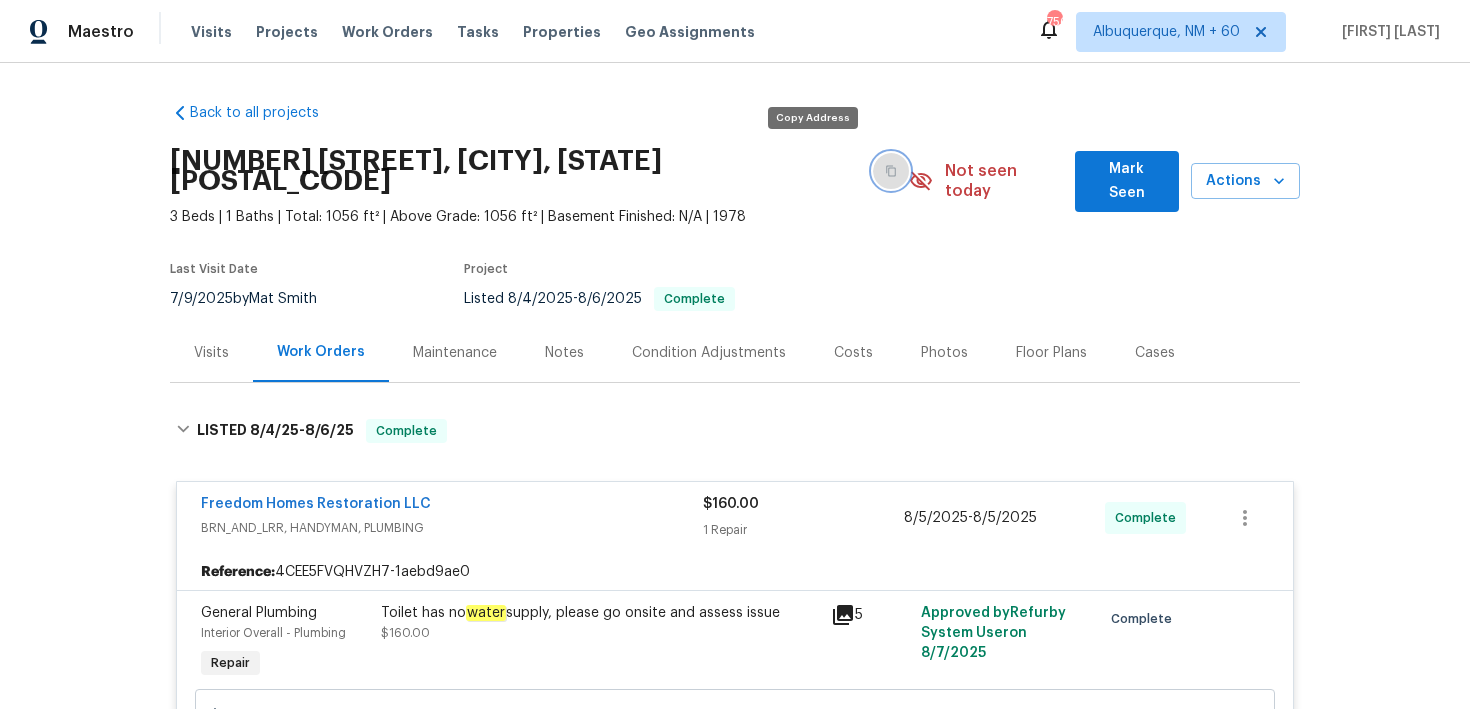 click at bounding box center [891, 171] 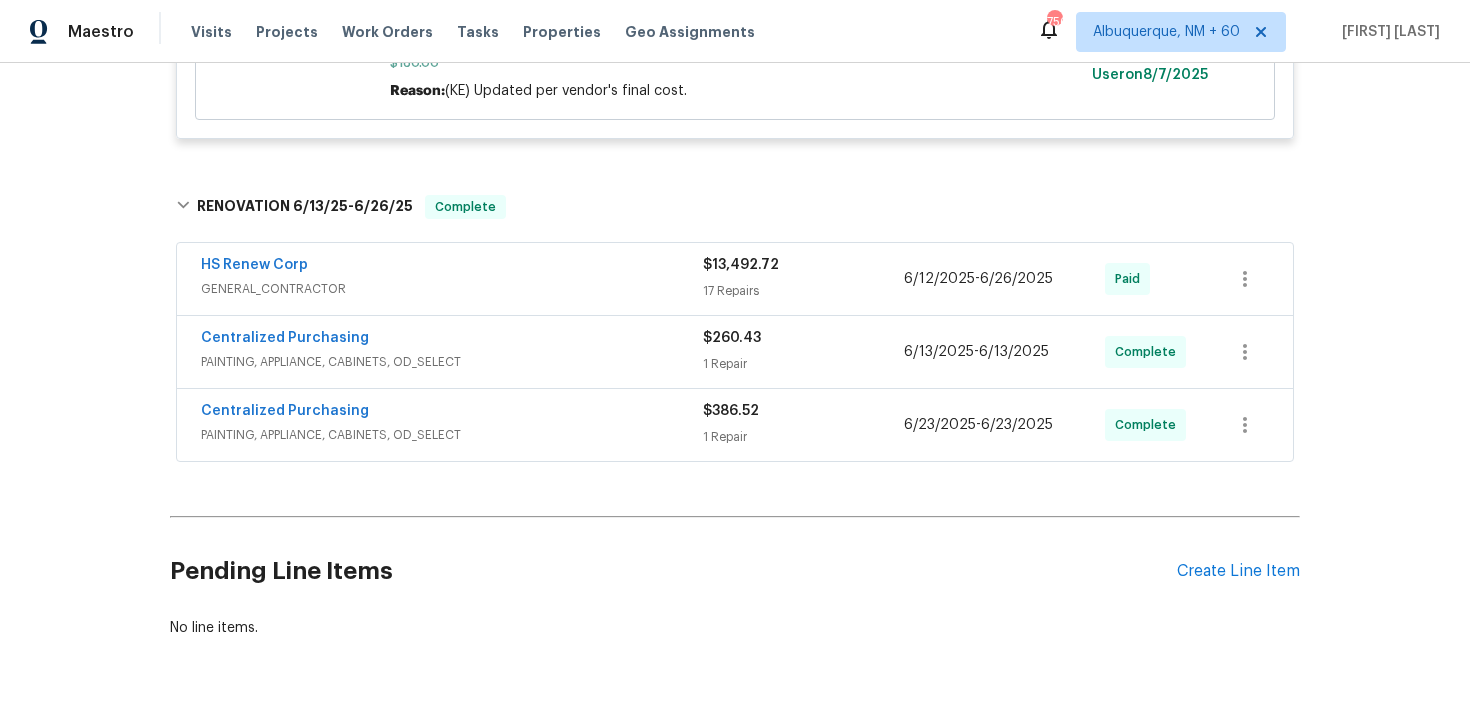 scroll, scrollTop: 729, scrollLeft: 0, axis: vertical 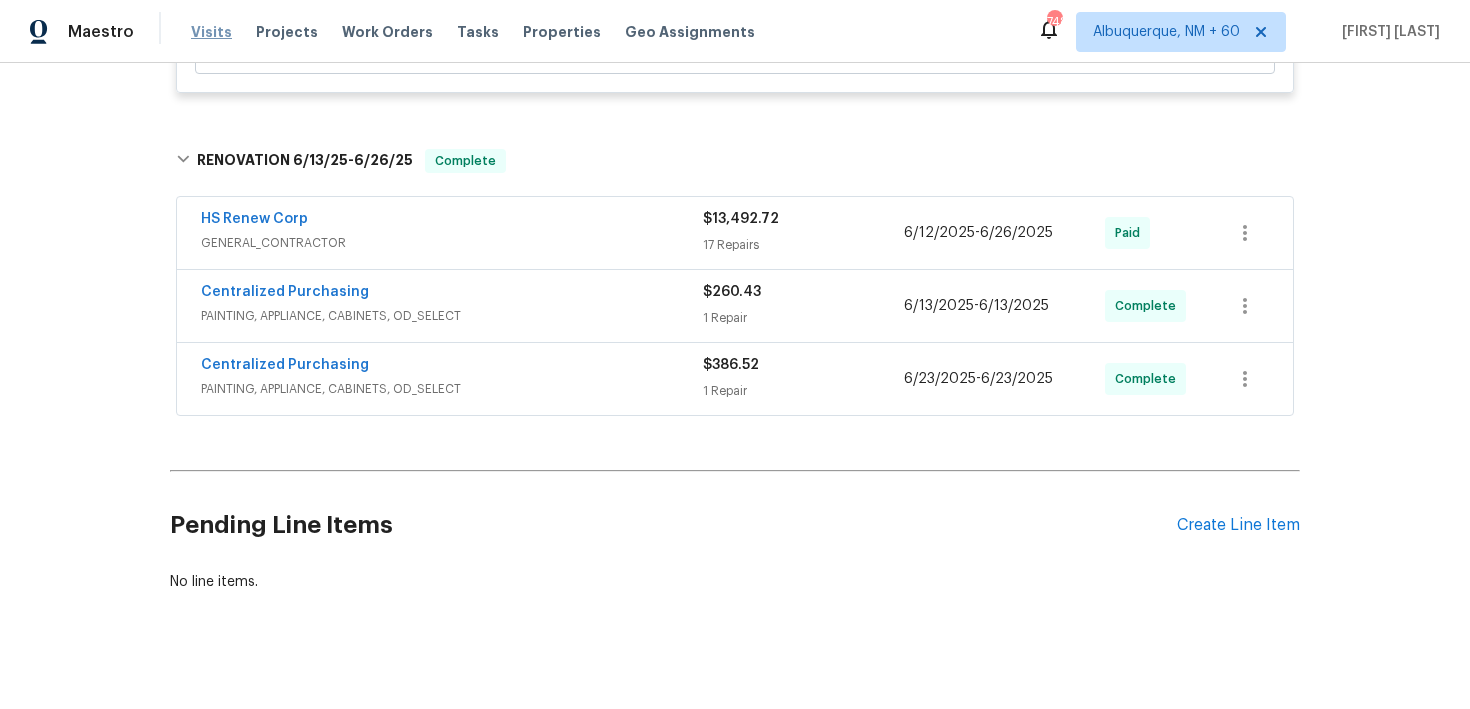 click on "Visits" at bounding box center (211, 32) 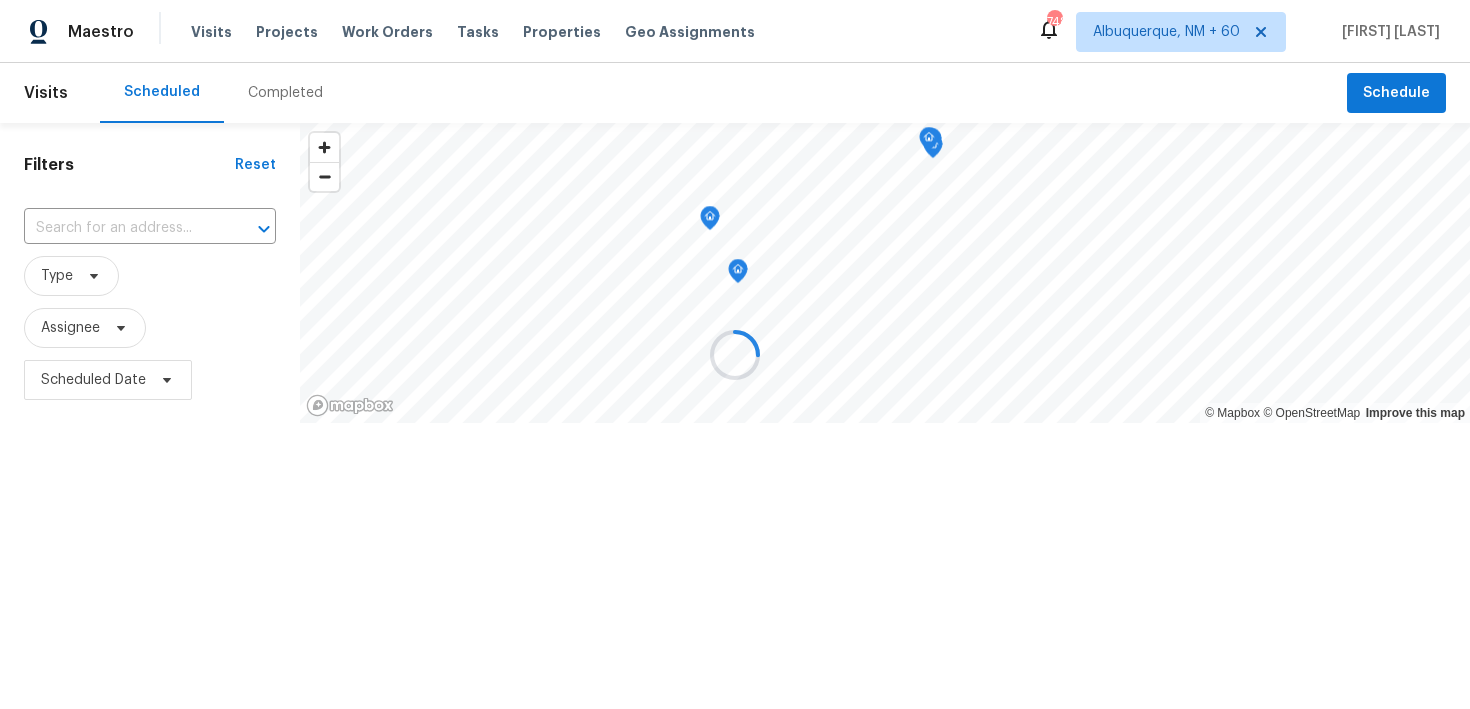 click at bounding box center [735, 354] 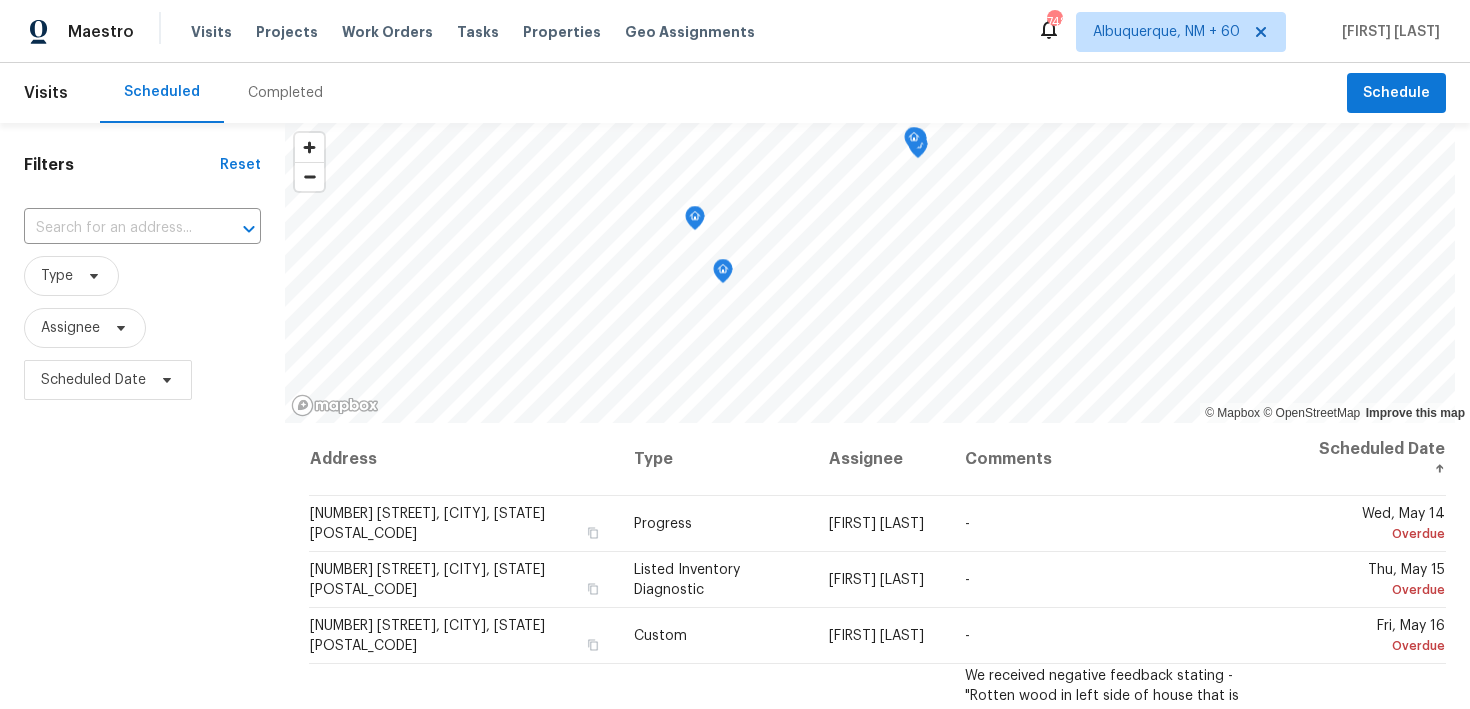 click on "Completed" at bounding box center [285, 93] 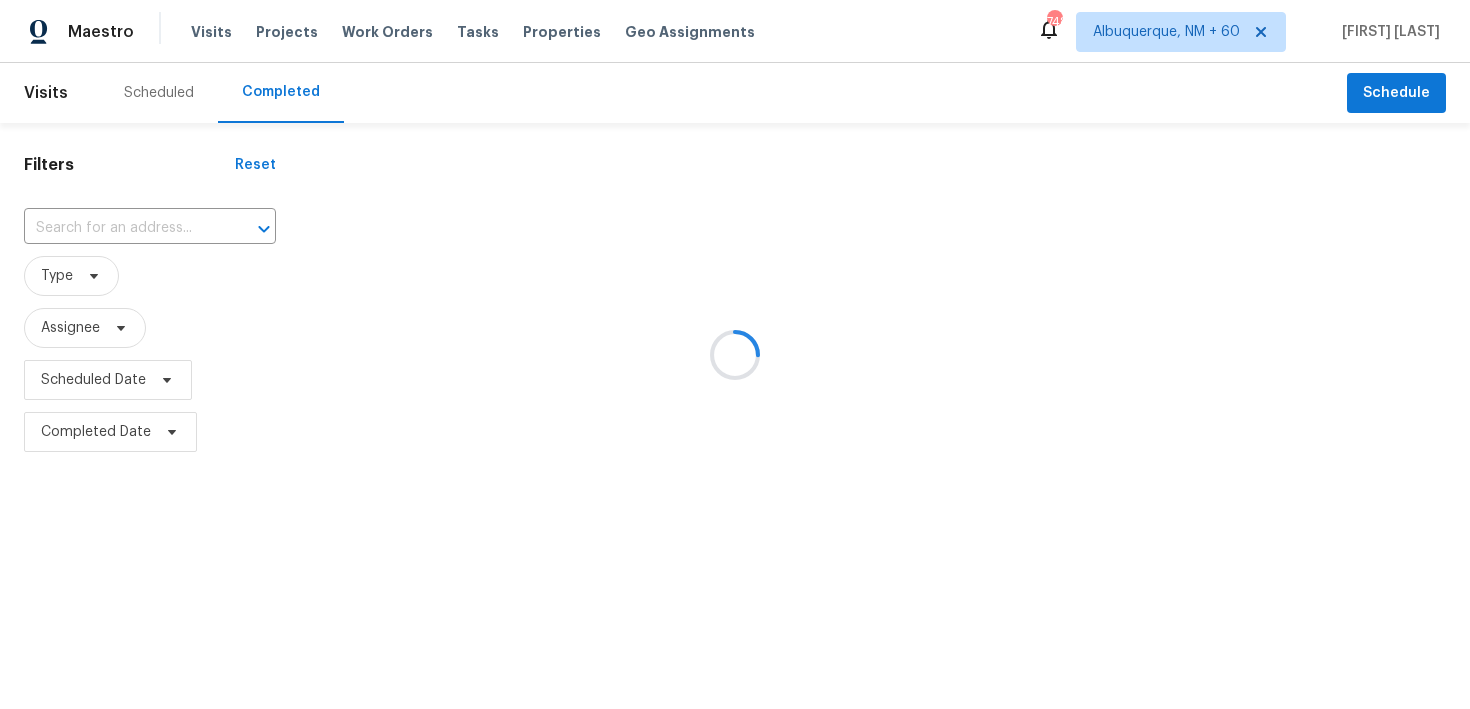 click at bounding box center [735, 354] 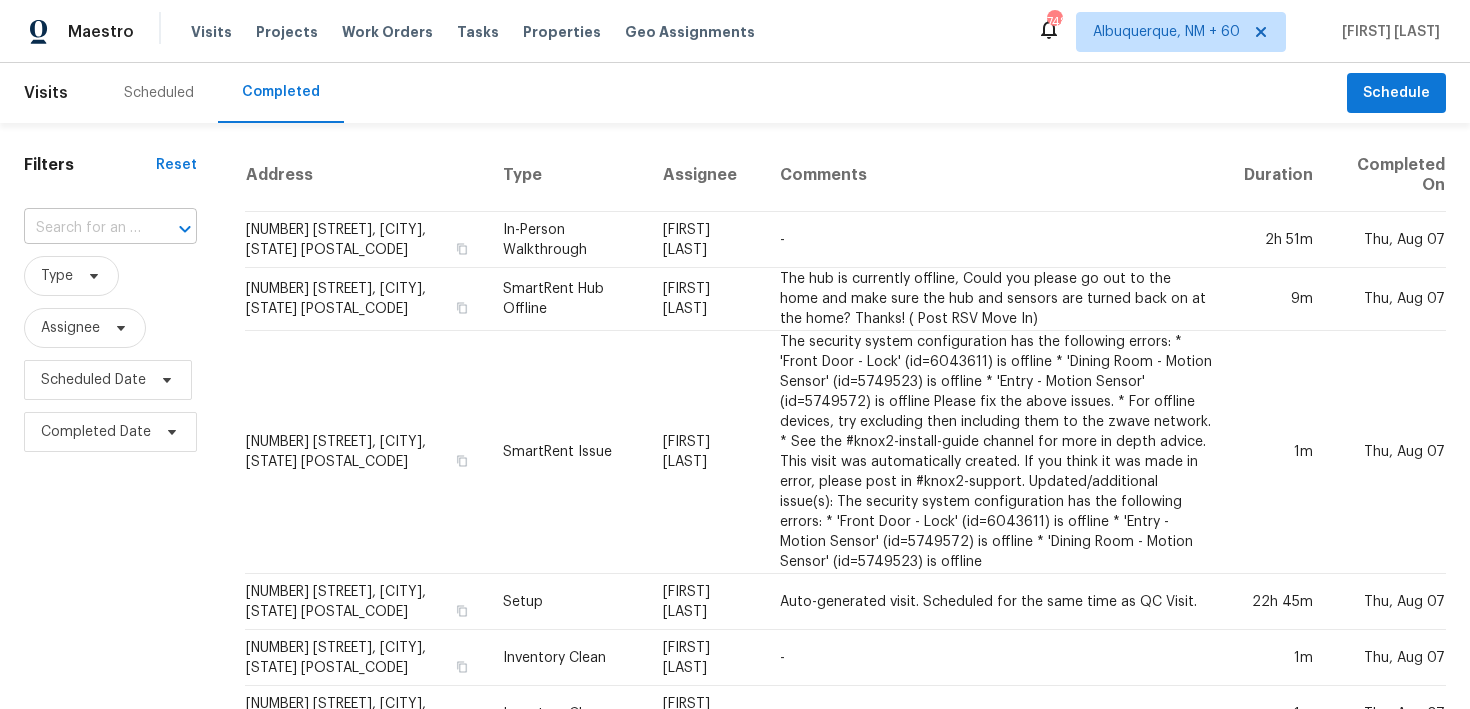 click at bounding box center [82, 228] 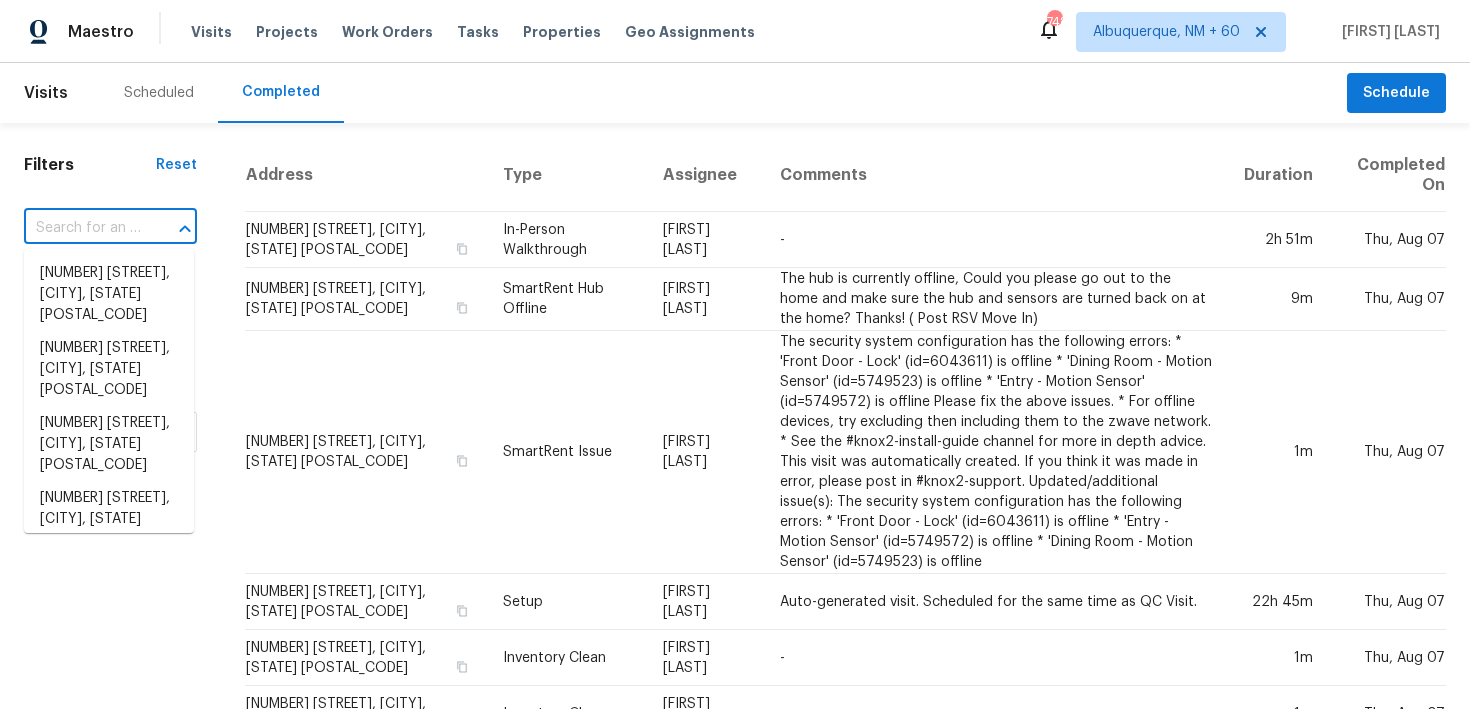 paste on "[NUMBER] [STREET] [CITY] [MISC], [STATE] [POSTAL_CODE]" 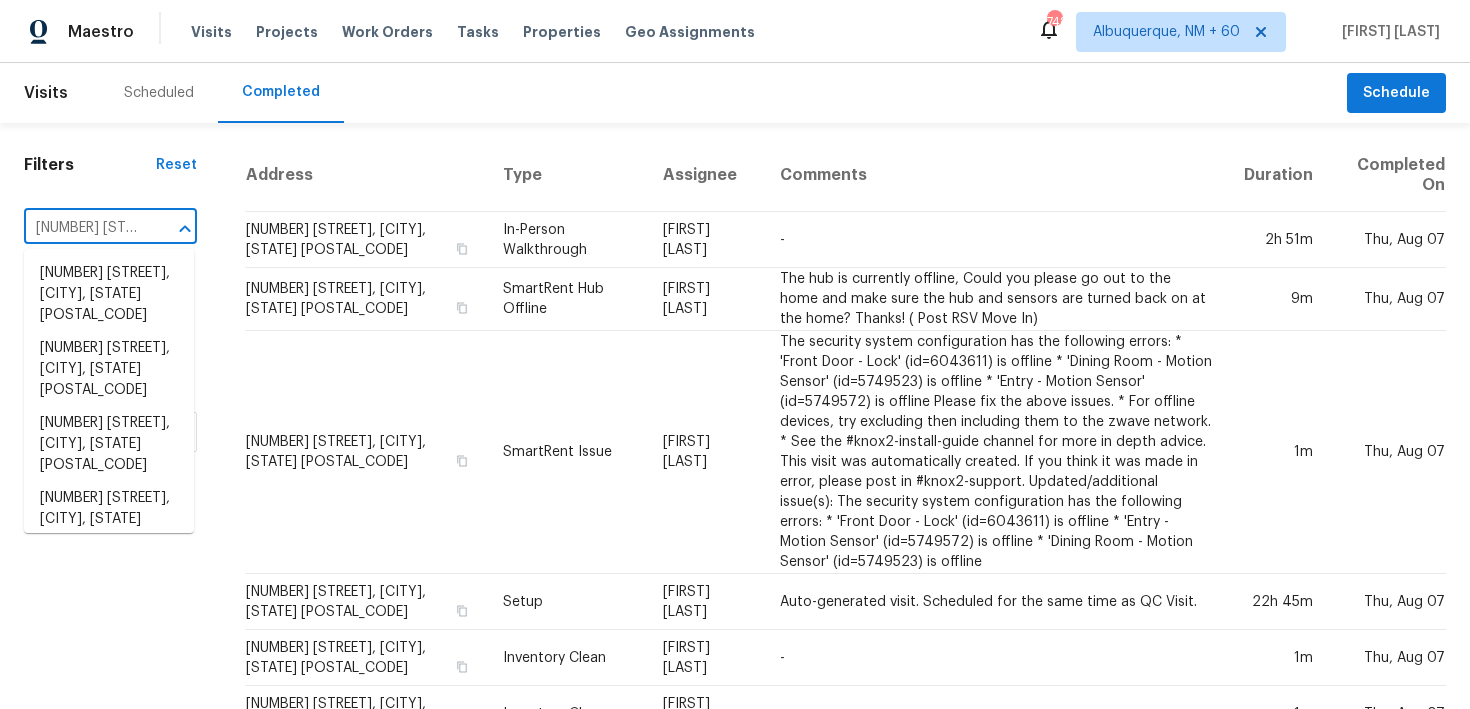 scroll, scrollTop: 0, scrollLeft: 253, axis: horizontal 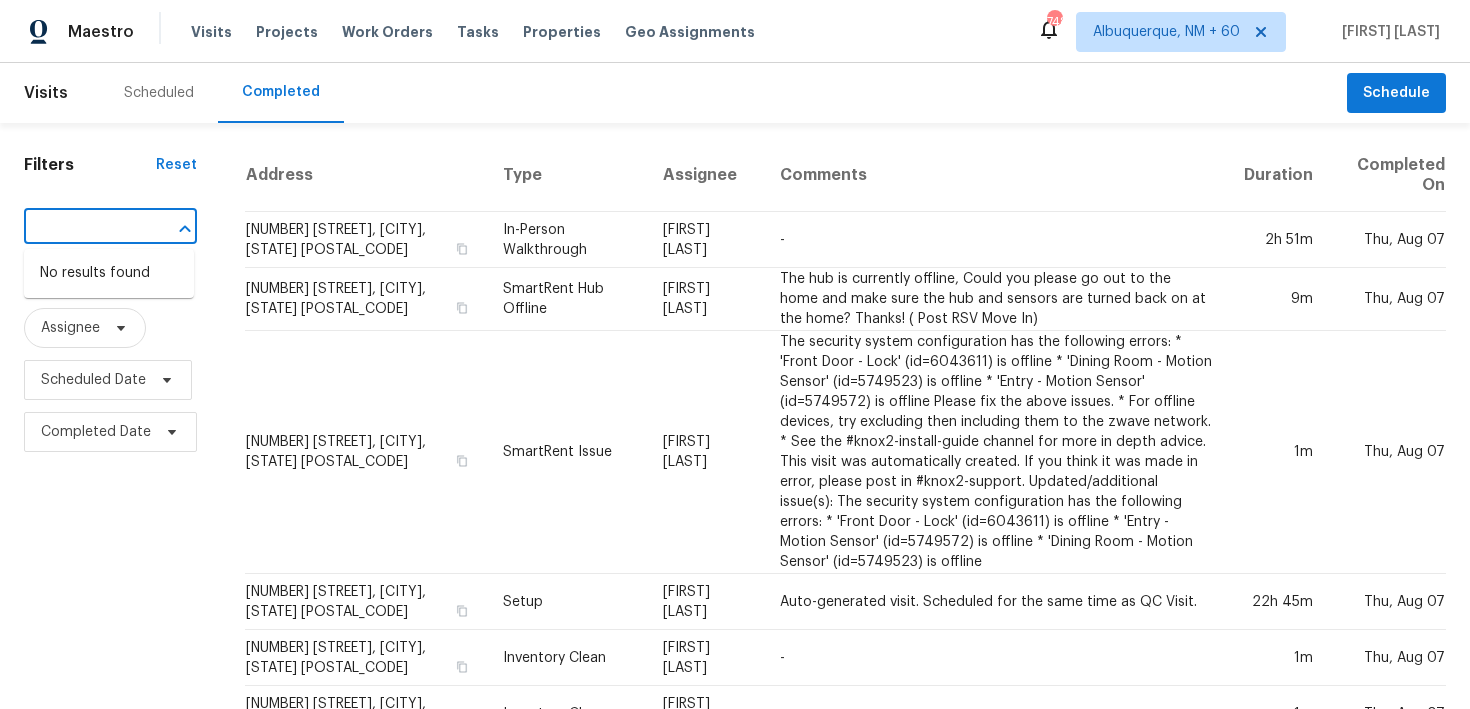 type on "[NUMBER] [STREET] [CITY] [MISC], [STATE] [POSTAL_CODE]" 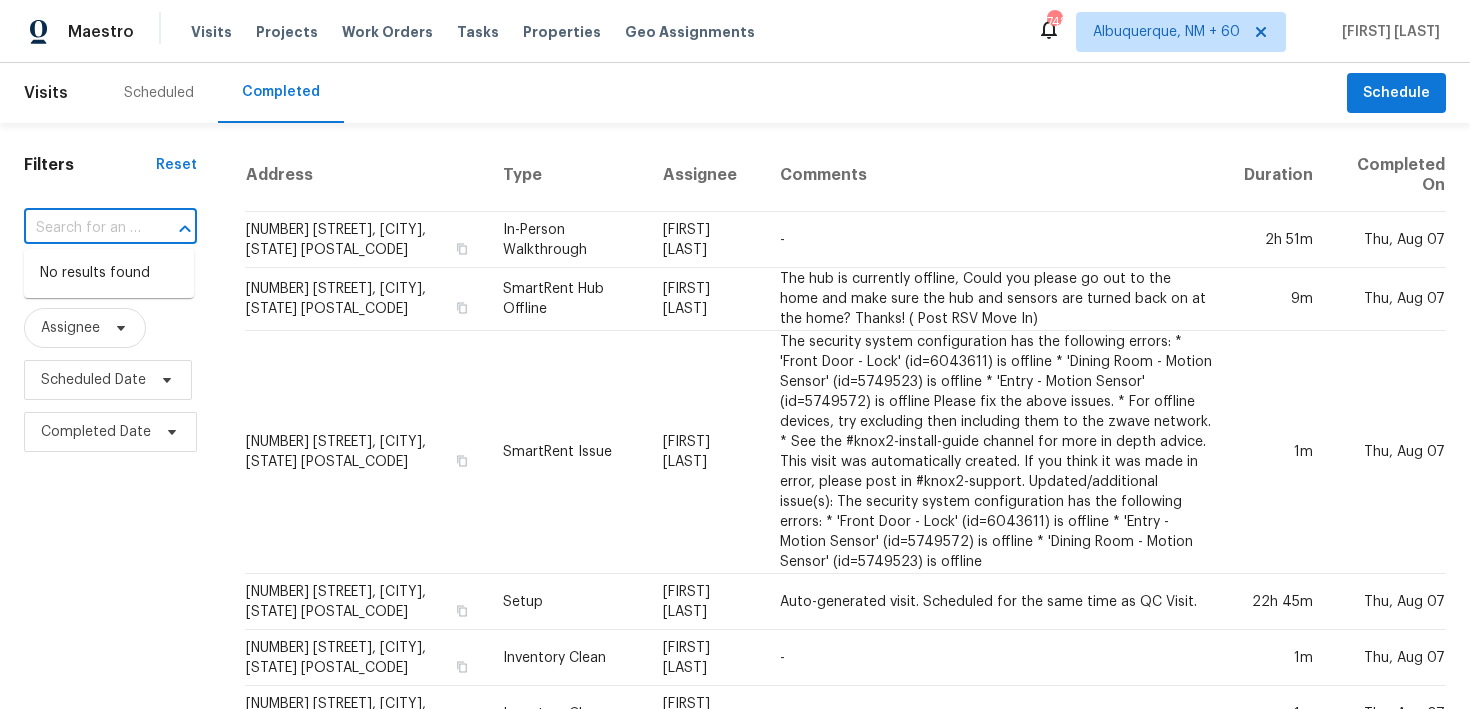 scroll, scrollTop: 0, scrollLeft: 0, axis: both 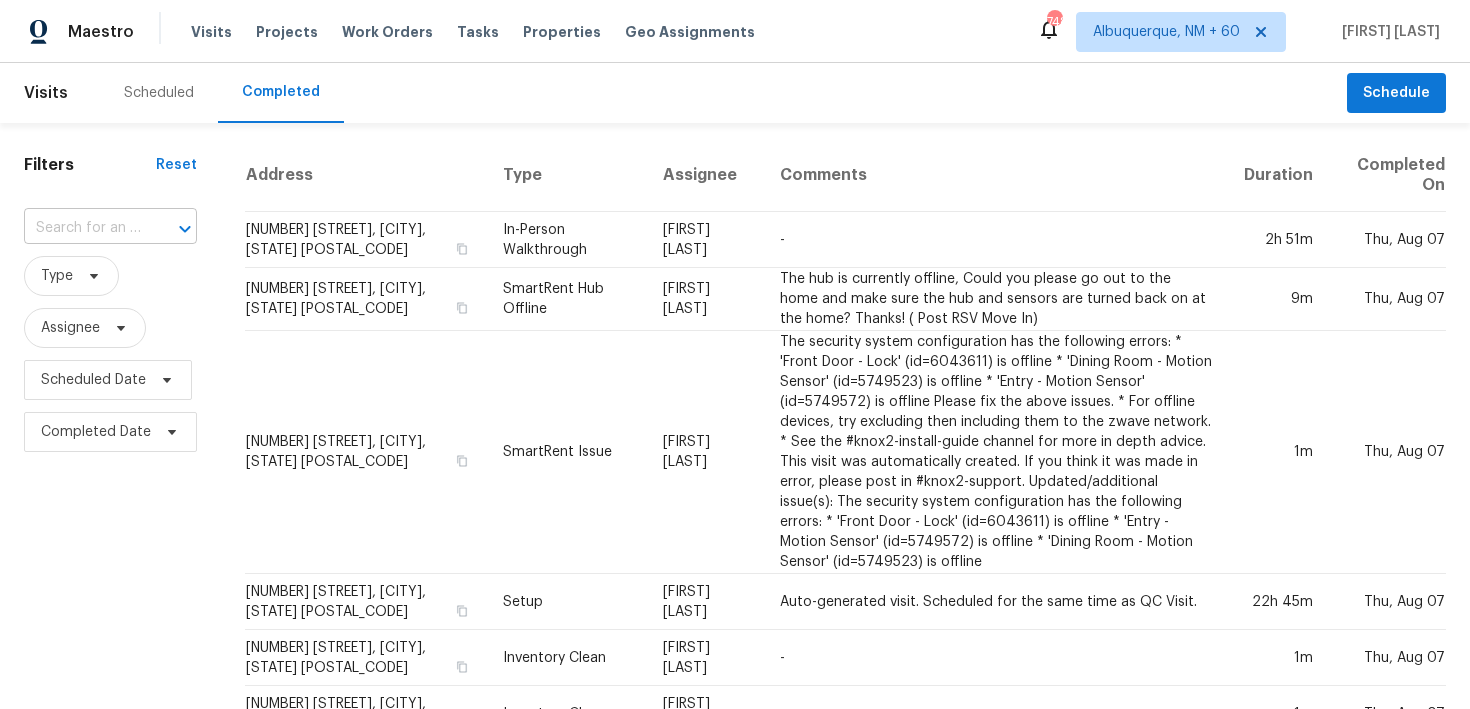 click at bounding box center (82, 228) 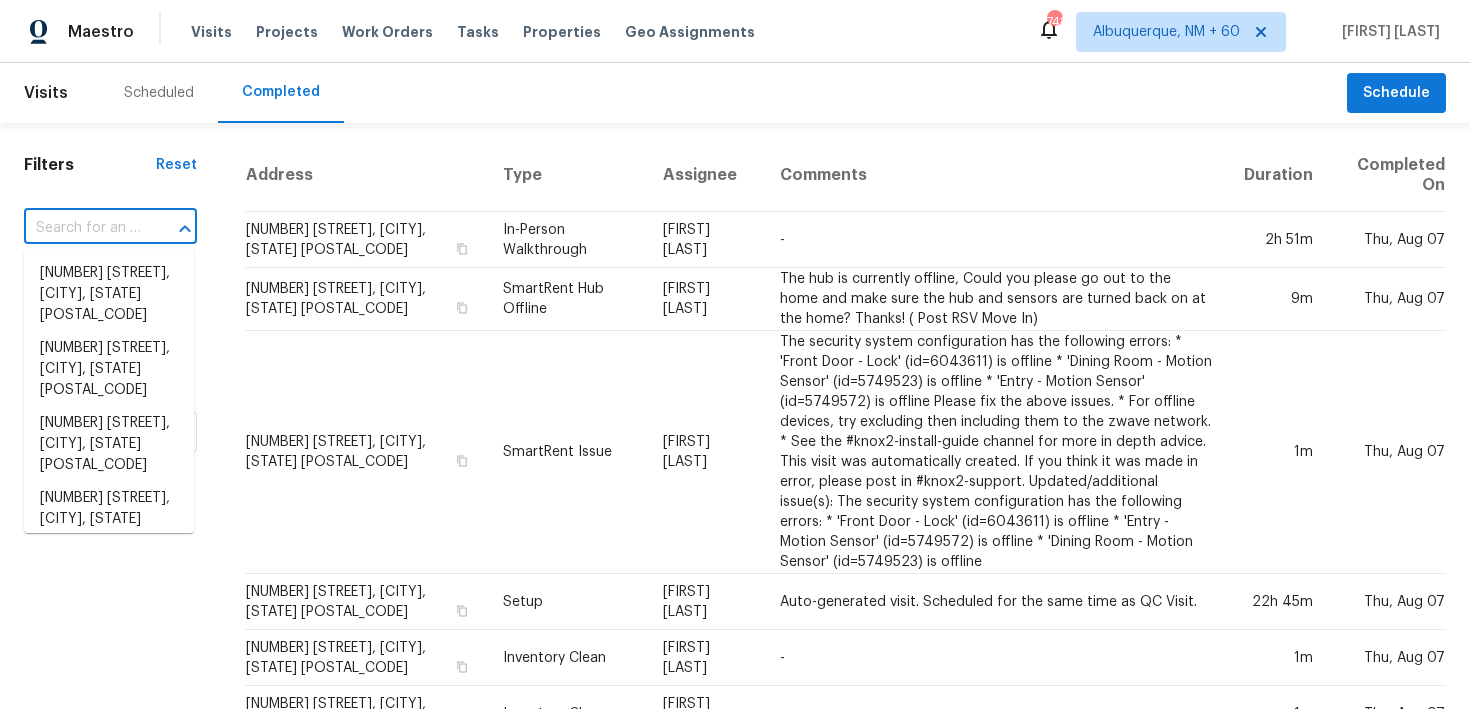 paste on "[NUMBER] [STREET] [CITY] [MISC], [STATE] [POSTAL_CODE]" 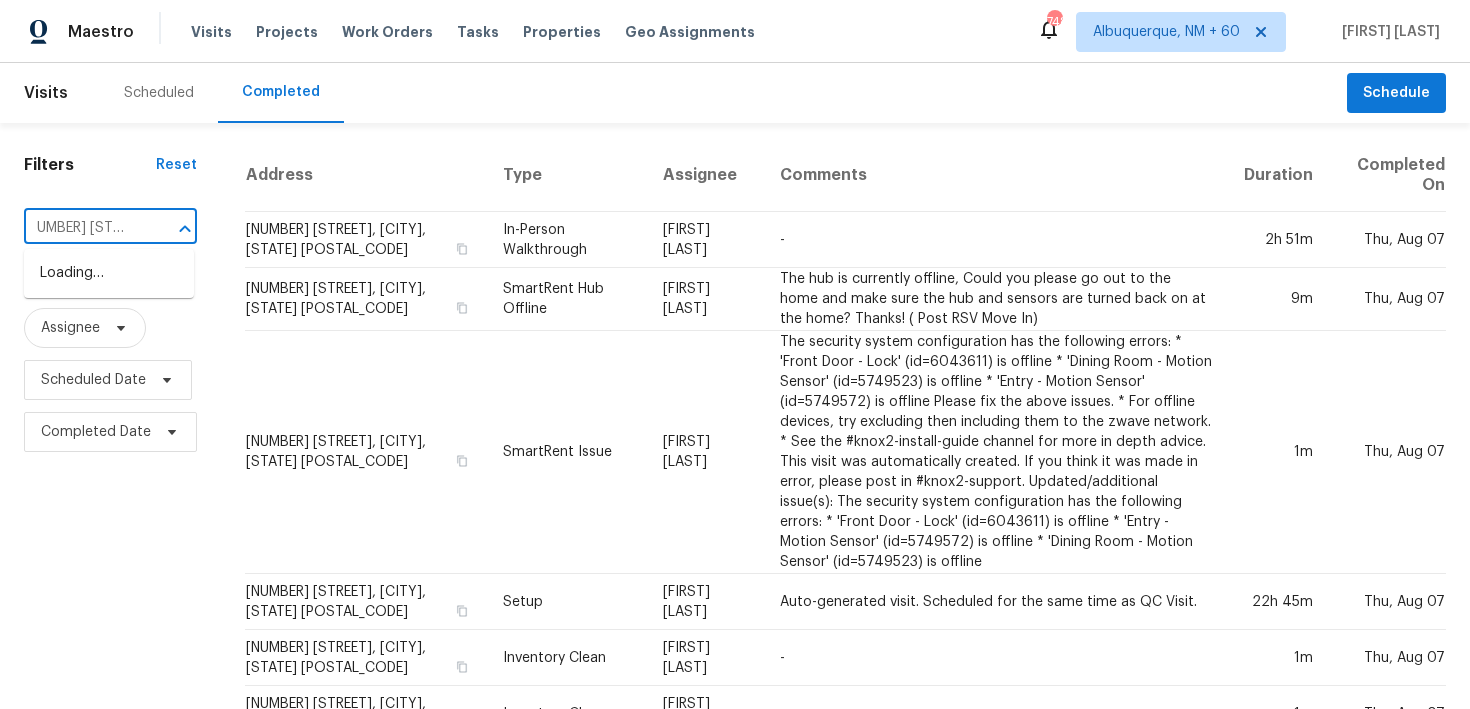 scroll, scrollTop: 0, scrollLeft: 9, axis: horizontal 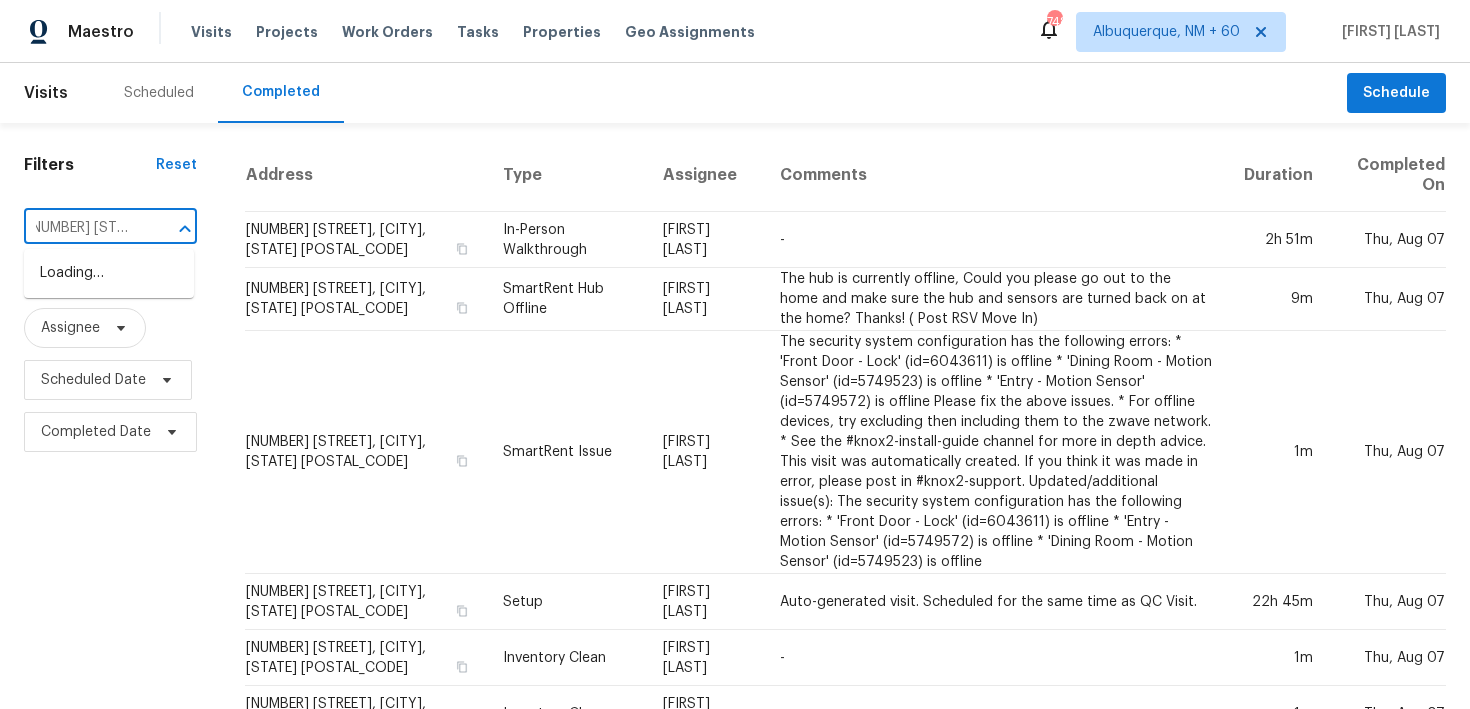 type on "[NUMBER] [STREET]" 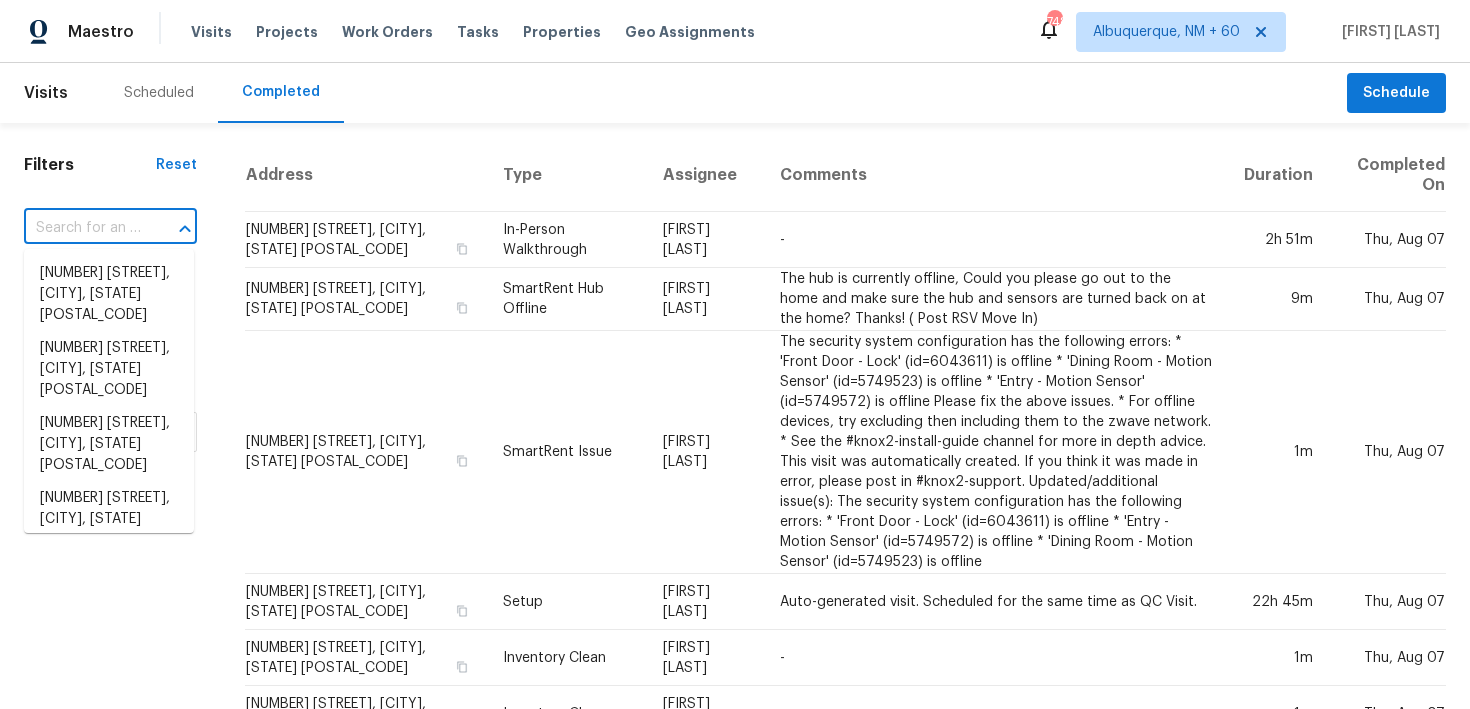 scroll, scrollTop: 0, scrollLeft: 0, axis: both 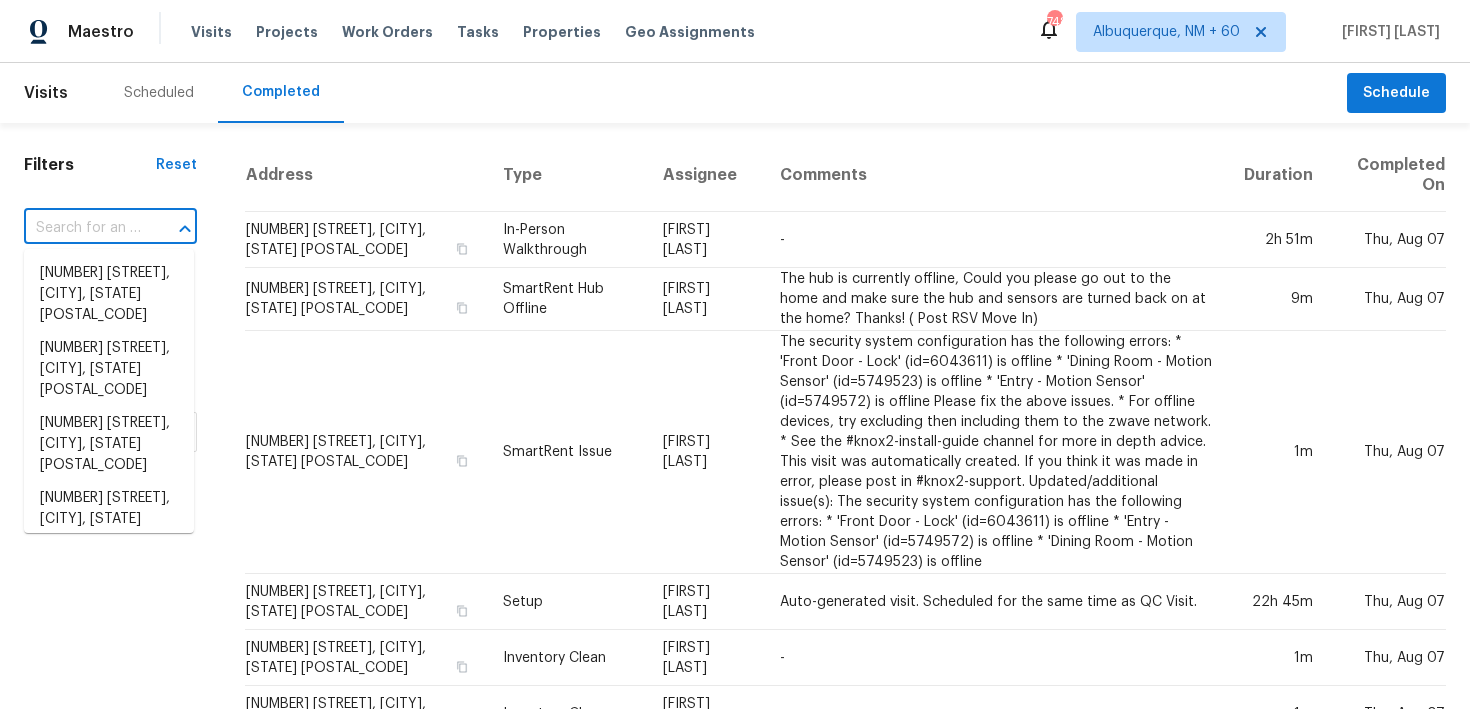 paste on "[NUMBER] [STREET] [CITY] [MISC], [STATE] [POSTAL_CODE]" 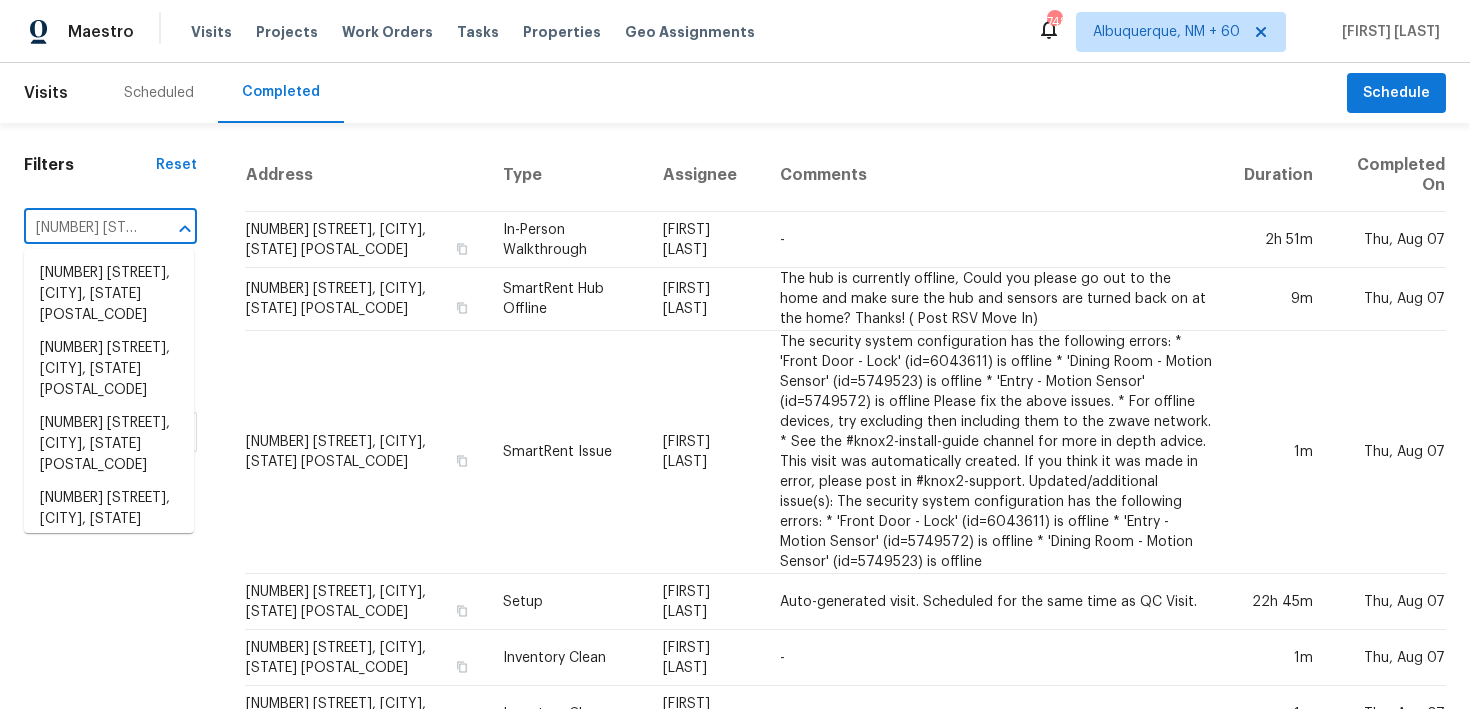 scroll, scrollTop: 0, scrollLeft: 253, axis: horizontal 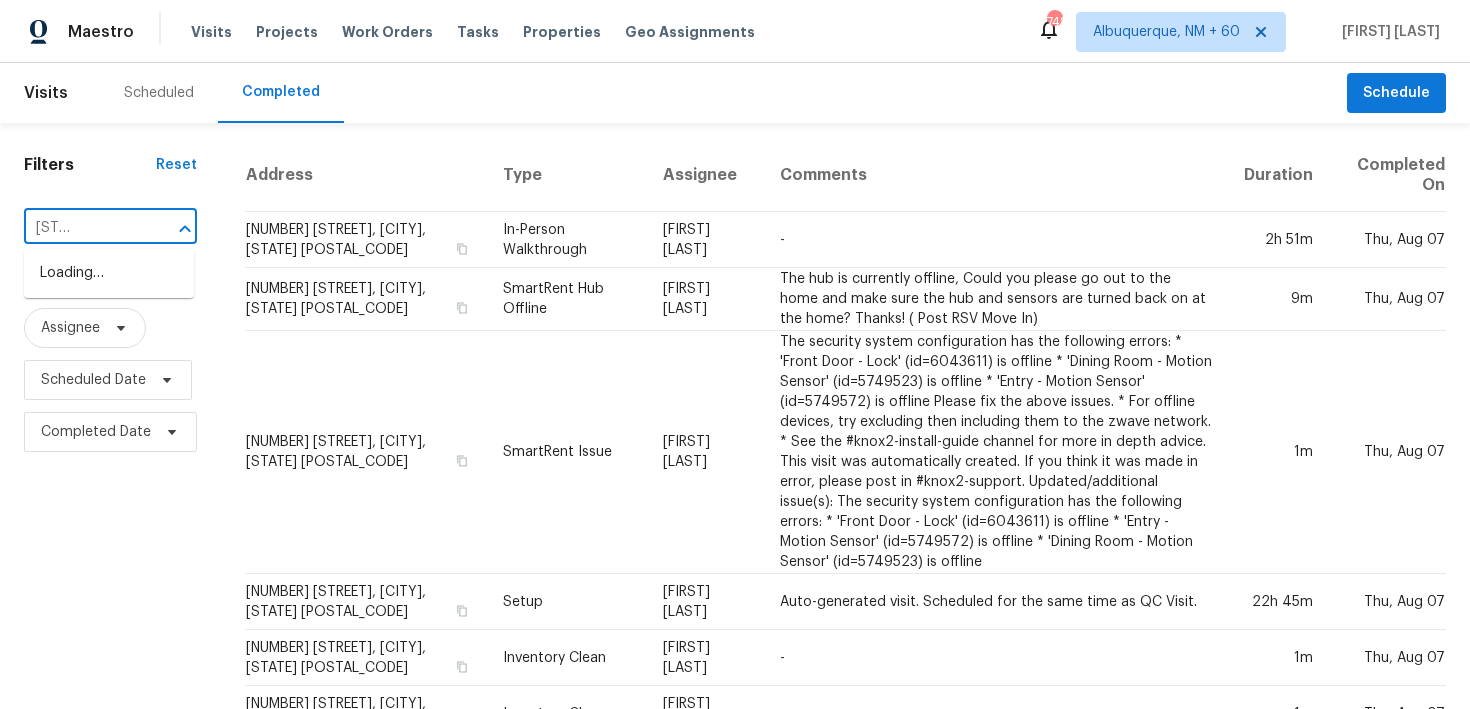 type on "[NUMBER] [STREET] [CITY]" 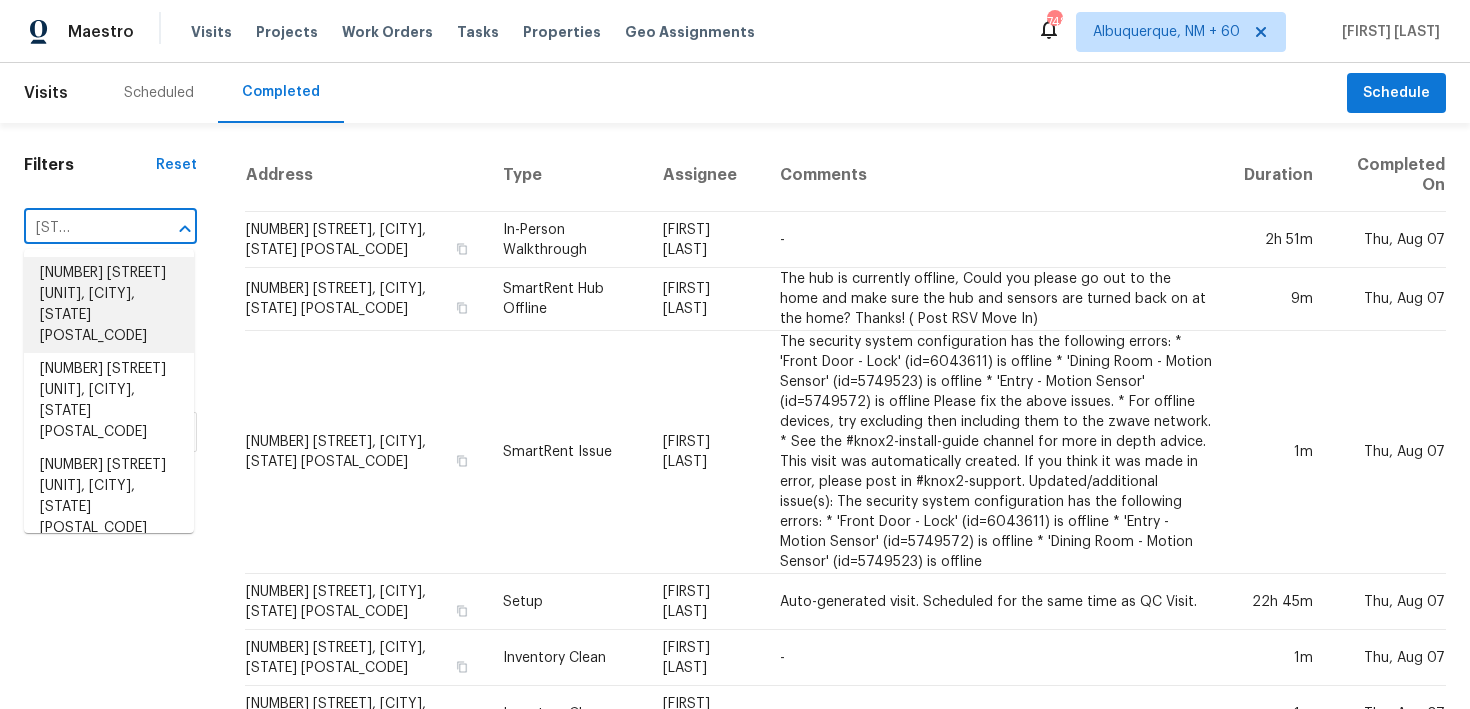 click on "[NUMBER] [STREET] [UNIT], [CITY], [STATE] [POSTAL_CODE]" at bounding box center (109, 305) 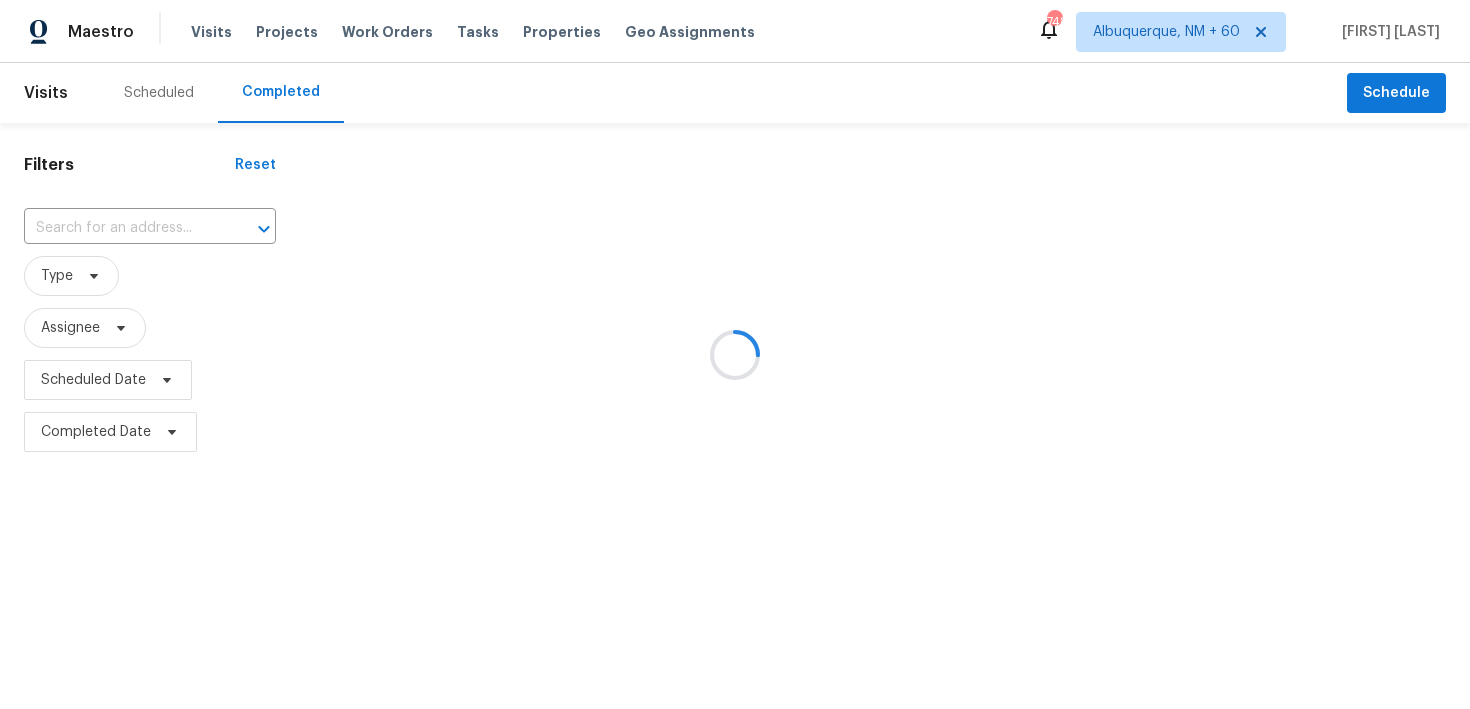 type on "[NUMBER] [STREET] [UNIT], [CITY], [STATE] [POSTAL_CODE]" 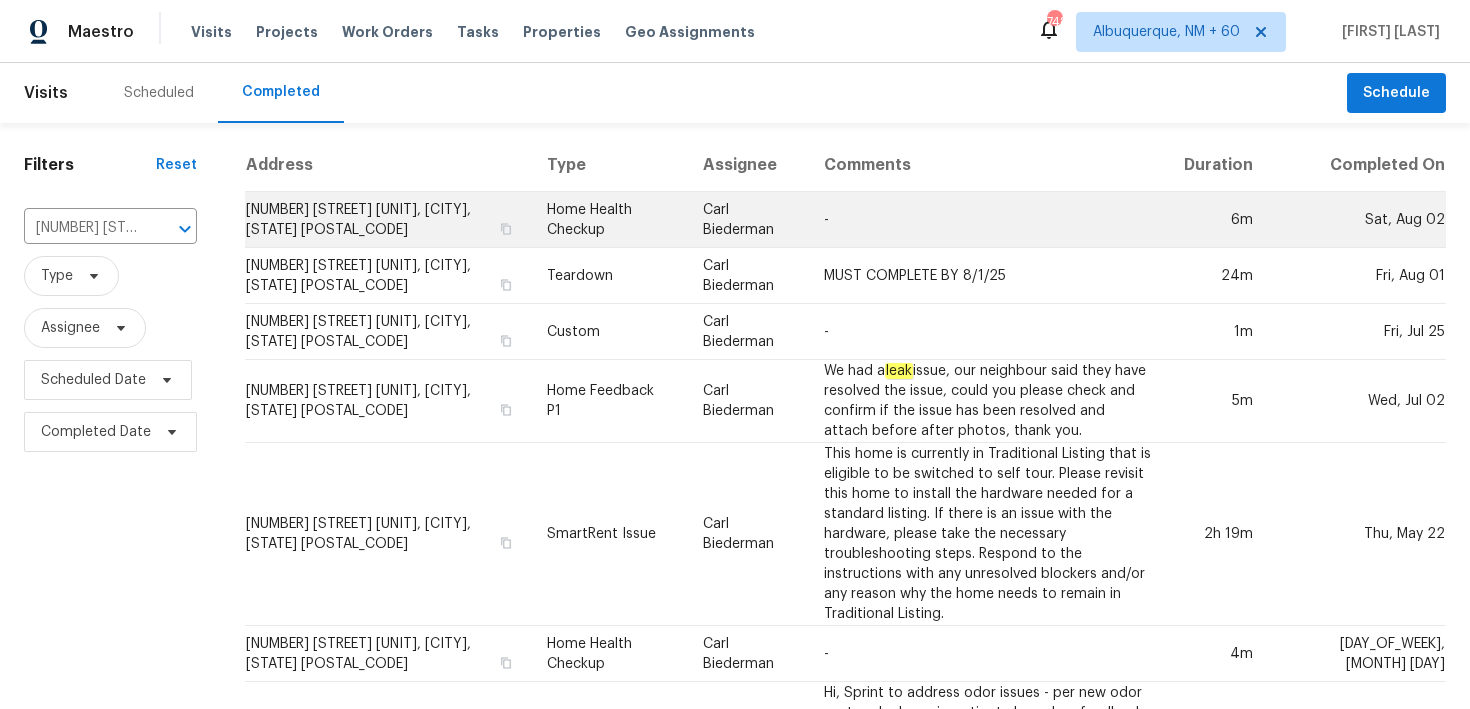 click on "Home Health Checkup" at bounding box center (609, 220) 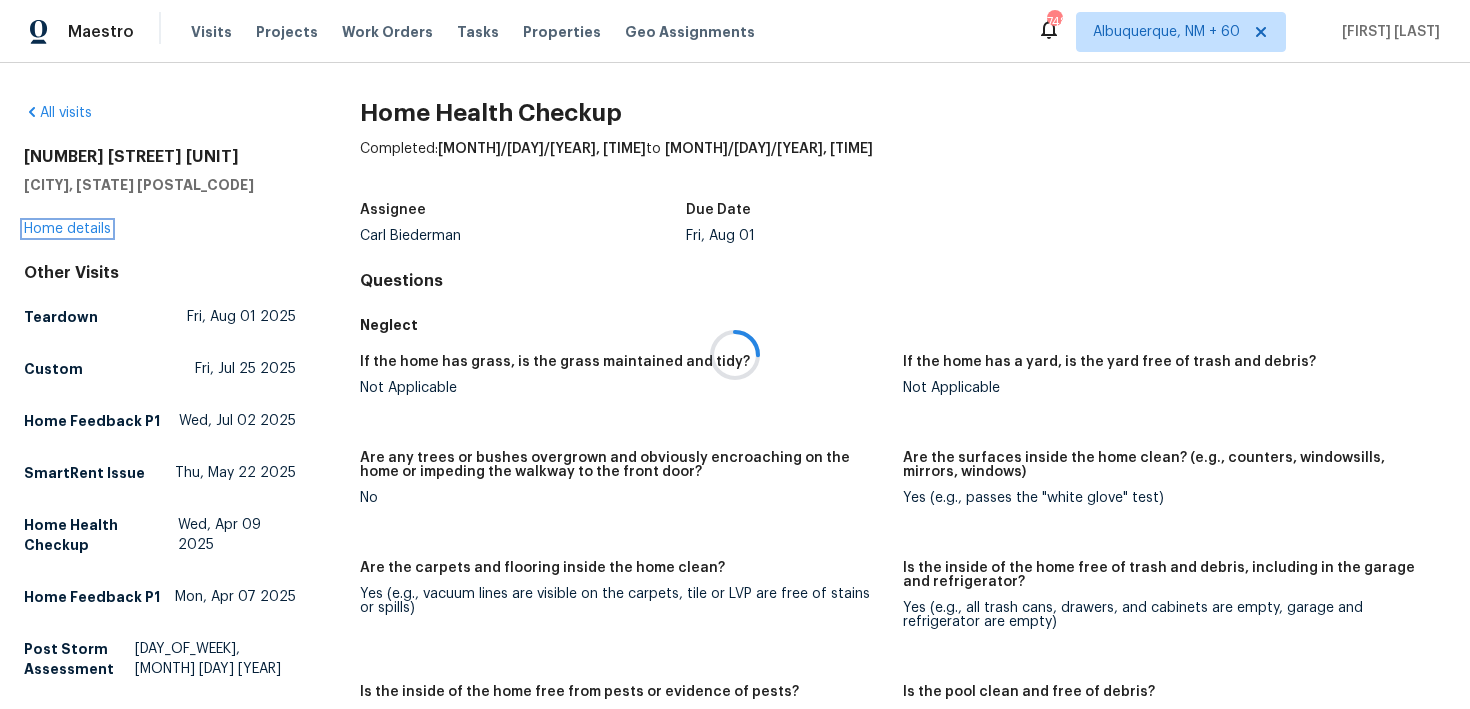 click on "Home details" at bounding box center [67, 229] 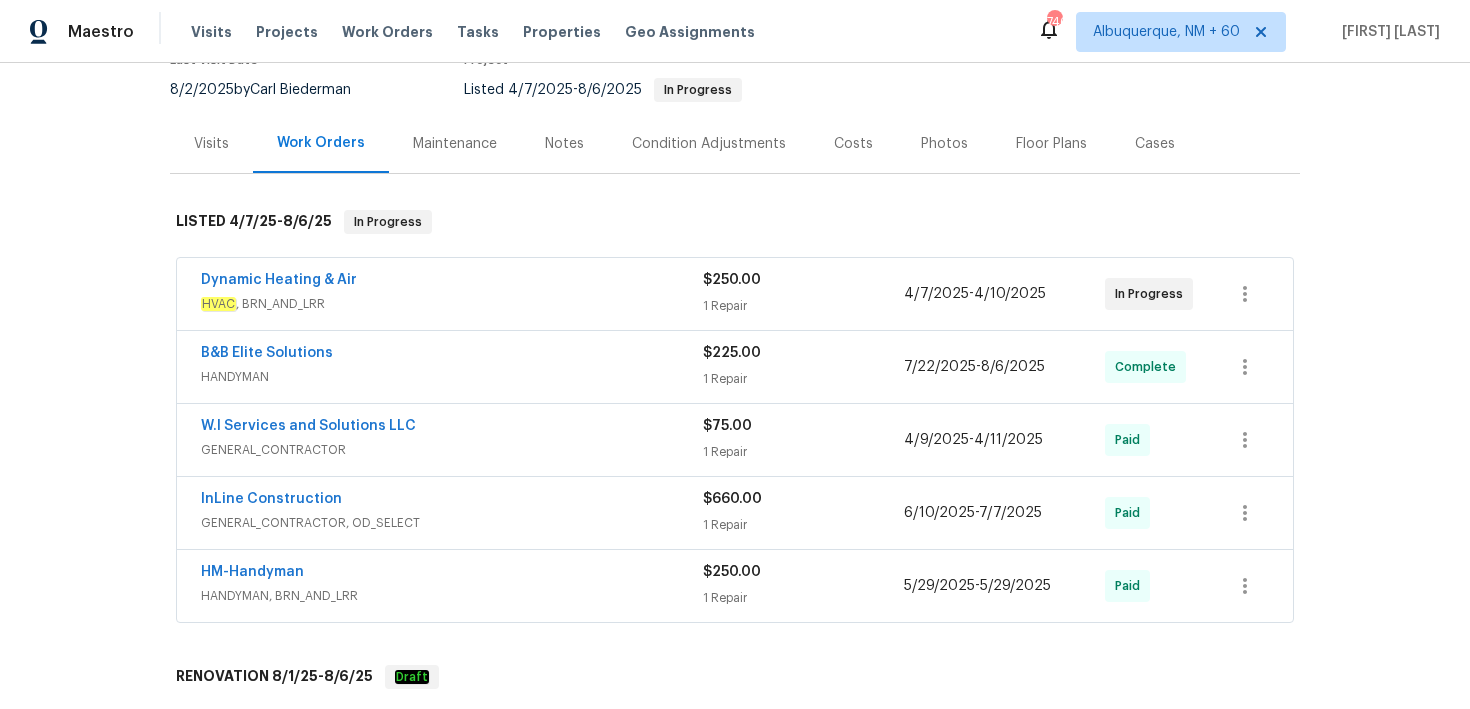 scroll, scrollTop: 301, scrollLeft: 0, axis: vertical 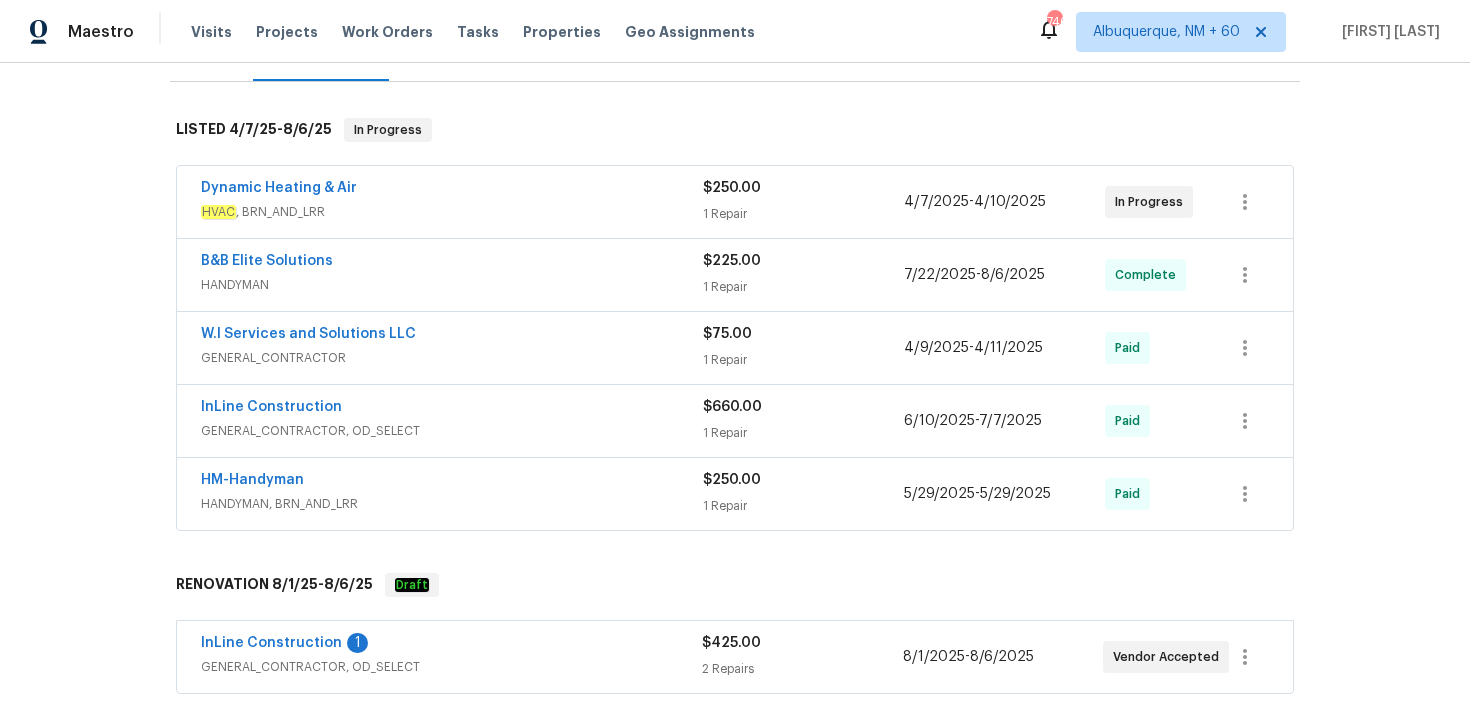 click on "HANDYMAN" at bounding box center (452, 285) 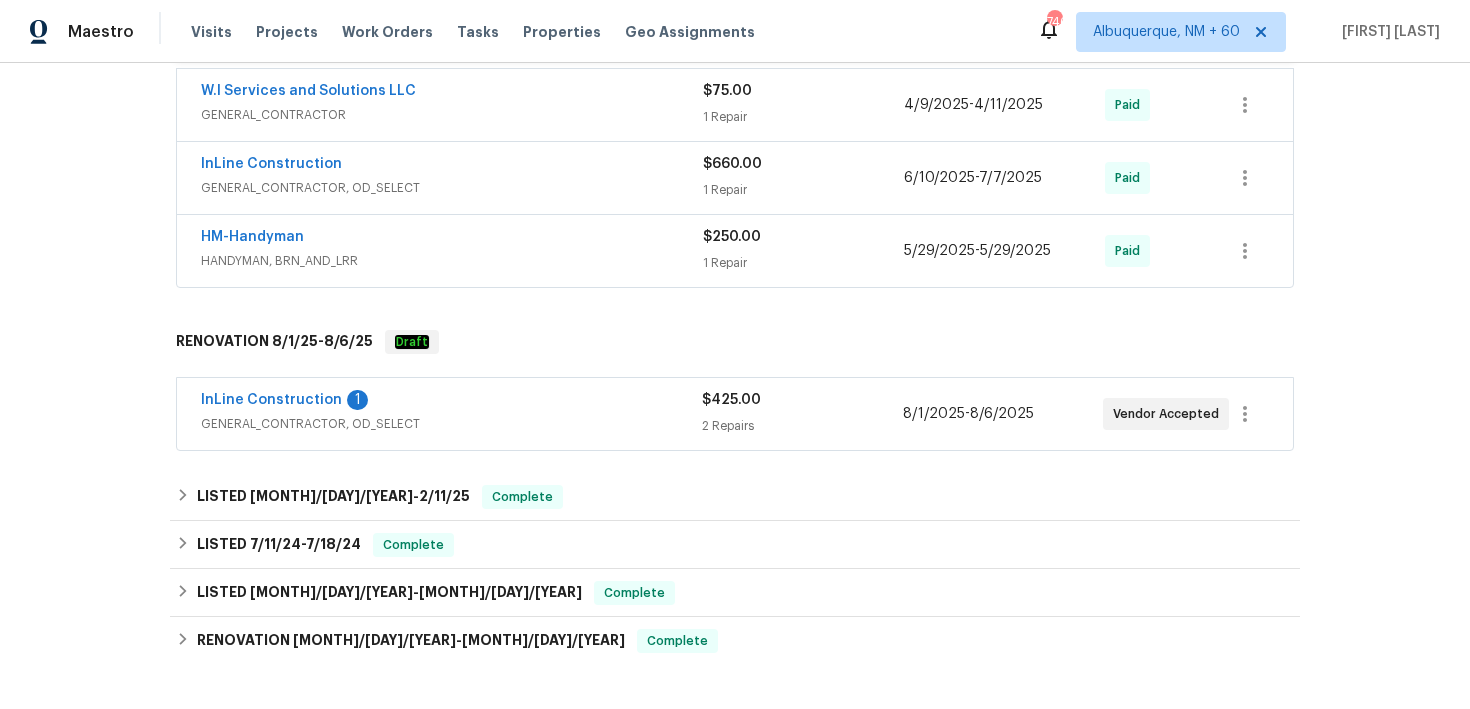 scroll, scrollTop: 1057, scrollLeft: 0, axis: vertical 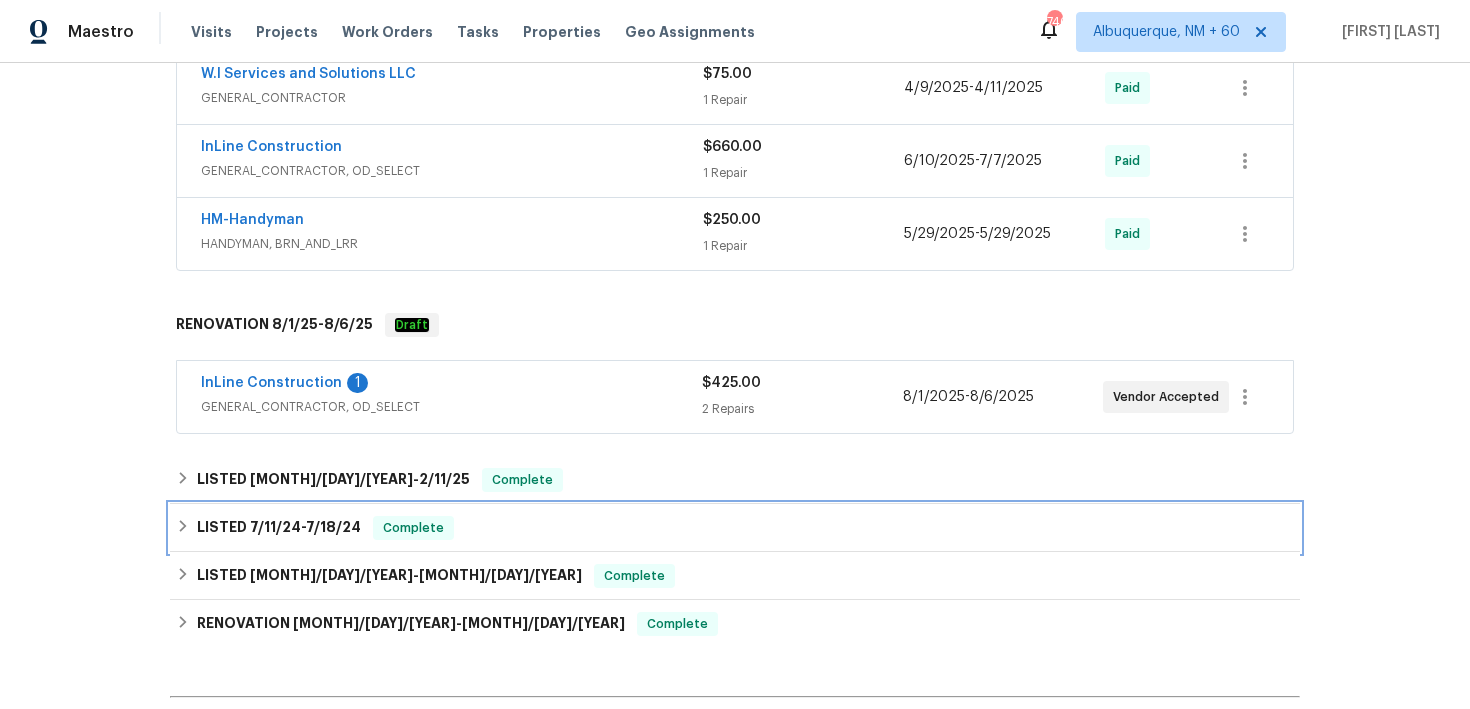 click on "LISTED [DATE] - [DATE] Complete" at bounding box center [735, 528] 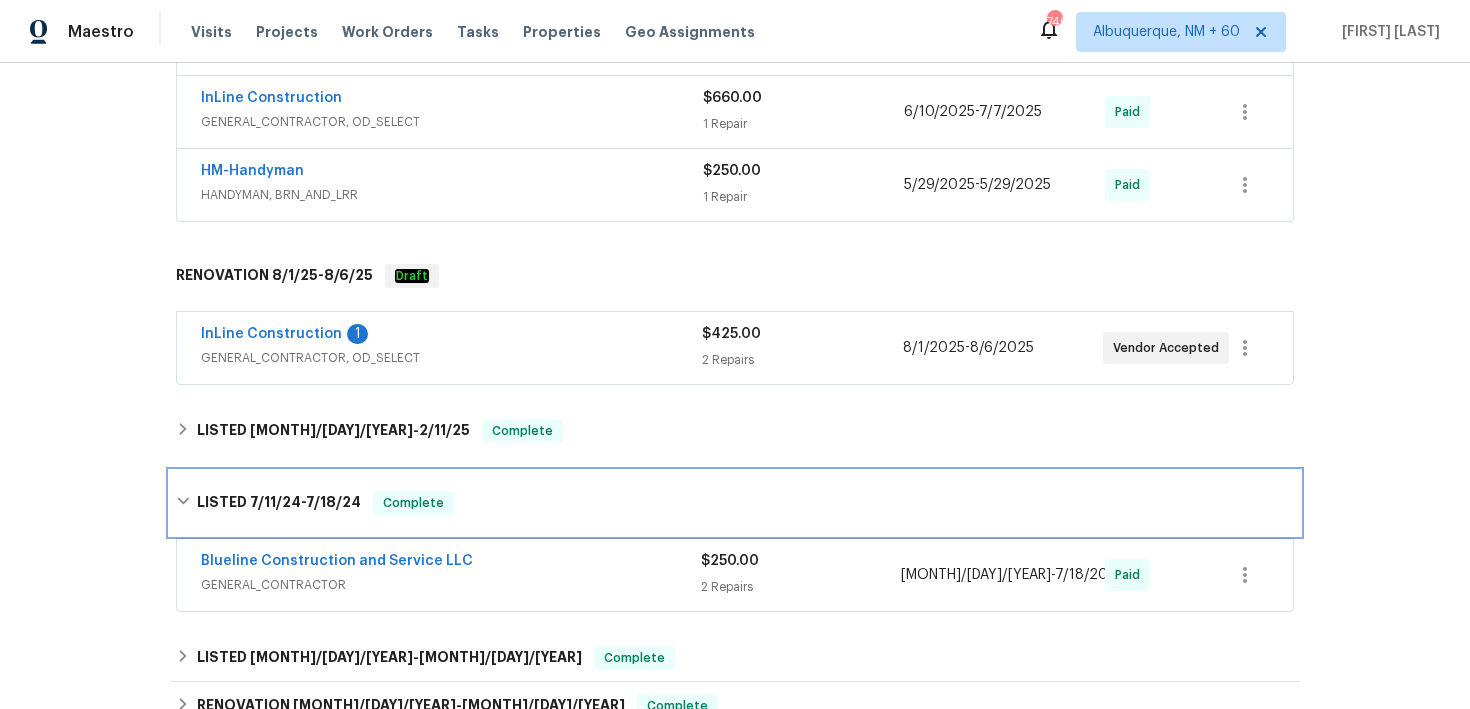 scroll, scrollTop: 1136, scrollLeft: 0, axis: vertical 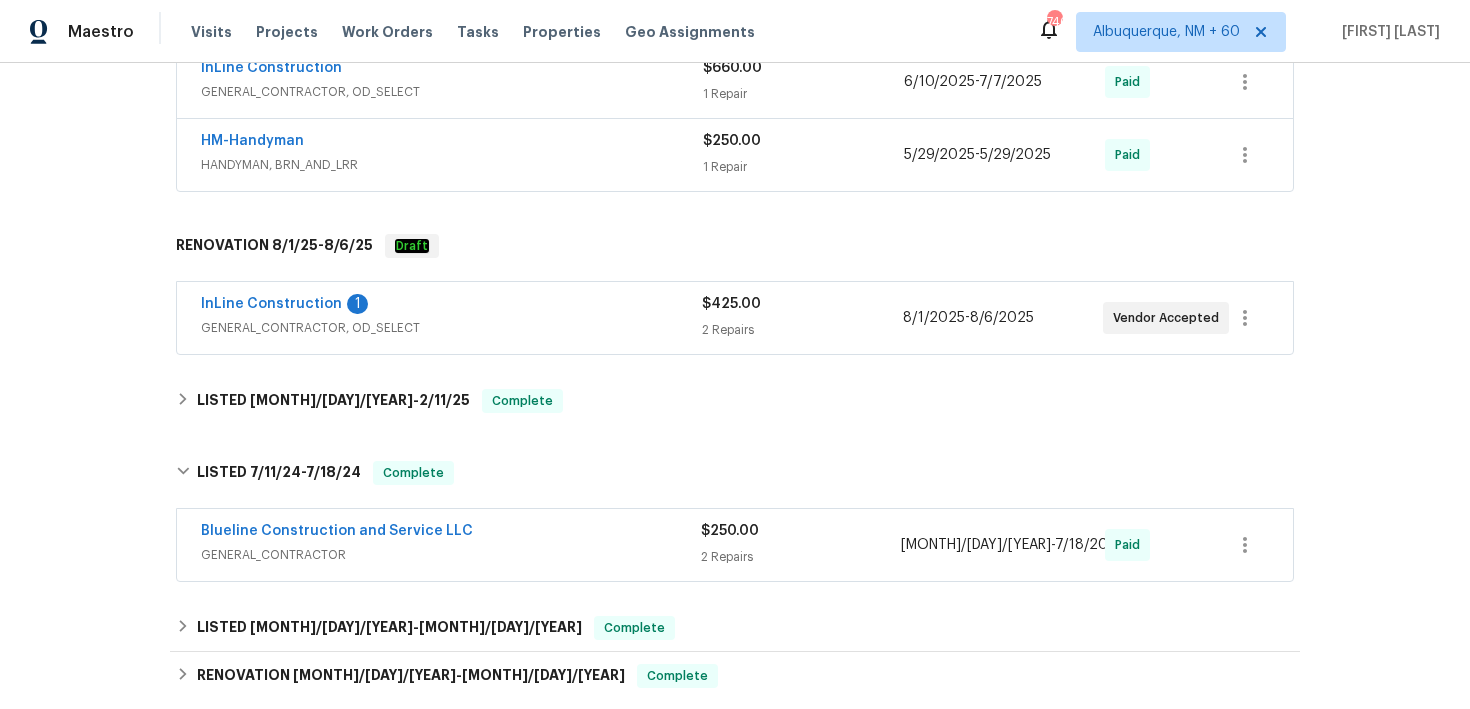 click on "2 Repairs" at bounding box center [801, 557] 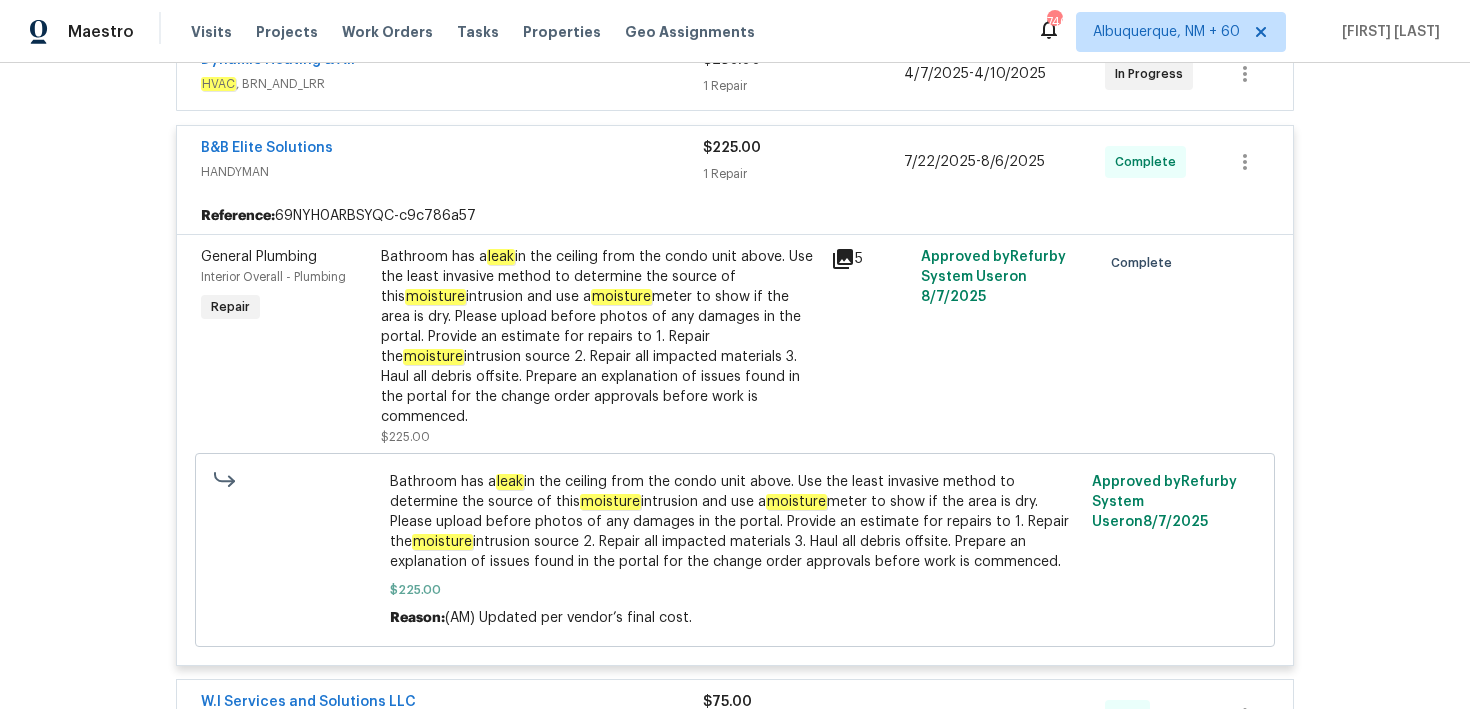 scroll, scrollTop: 424, scrollLeft: 0, axis: vertical 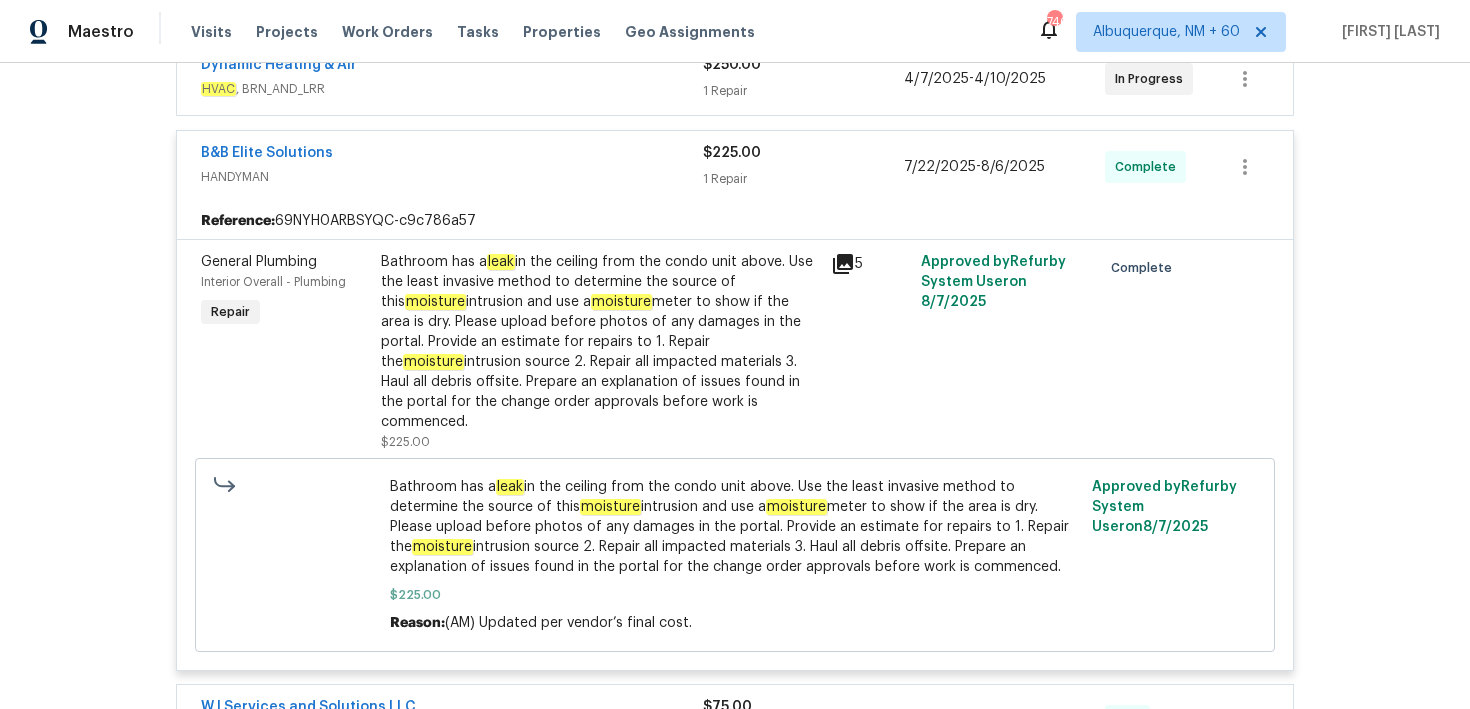 click on "Bathroom has a leak in the ceiling from the condo unit above. Use the least invasive method to determine the source of this moisture intrusion and use a moisture meter to show if the area is dry. Please upload before photos of any damages in the portal. Provide an estimate for repairs to 1. Repair the moisture intrusion source 2. Repair all impacted materials 3. Haul all debris offsite. Prepare an explanation of issues found in the portal for the change order approvals before work is commenced." at bounding box center (600, 342) 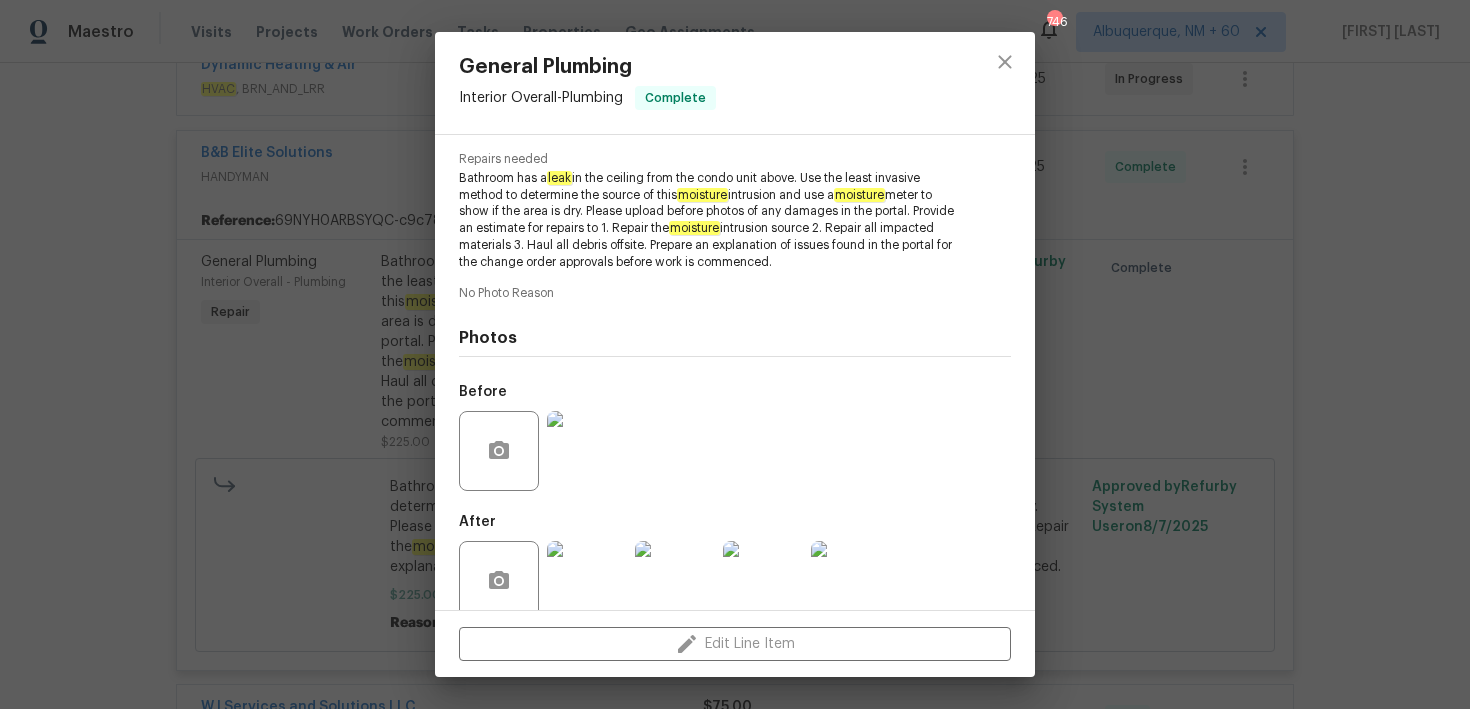 scroll, scrollTop: 228, scrollLeft: 0, axis: vertical 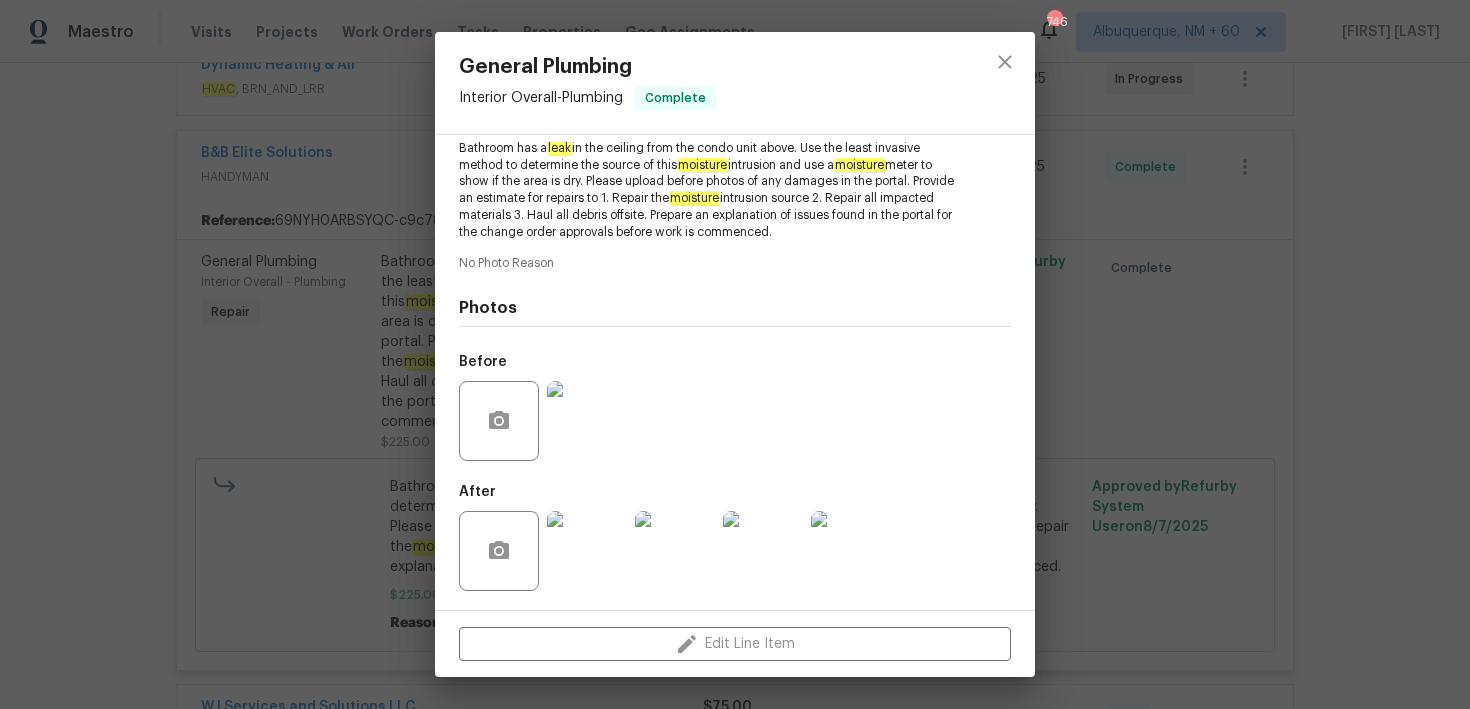 click at bounding box center [587, 551] 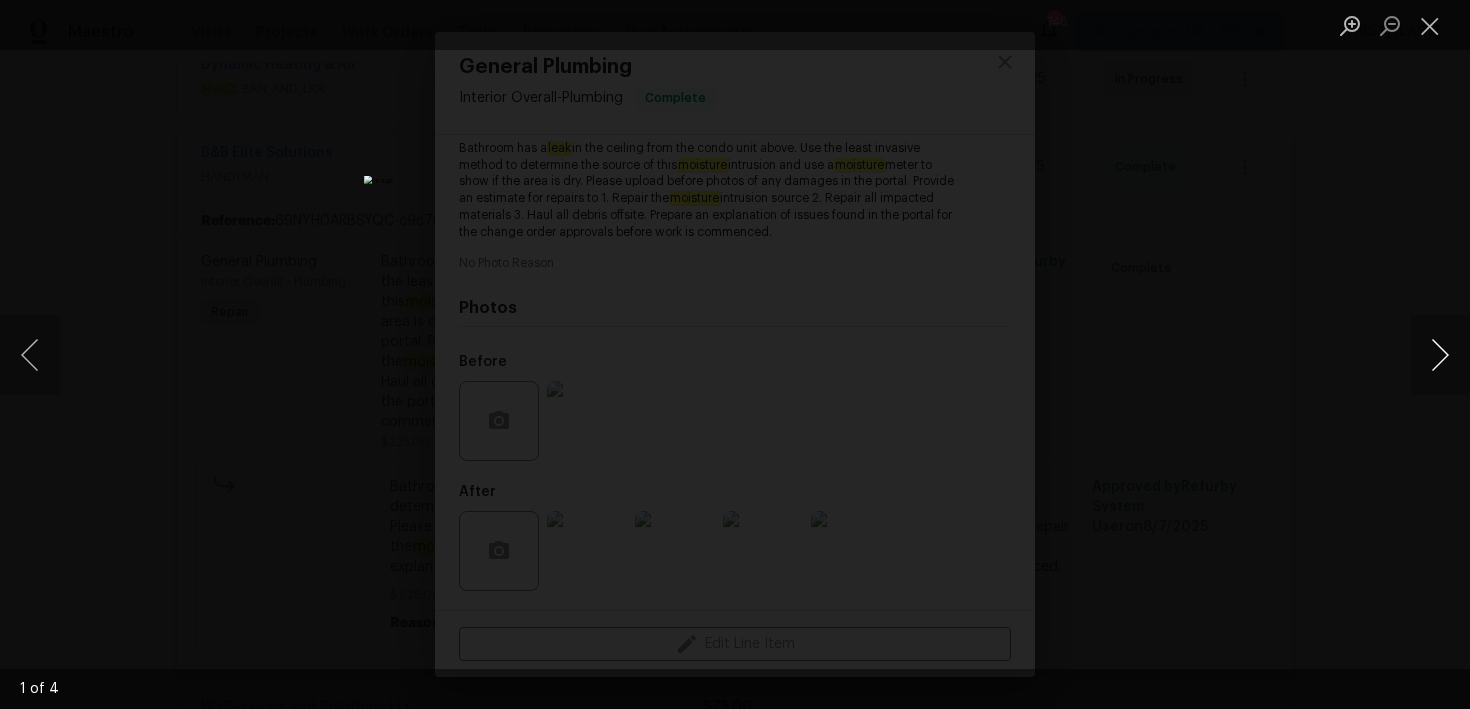 click at bounding box center (1440, 355) 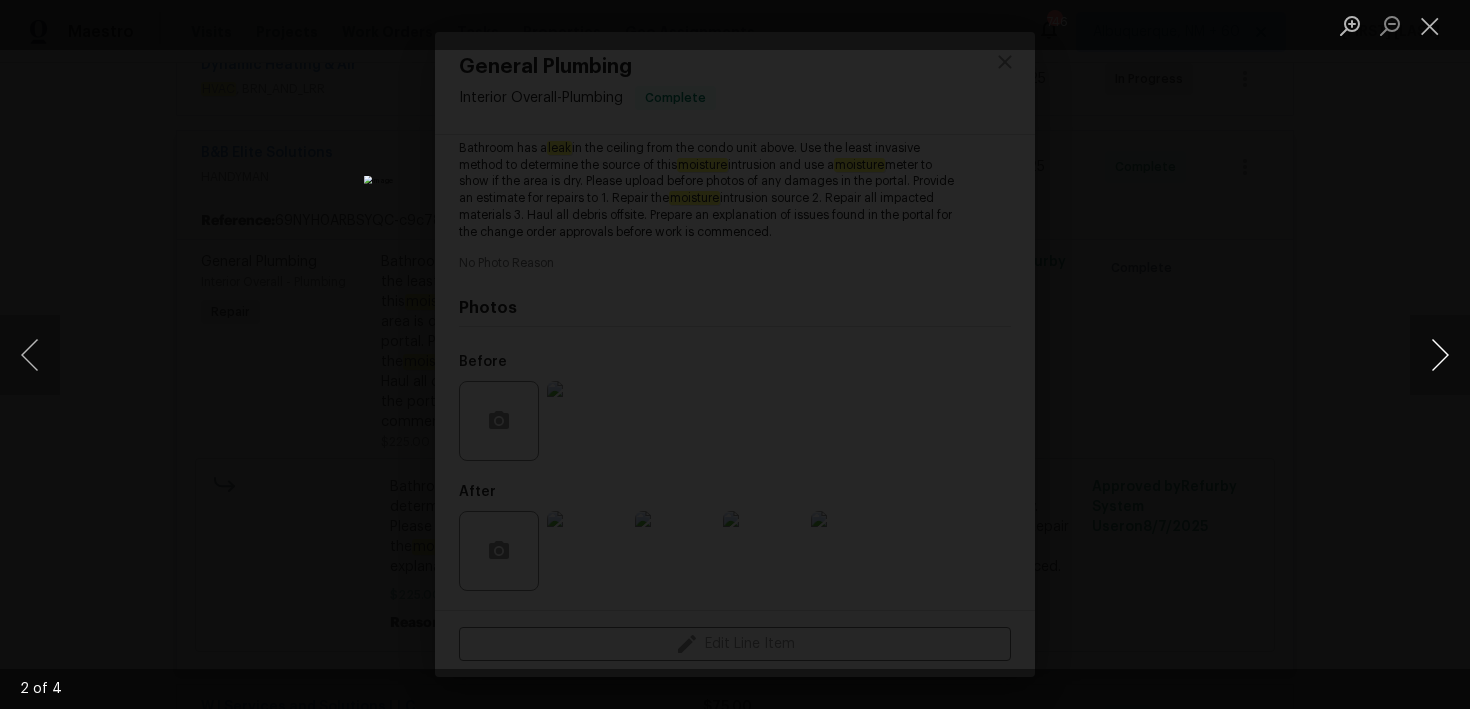 click at bounding box center [1440, 355] 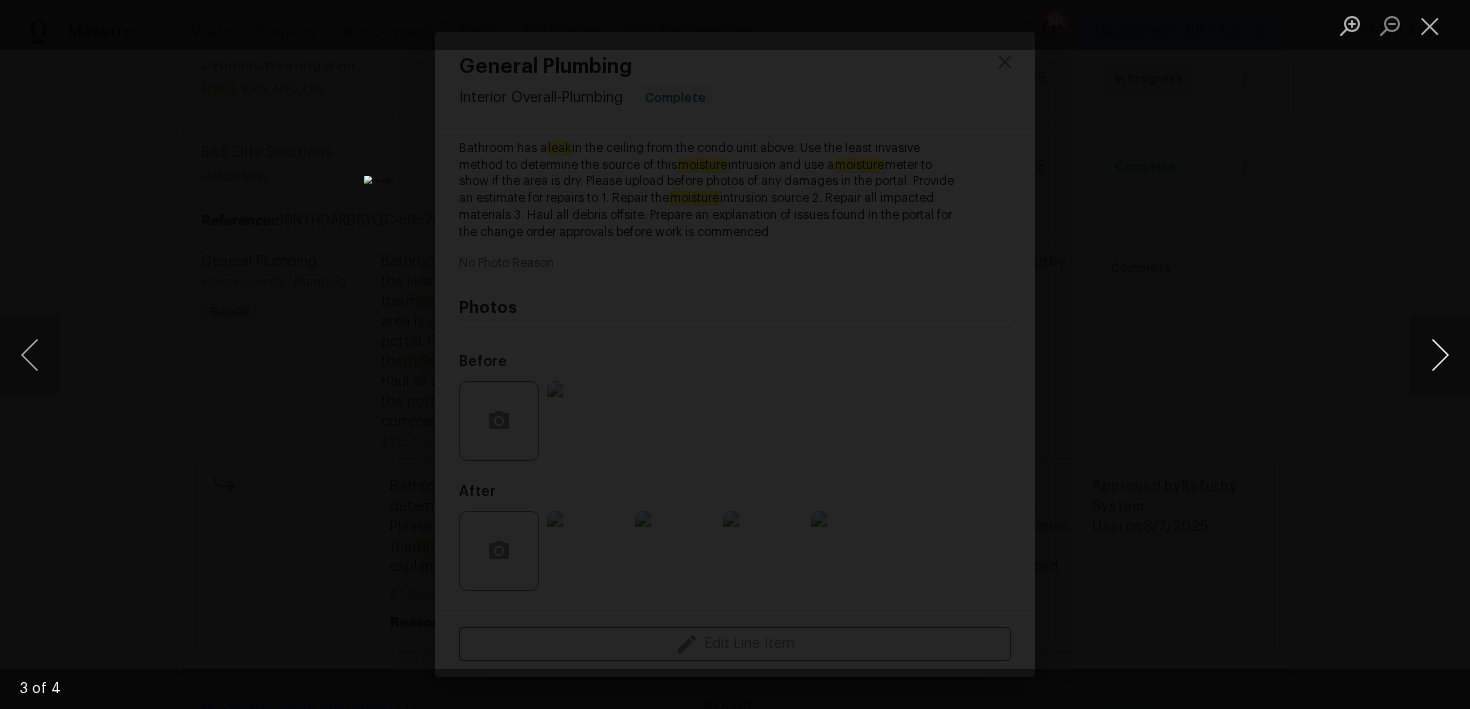 click at bounding box center [1440, 355] 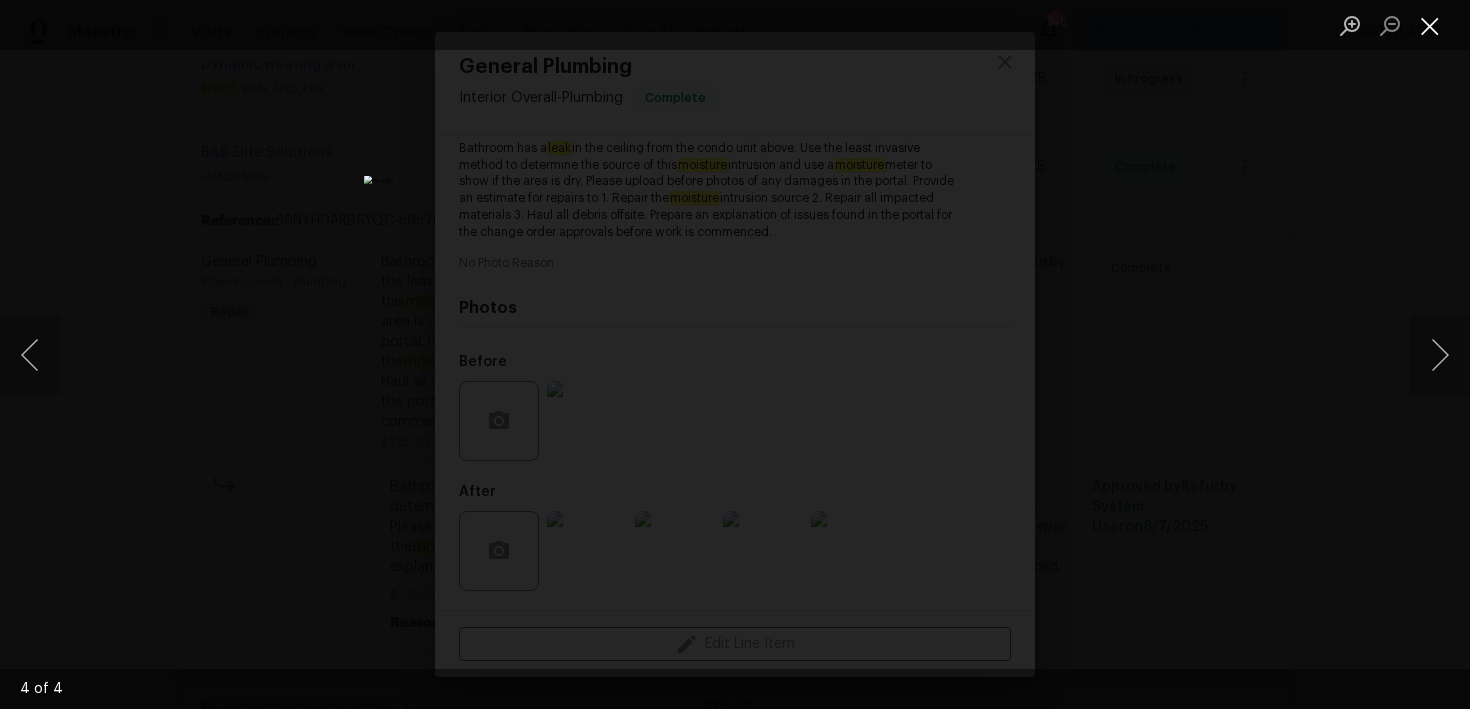 click at bounding box center [1430, 25] 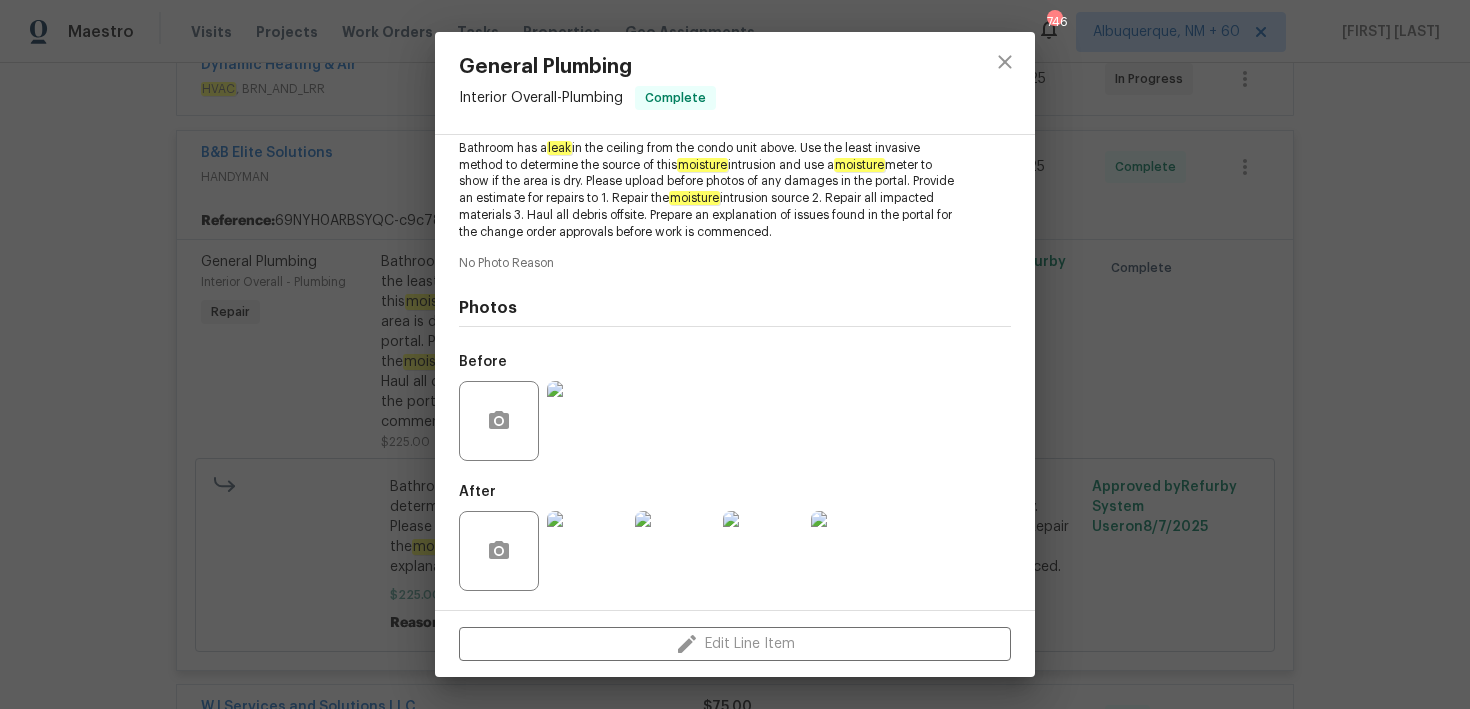 click on "General Plumbing Interior Overall  -  Plumbing Complete Vendor B&B Elite Solutions Account Category Repairs Cost $225 x 1 count $225 Labor $0 Total $225 Repairs needed Bathroom has a  leak  in the ceiling from the condo unit above. Use the least invasive method to determine the source of this  moisture  intrusion and use a  moisture  meter to show if the area is dry. Please upload before photos of any damages in the portal. Provide an estimate for repairs to 1. Repair the  moisture  intrusion source 2. Repair all impacted materials 3. Haul all debris offsite. Prepare an explanation of issues found in the portal for the change order approvals before work is commenced. No Photo Reason   Photos Before After  Edit Line Item" at bounding box center [735, 354] 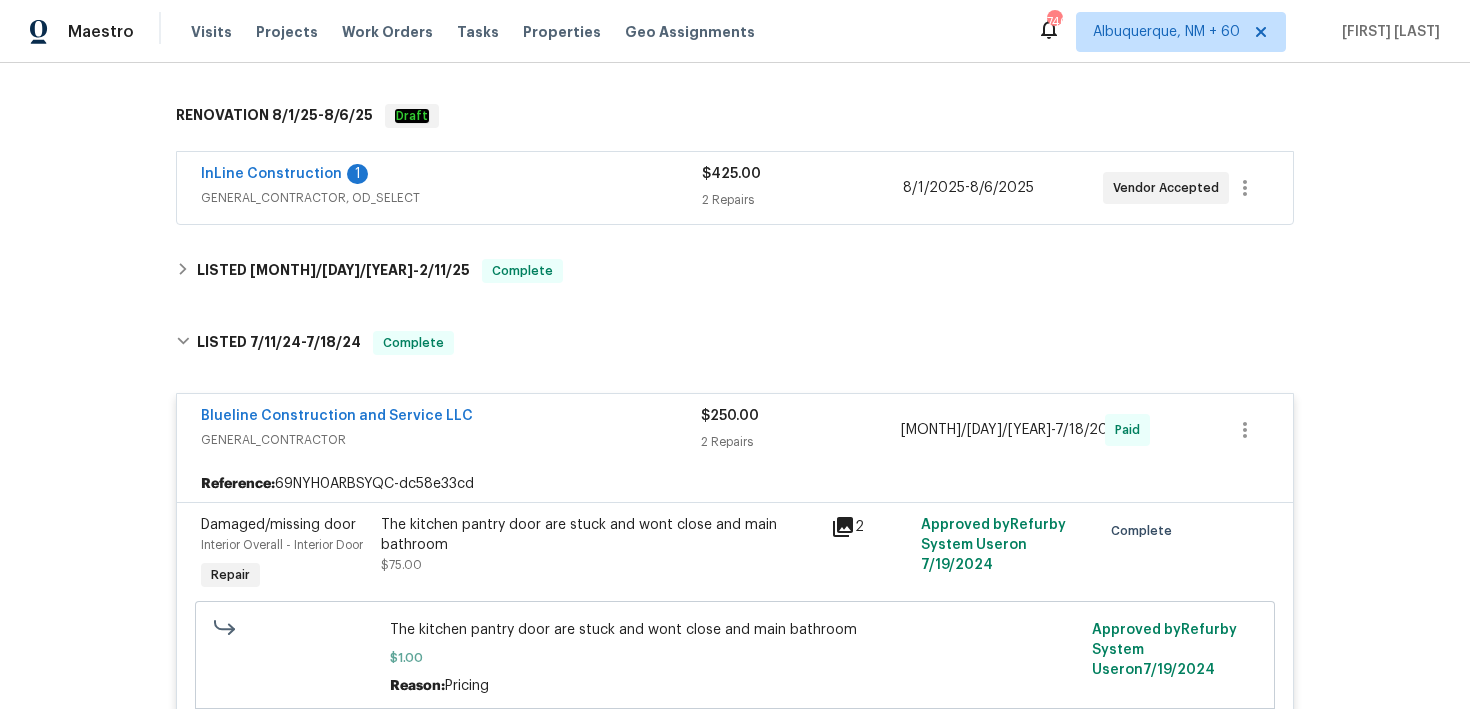 scroll, scrollTop: 1251, scrollLeft: 0, axis: vertical 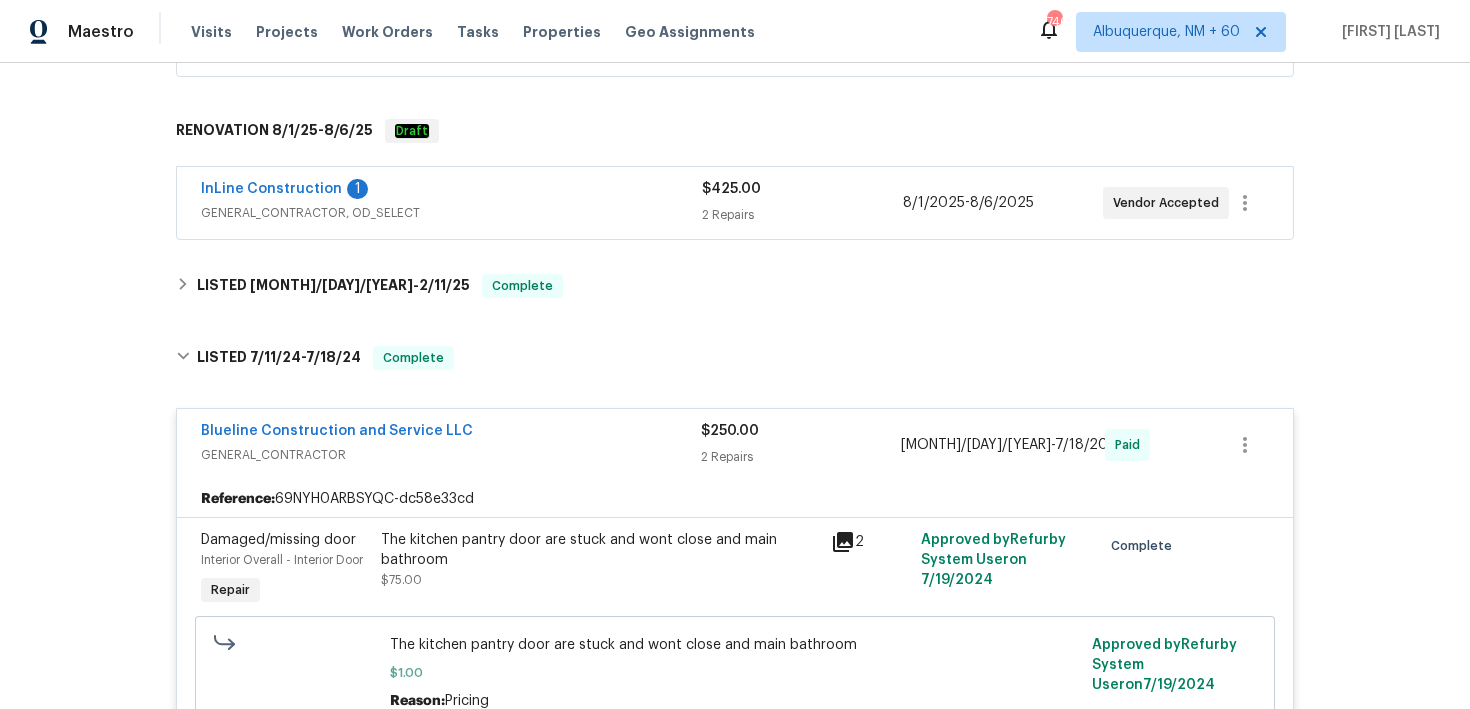 click on "2 Repairs" at bounding box center (802, 215) 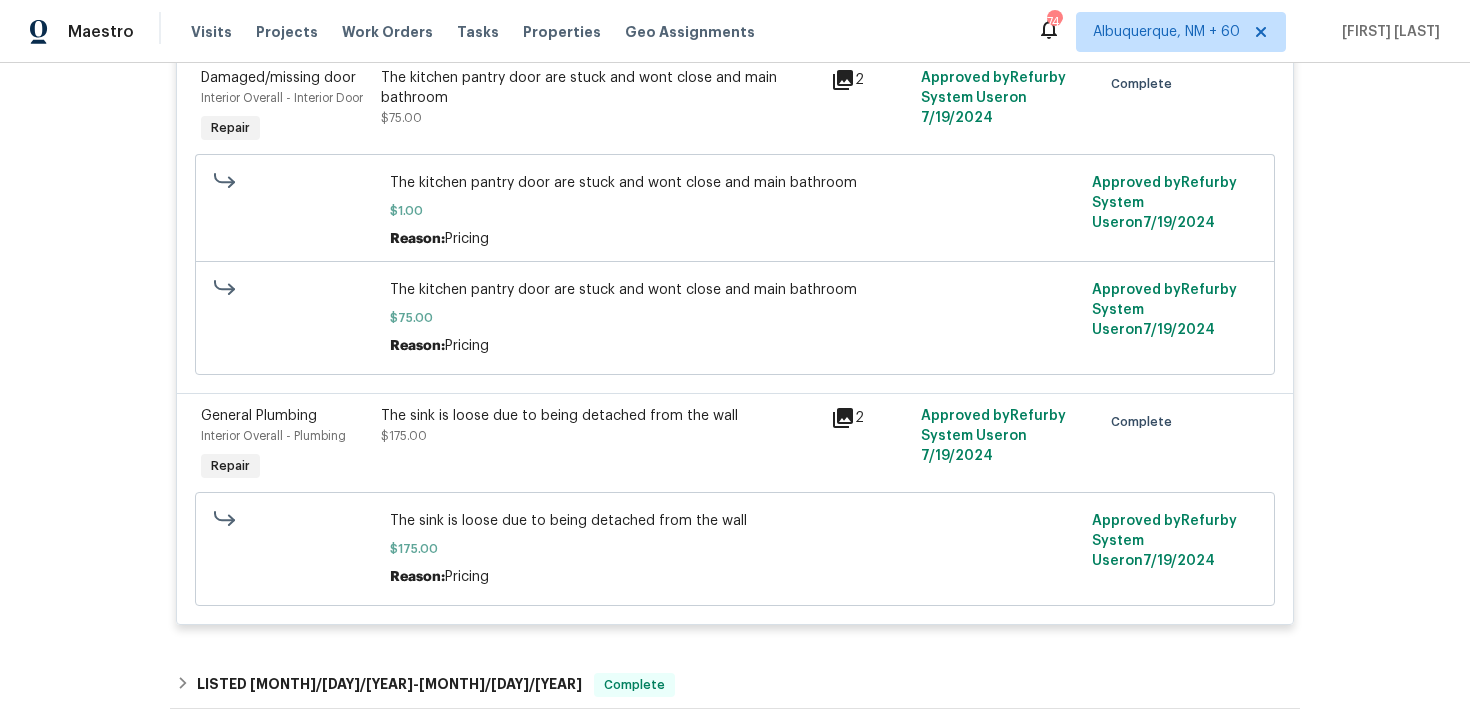 scroll, scrollTop: 2494, scrollLeft: 0, axis: vertical 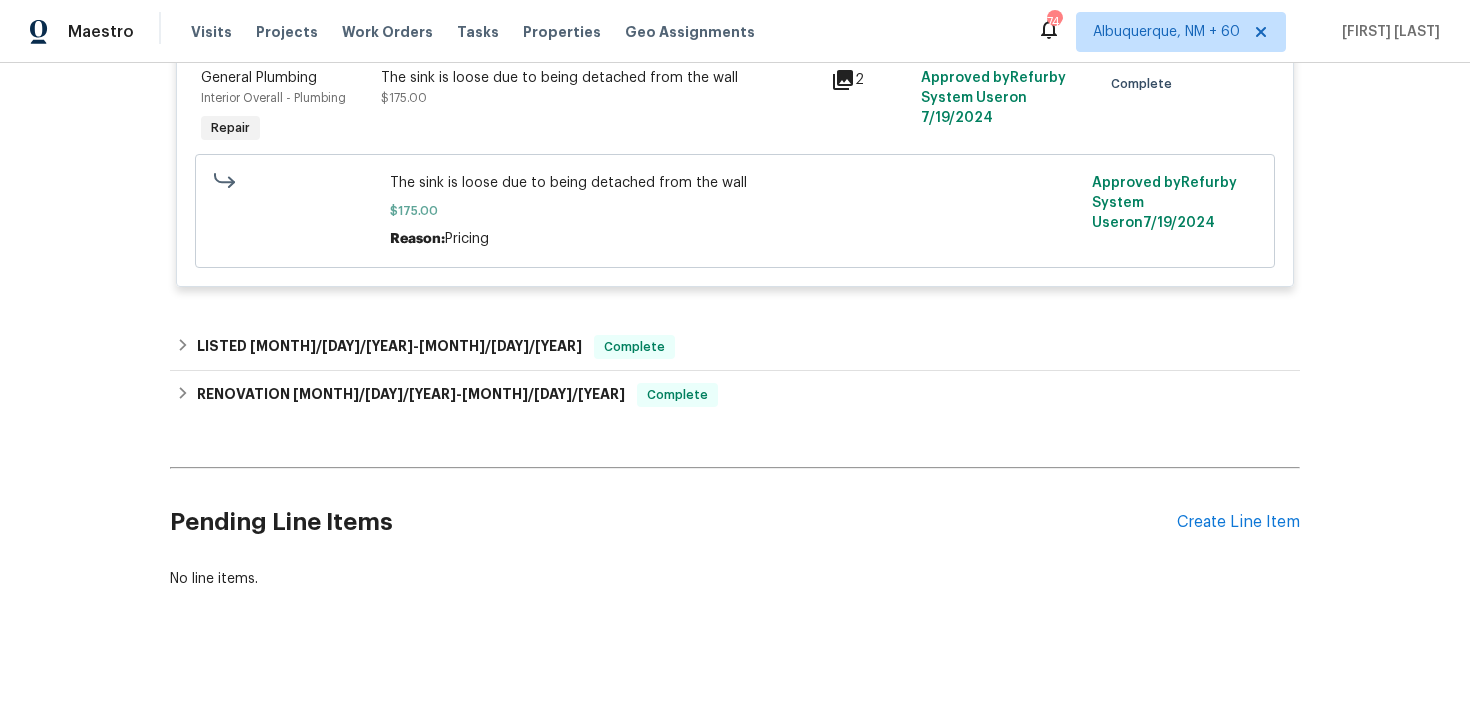 click on "Back to all projects [NUMBER] [STREET] [UNIT], [CITY], [STATE] [POSTAL_CODE] [BEDS] | [BATHS] | Total: [AREA] ft² | Above Grade: [AREA] ft² | Basement Finished: [N/A] | [YEAR] Not seen today Mark Seen Actions Last Visit Date [MONTH]/[DAY]/[YEAR]  by  [FIRST] [LAST]   Project Listed   [MONTH]/[DAY]/[YEAR]  -  [MONTH]/[DAY]/[YEAR] In Progress Visits Work Orders Maintenance Notes Condition Adjustments Costs Photos Floor Plans Cases LISTED   [MONTH]/[DAY]/[YEAR]  -  [MONTH]/[DAY]/[YEAR] In Progress Dynamic Heating & Air HVAC , BRN_AND_LRR $250.00 1 Repair [MONTH]/[DAY]/[YEAR]  -  [MONTH]/[DAY]/[YEAR] In Progress B&B Elite Solutions HANDYMAN $225.00 1 Repair [MONTH]/[DAY]/[YEAR]  -  [MONTH]/[DAY]/[YEAR] Complete Reference:  [ID] General Plumbing Interior Overall - Plumbing Repair Bathroom has a  leak  in the ceiling from the condo unit above. Use the least invasive method to determine the source of this  moisture  intrusion and use a  moisture  meter to show if the area is dry. Please upload before photos of any damages in the portal. Provide an estimate for repairs to 1. Repair the  moisture $225.00   5  on" at bounding box center (735, 386) 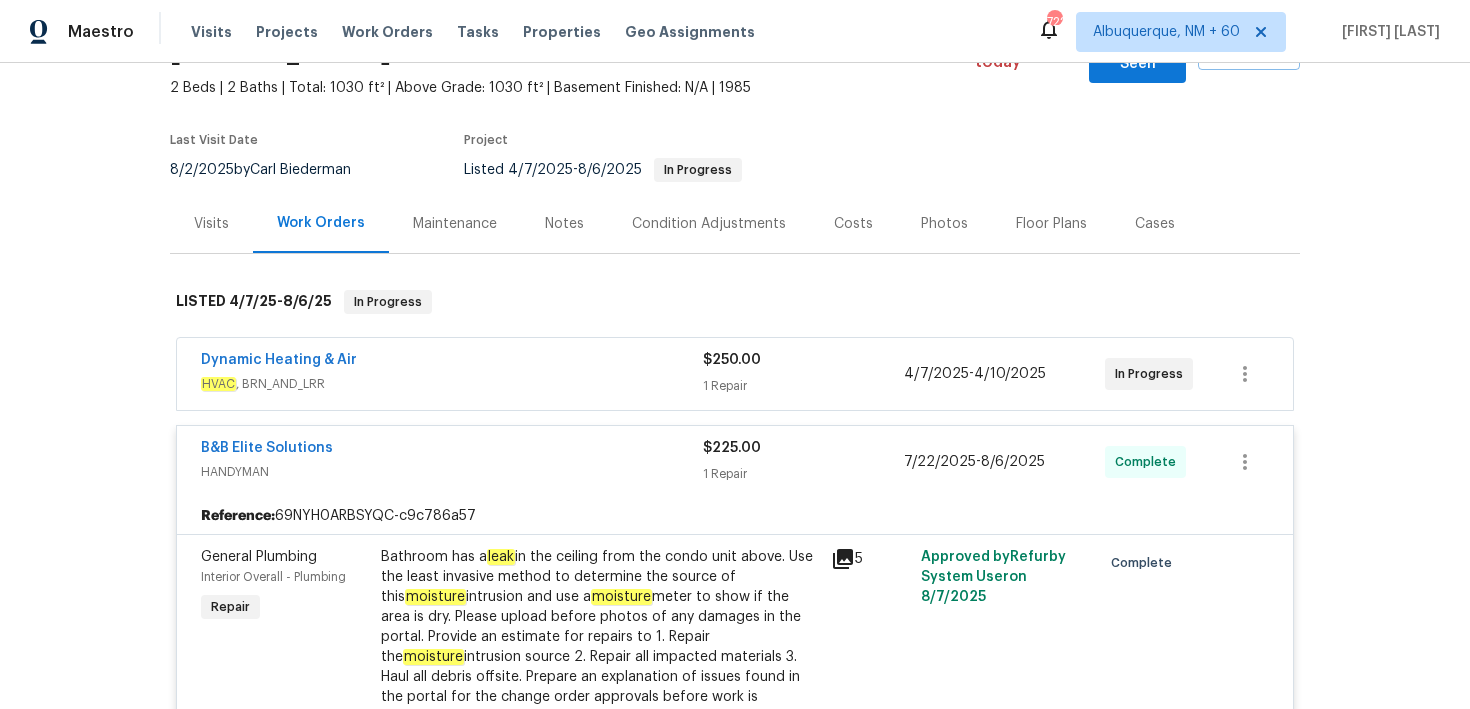 scroll, scrollTop: 0, scrollLeft: 0, axis: both 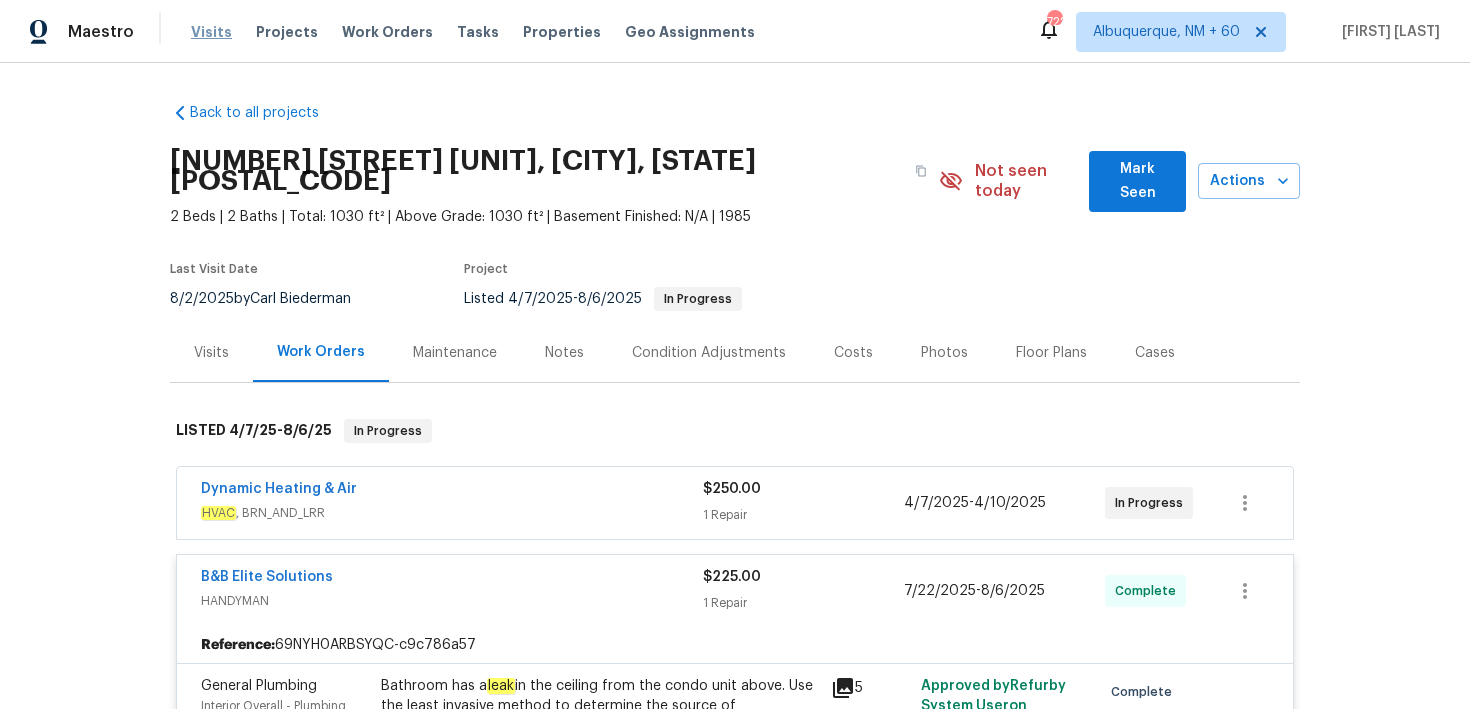 click on "Visits" at bounding box center (211, 32) 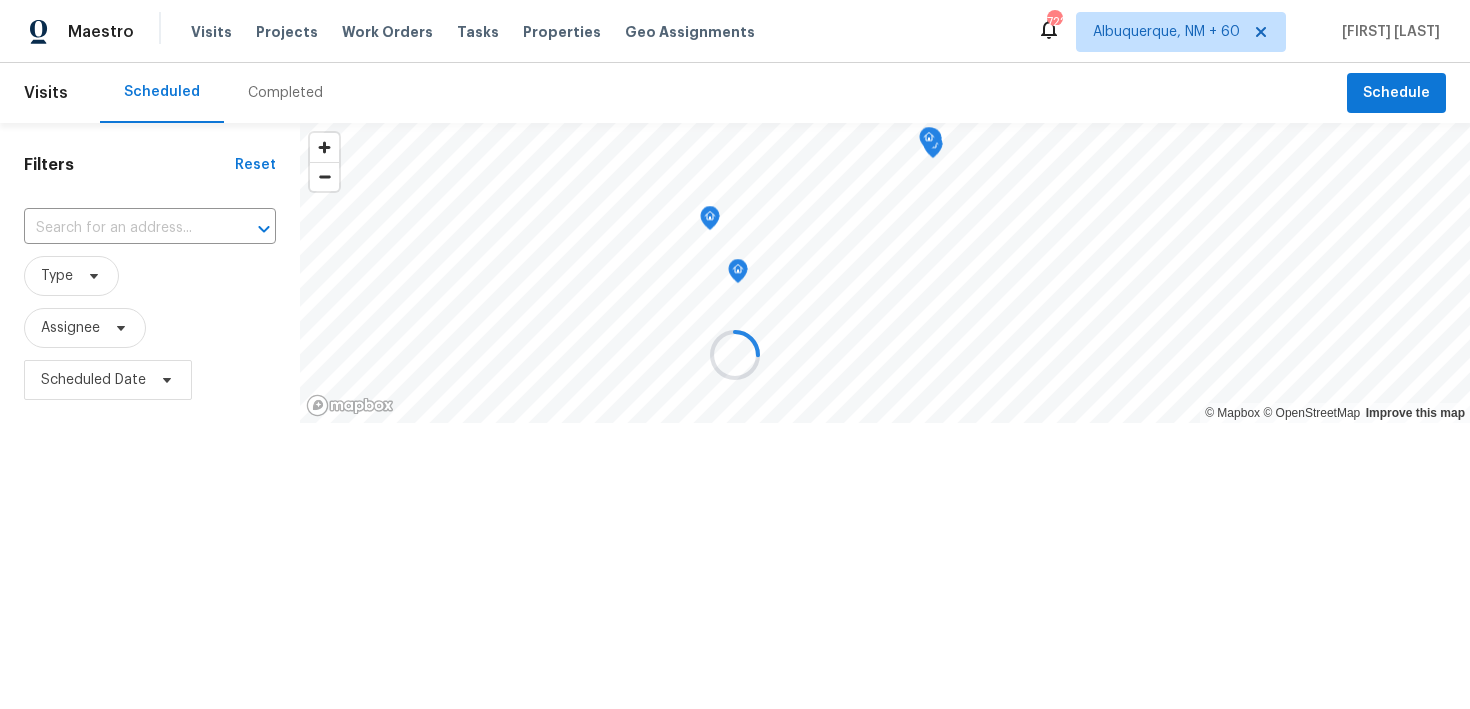 click at bounding box center [735, 354] 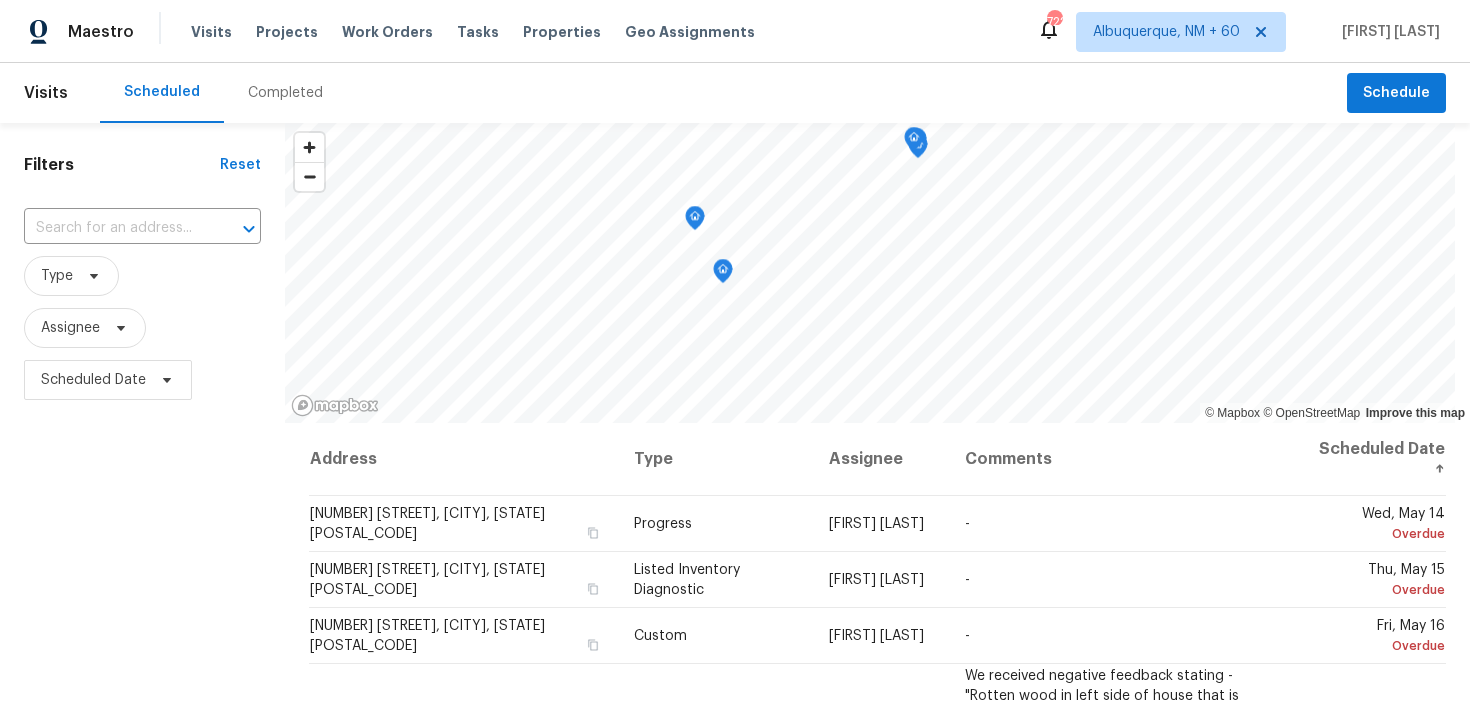 click on "Completed" at bounding box center (285, 93) 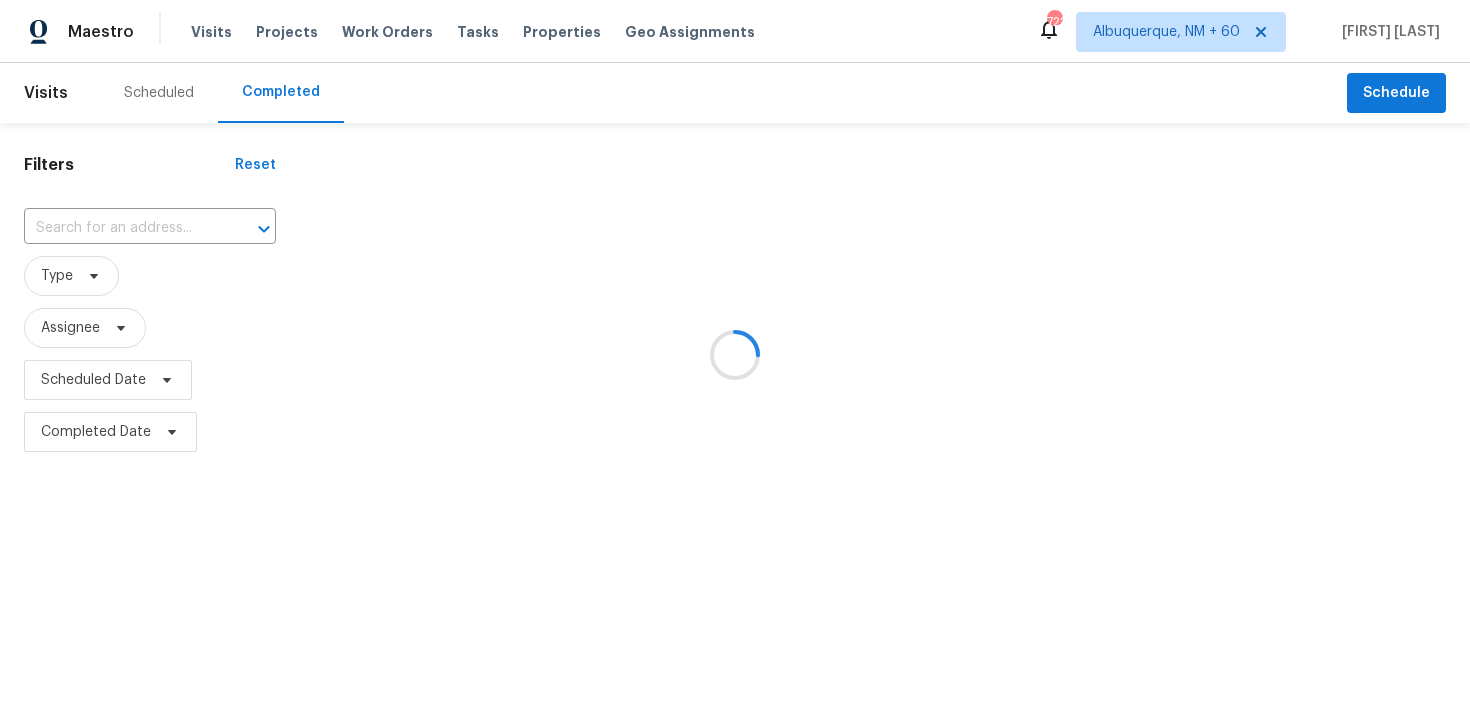click at bounding box center [735, 354] 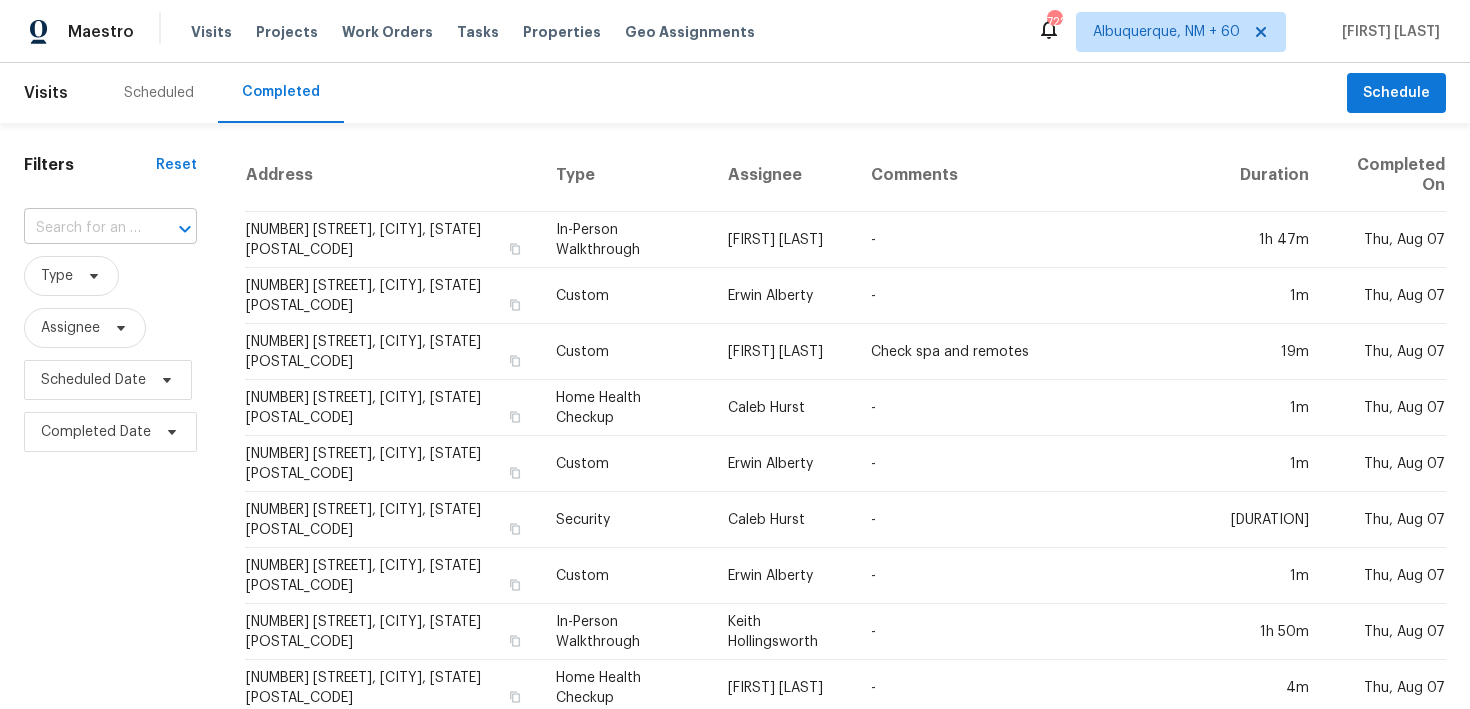 click at bounding box center (82, 228) 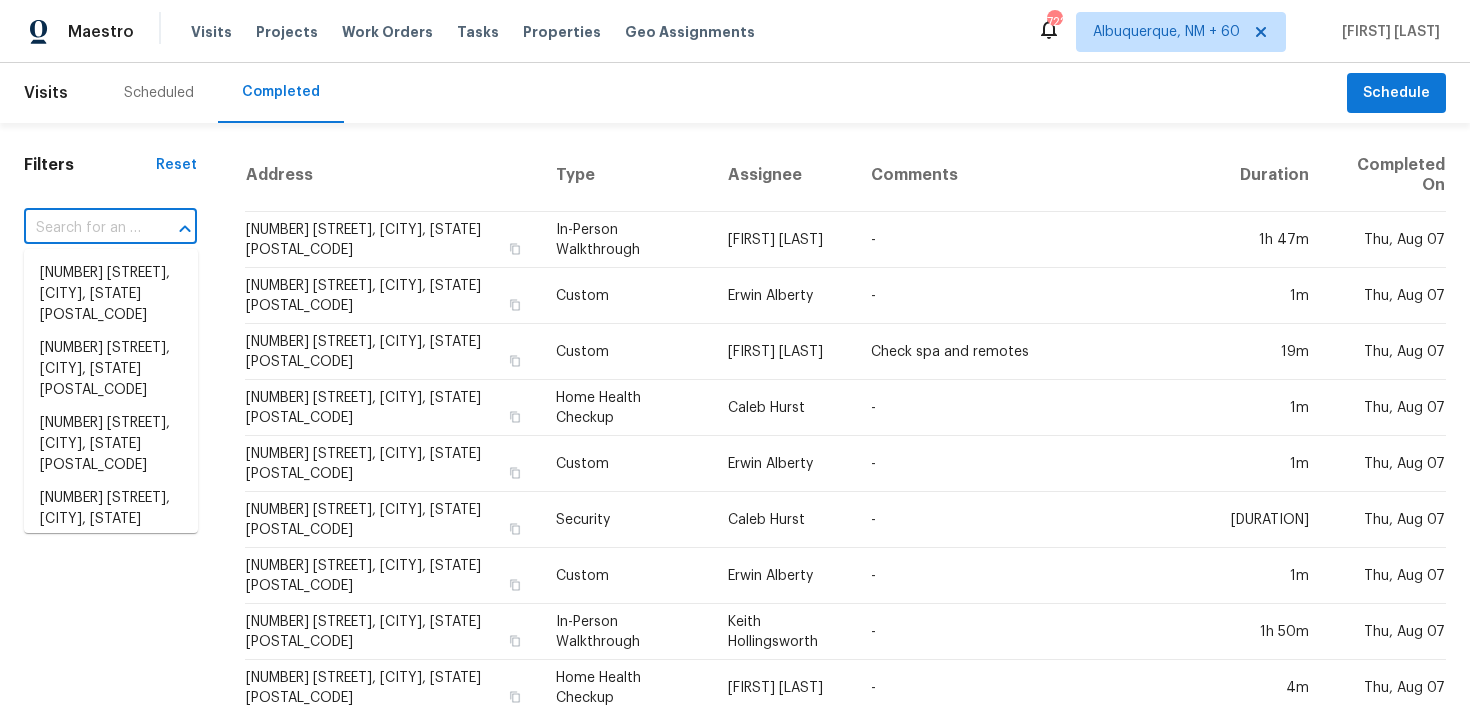 paste on "[NUMBER] [STREET] [CITY], [STATE] [POSTAL_CODE]" 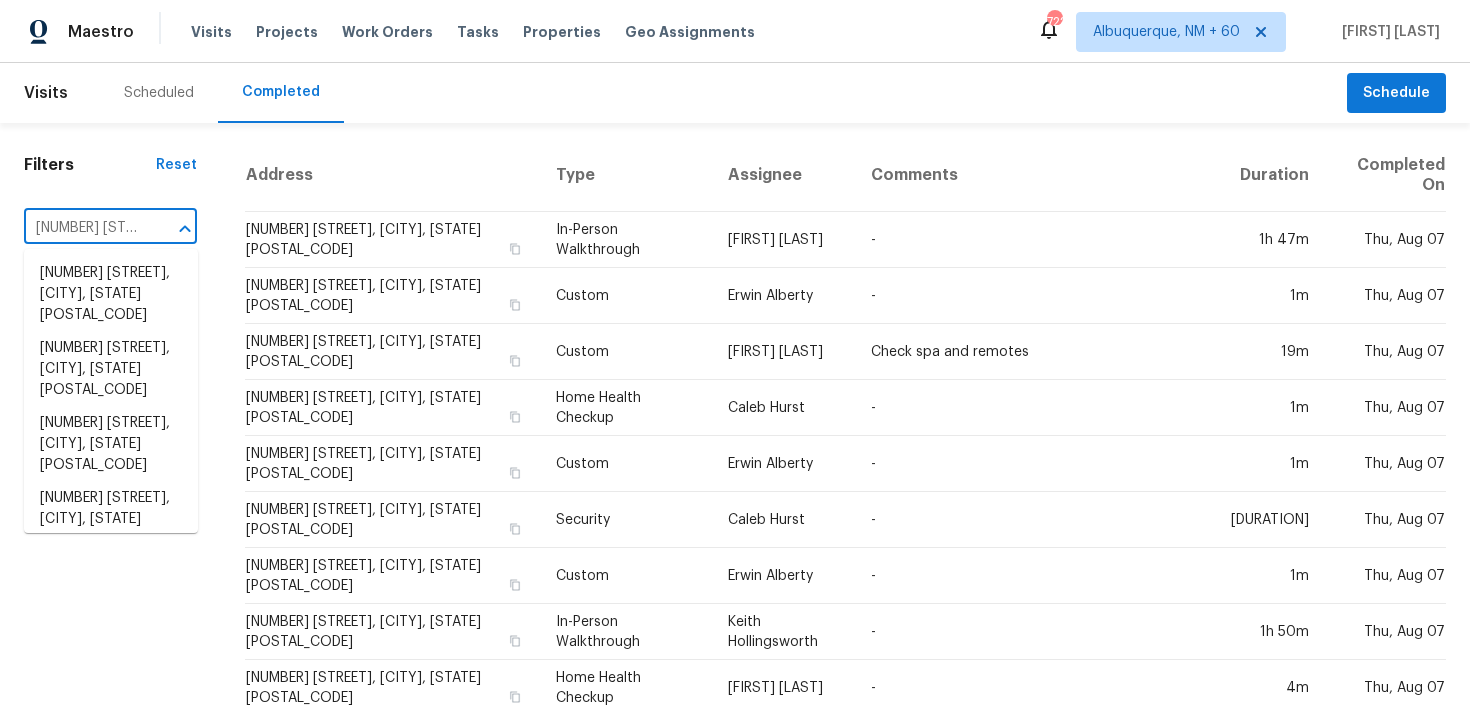 scroll, scrollTop: 0, scrollLeft: 139, axis: horizontal 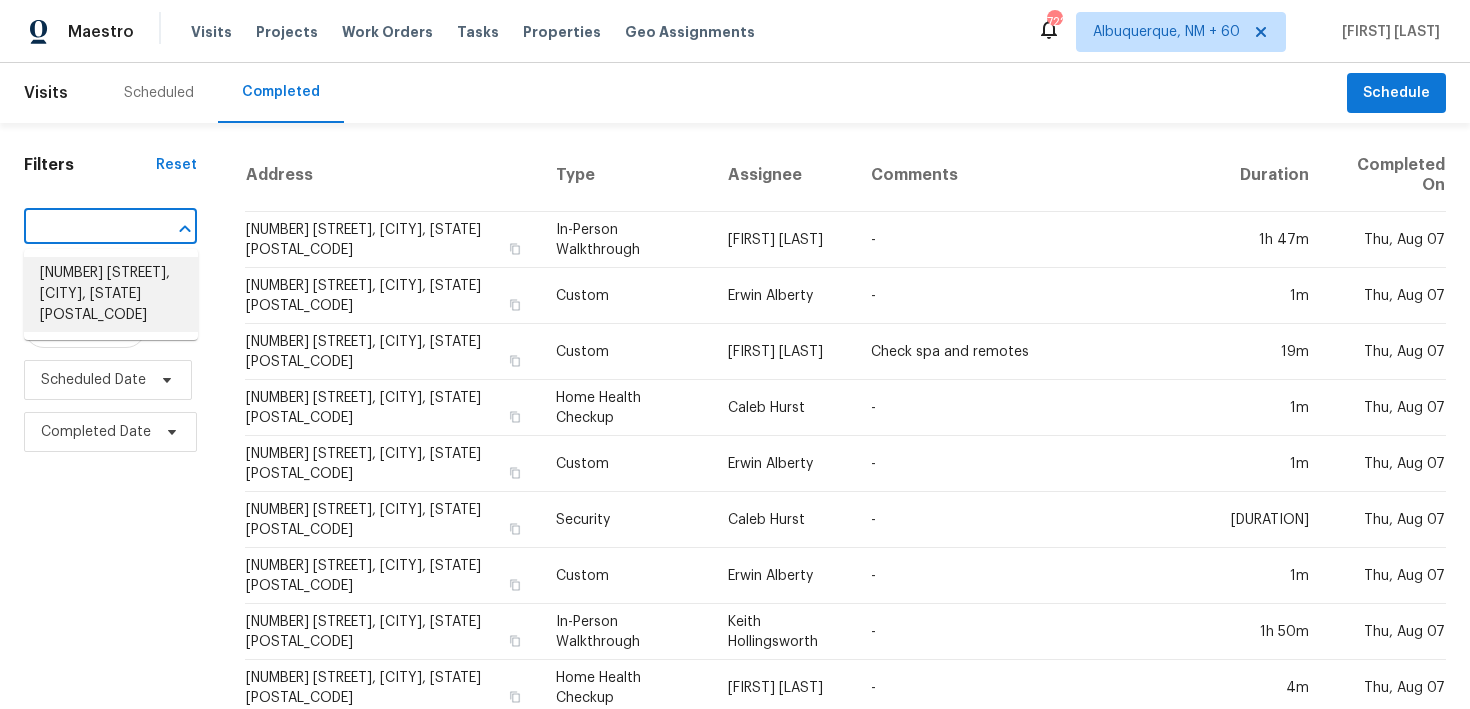click on "[NUMBER] [STREET], [CITY], [STATE] [POSTAL_CODE]" at bounding box center [111, 294] 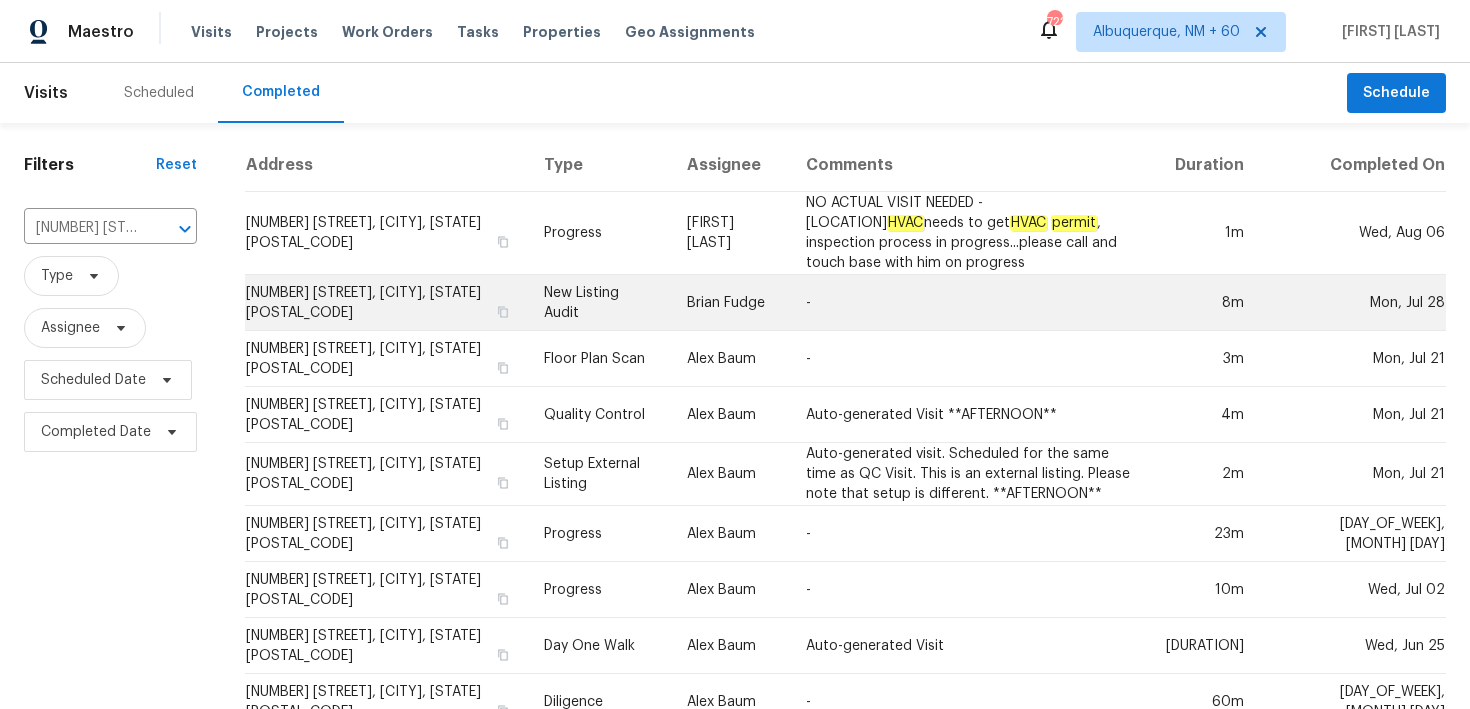 click on "New Listing Audit" at bounding box center (599, 303) 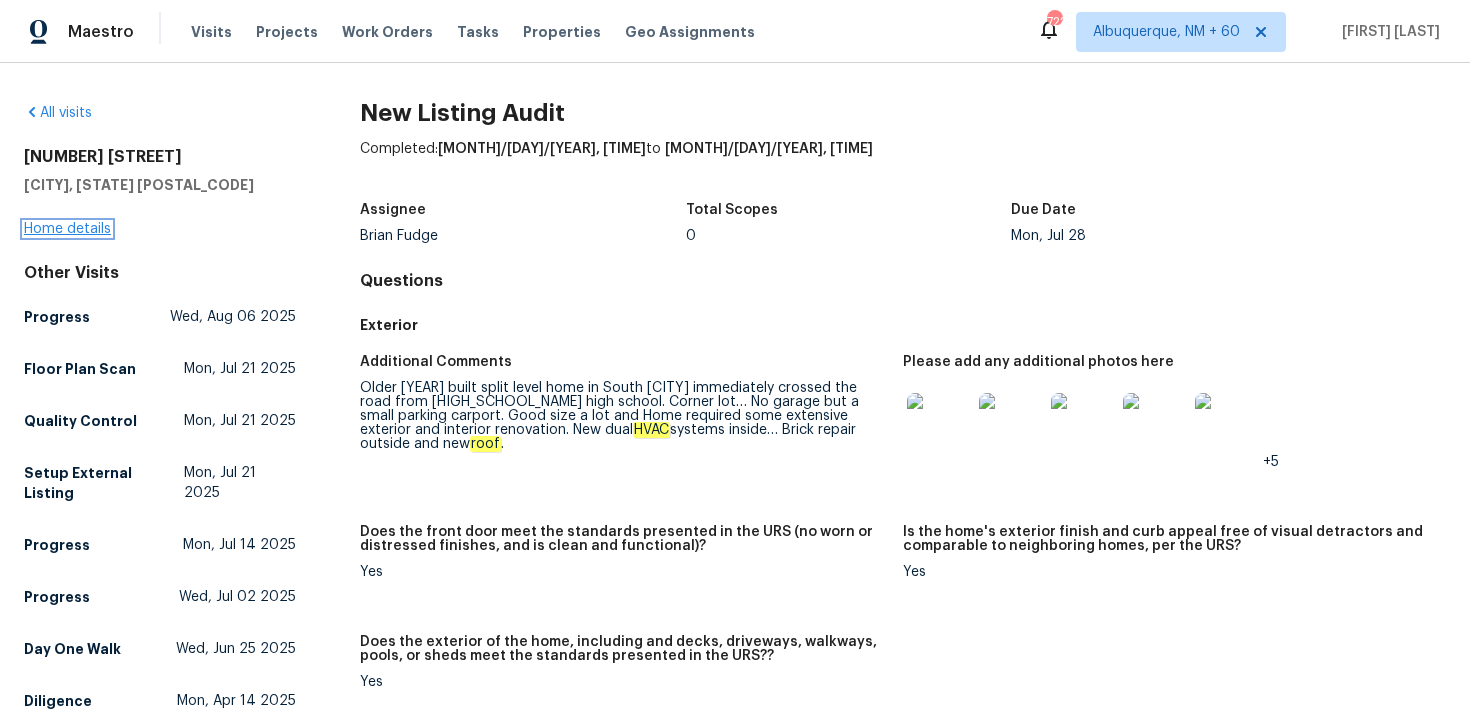 click on "Home details" at bounding box center [67, 229] 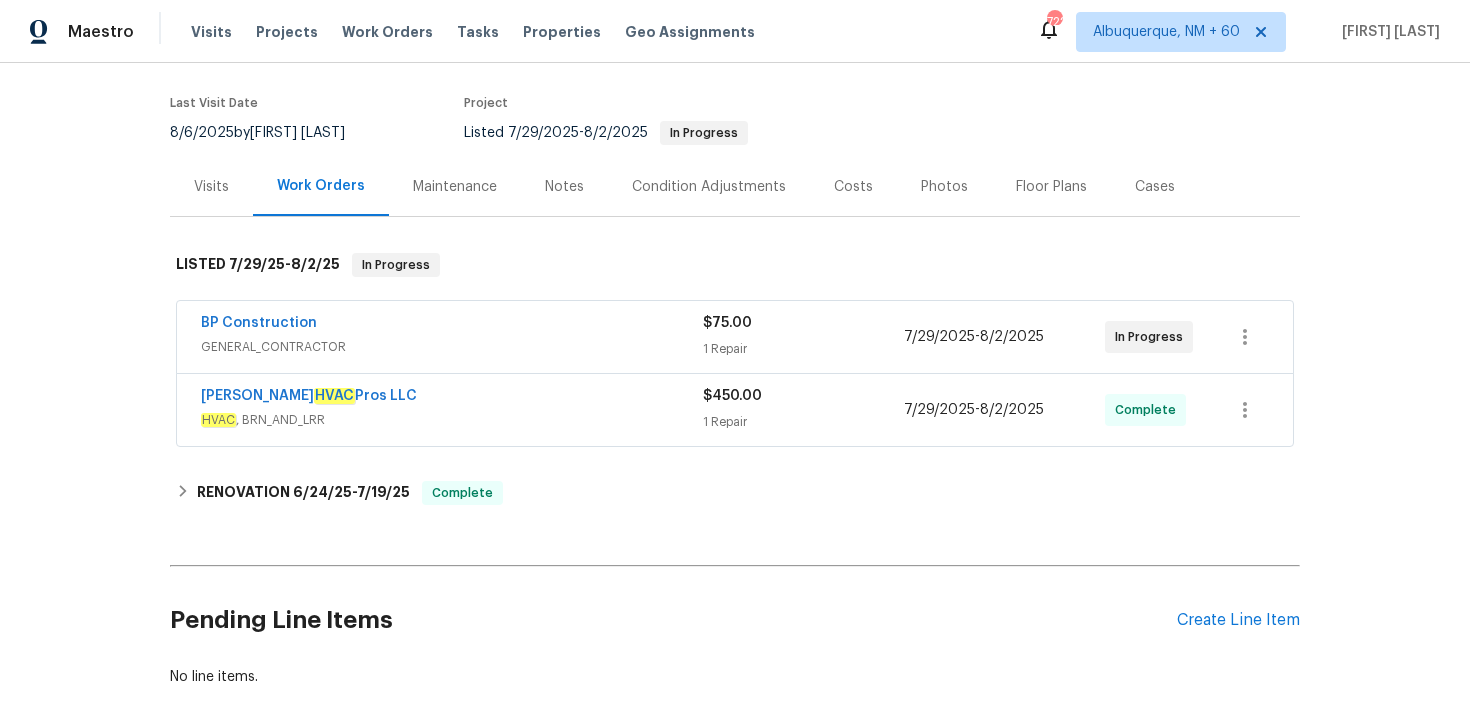 scroll, scrollTop: 173, scrollLeft: 0, axis: vertical 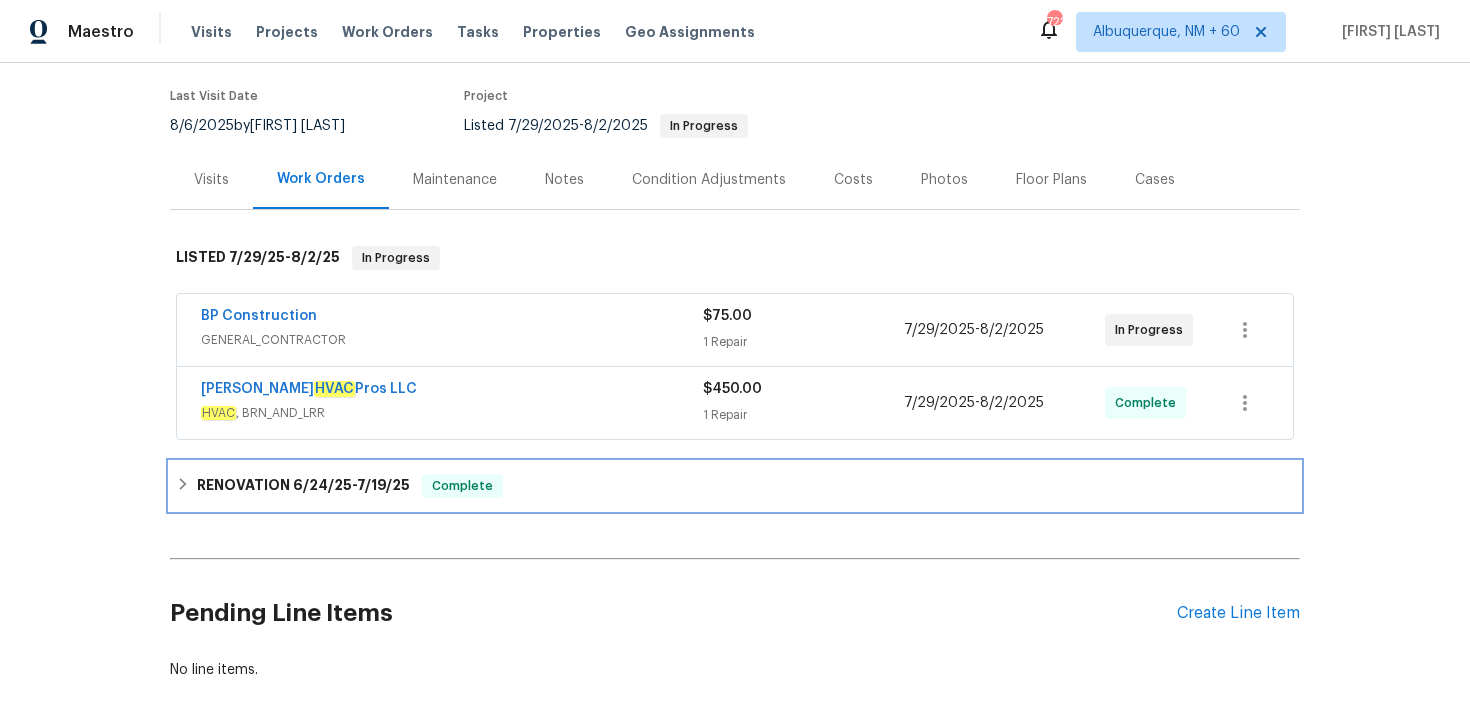 click on "Complete" at bounding box center [462, 486] 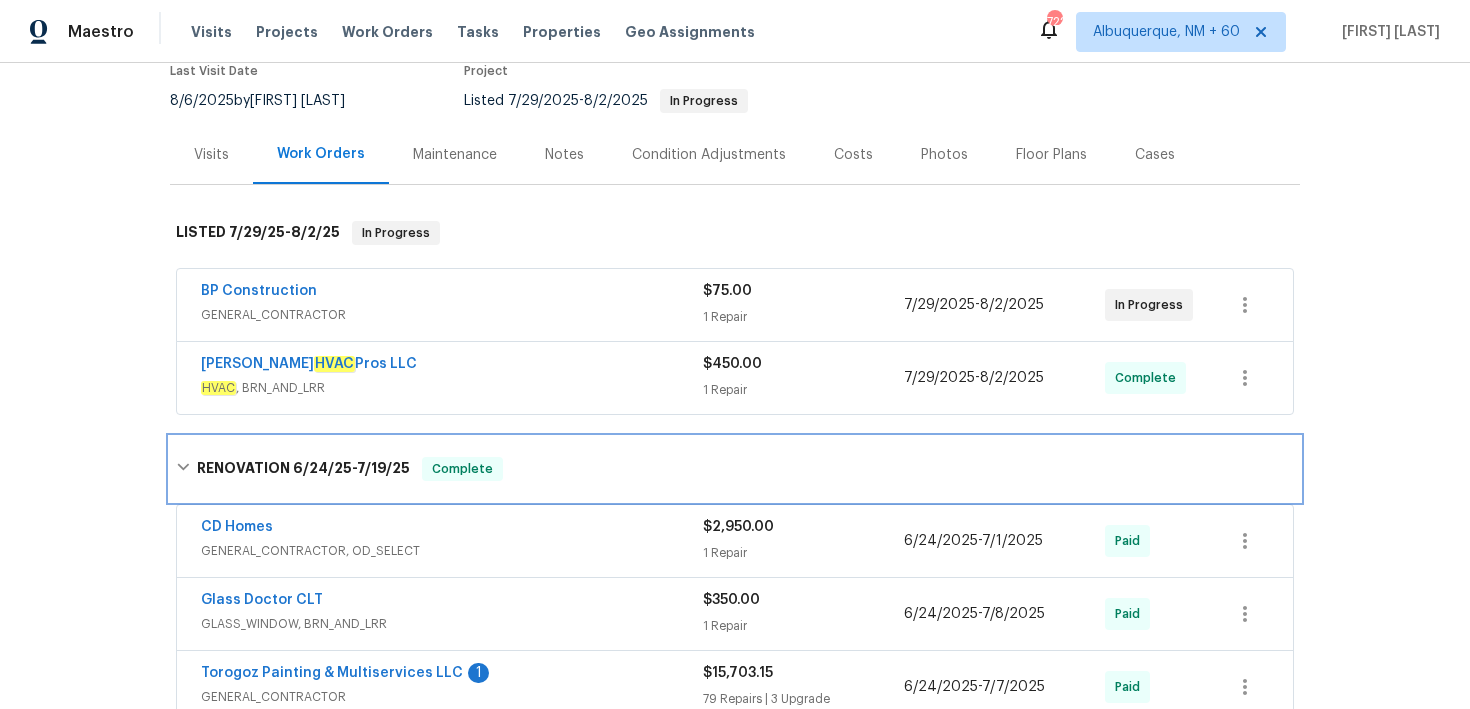 scroll, scrollTop: 166, scrollLeft: 0, axis: vertical 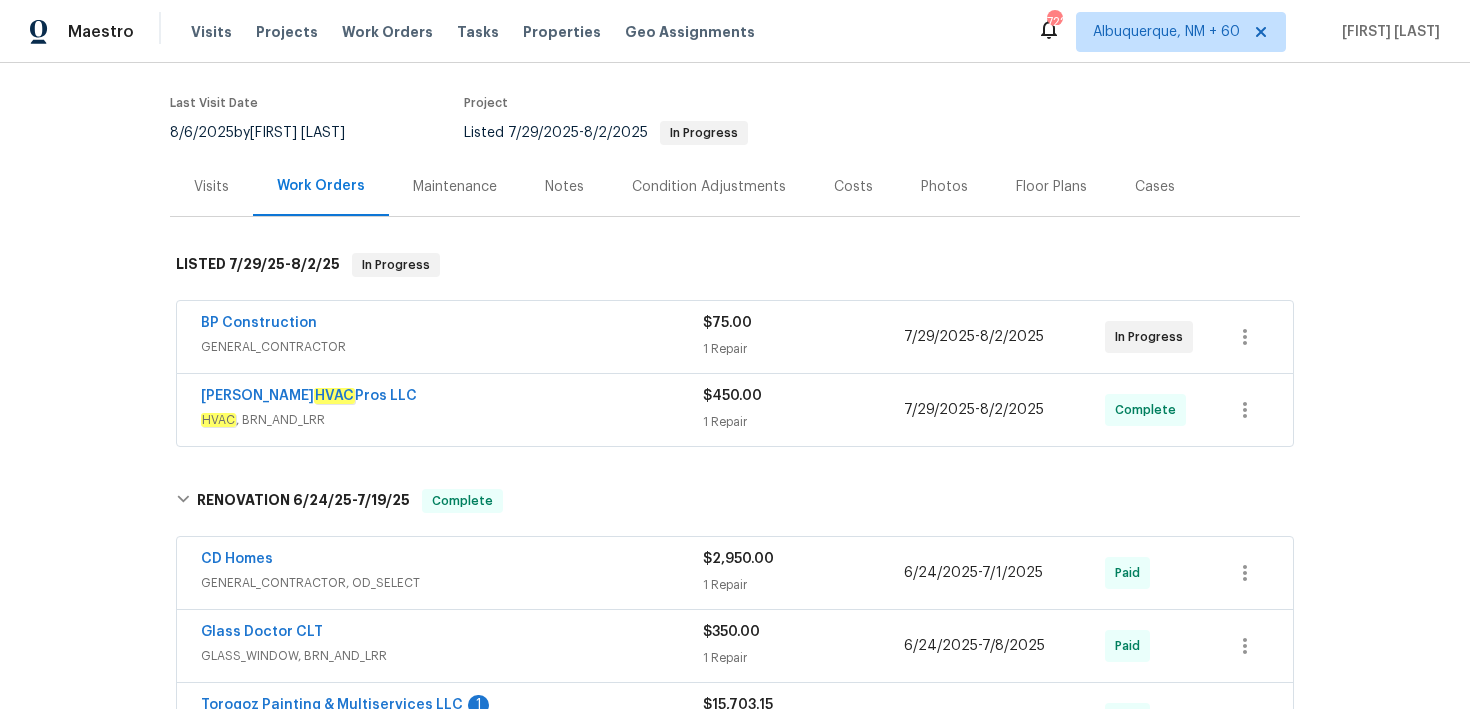 click on "1 Repair" at bounding box center (803, 422) 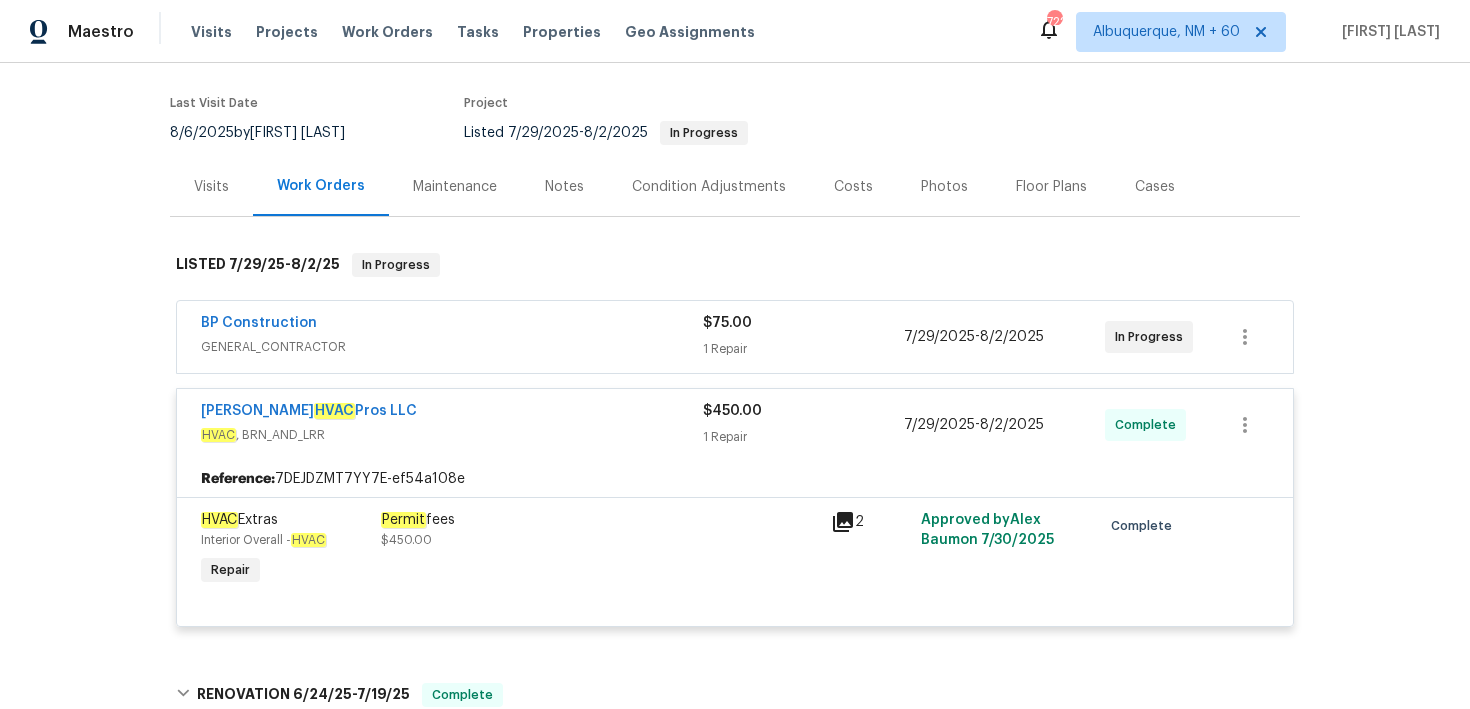 click on "$75.00 1 Repair" at bounding box center [803, 337] 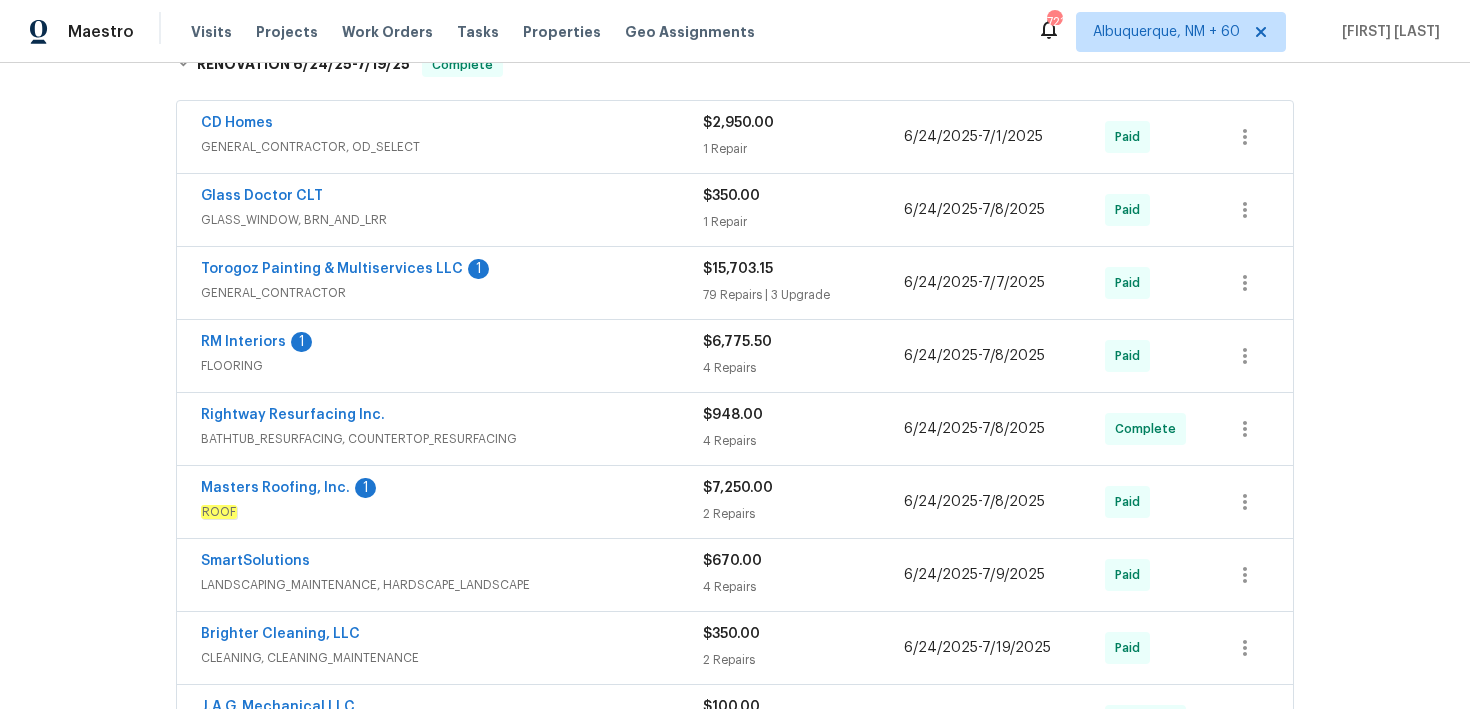 scroll, scrollTop: 0, scrollLeft: 0, axis: both 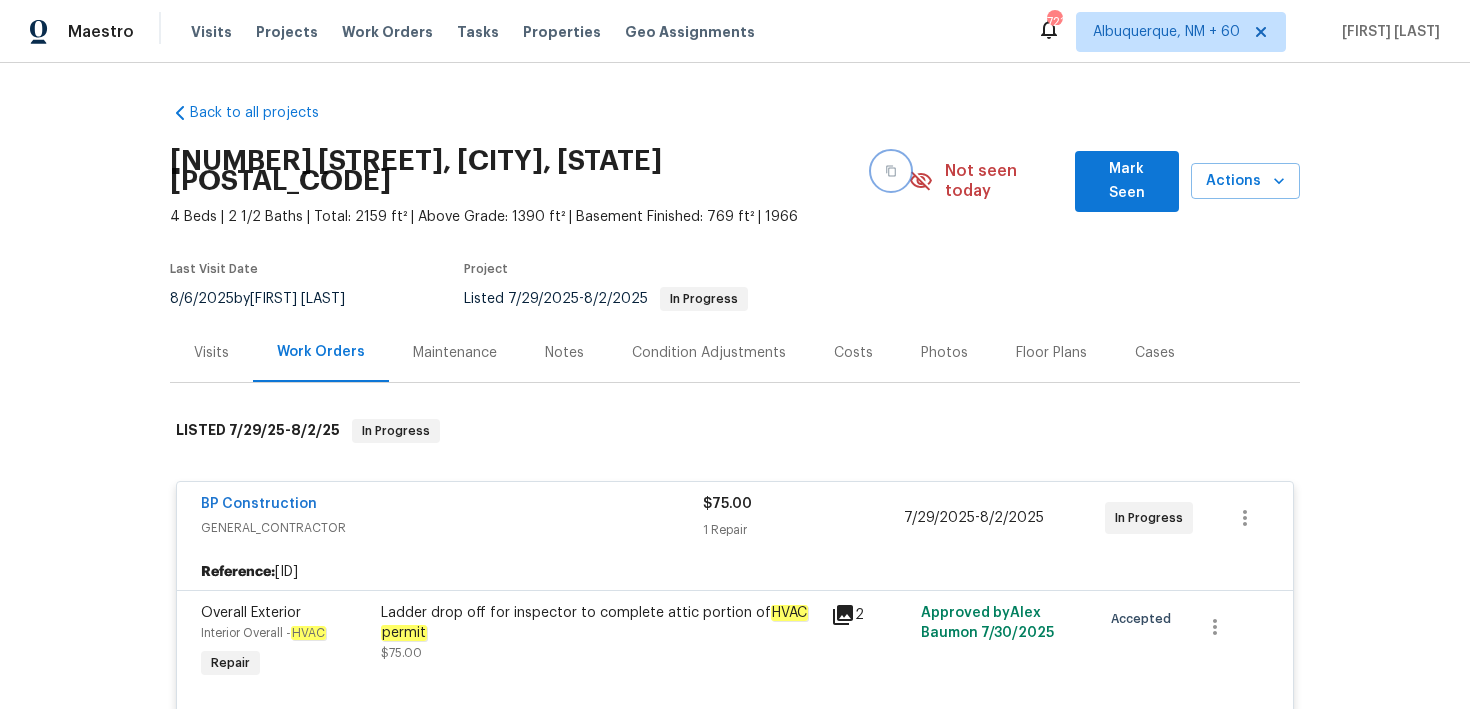 click at bounding box center (891, 171) 